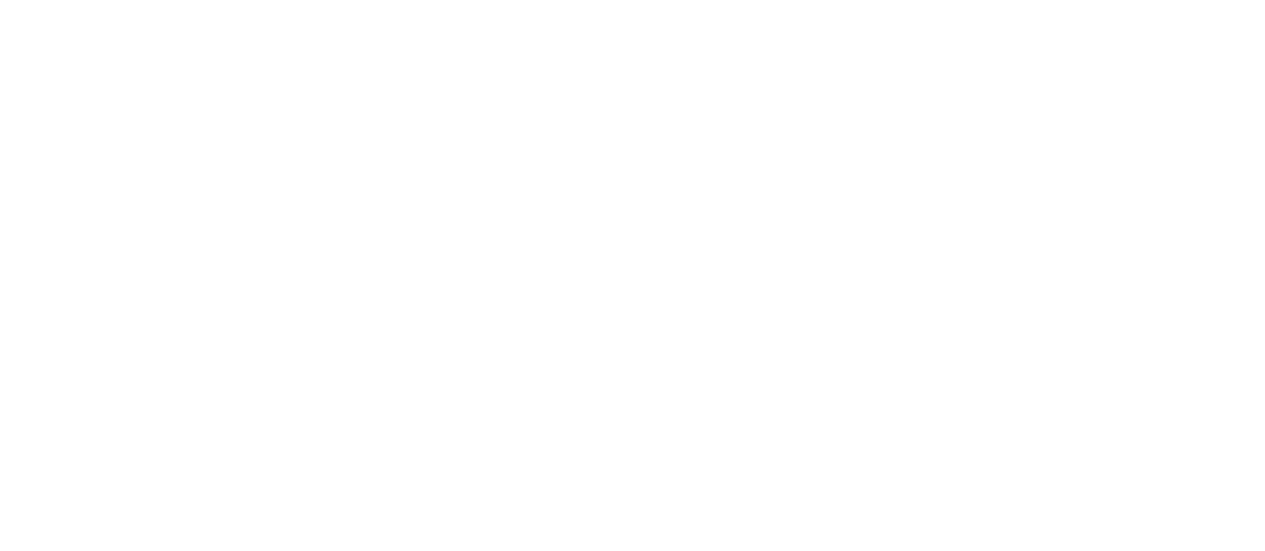 scroll, scrollTop: 0, scrollLeft: 0, axis: both 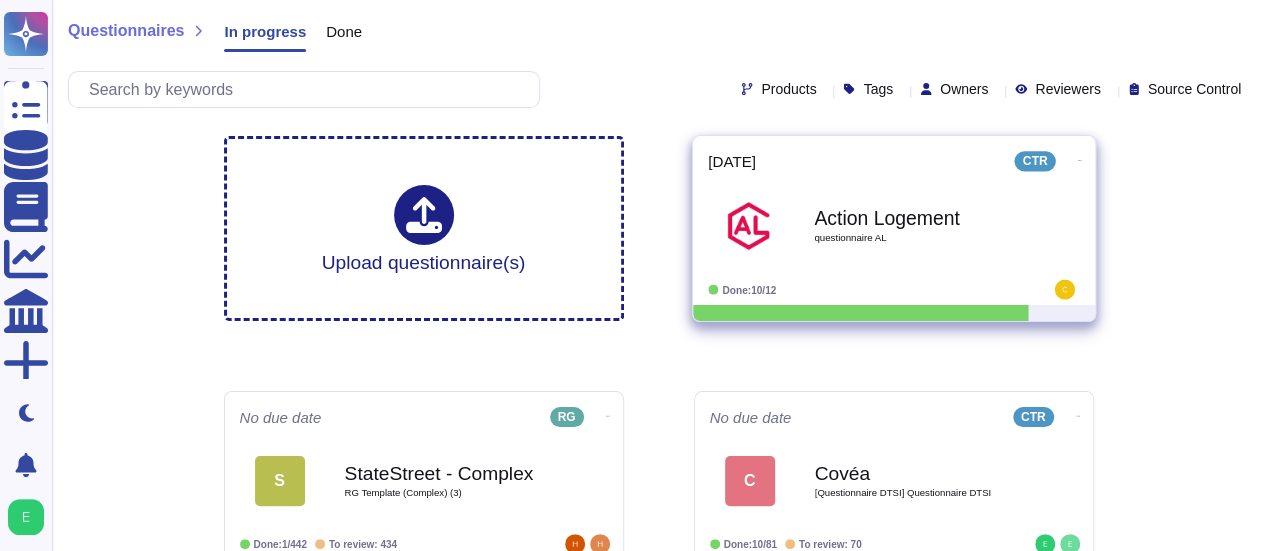 click on "Action Logement" at bounding box center [915, 217] 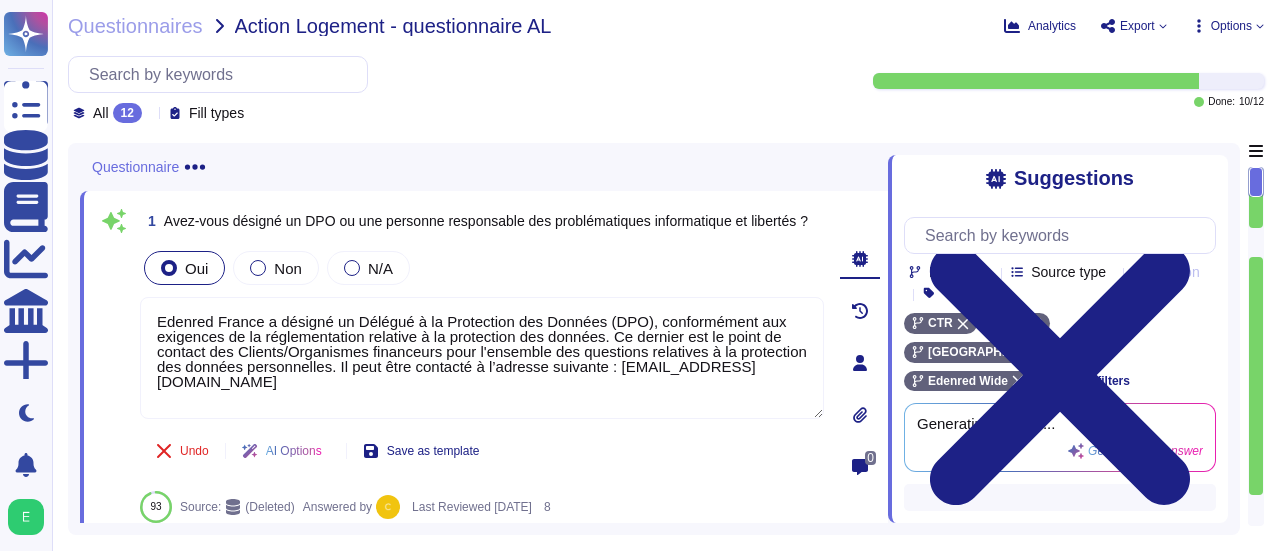 type on "Edenred France a désigné un Délégué à la Protection des Données (DPO), conformément aux exigences de la réglementation relative à la protection des données. Ce dernier est le point de contact des Clients/Organismes financeurs pour l'ensemble des questions relatives à la protection des données personnelles. Il peut être contacté à l’adresse suivante : [EMAIL_ADDRESS][DOMAIN_NAME]" 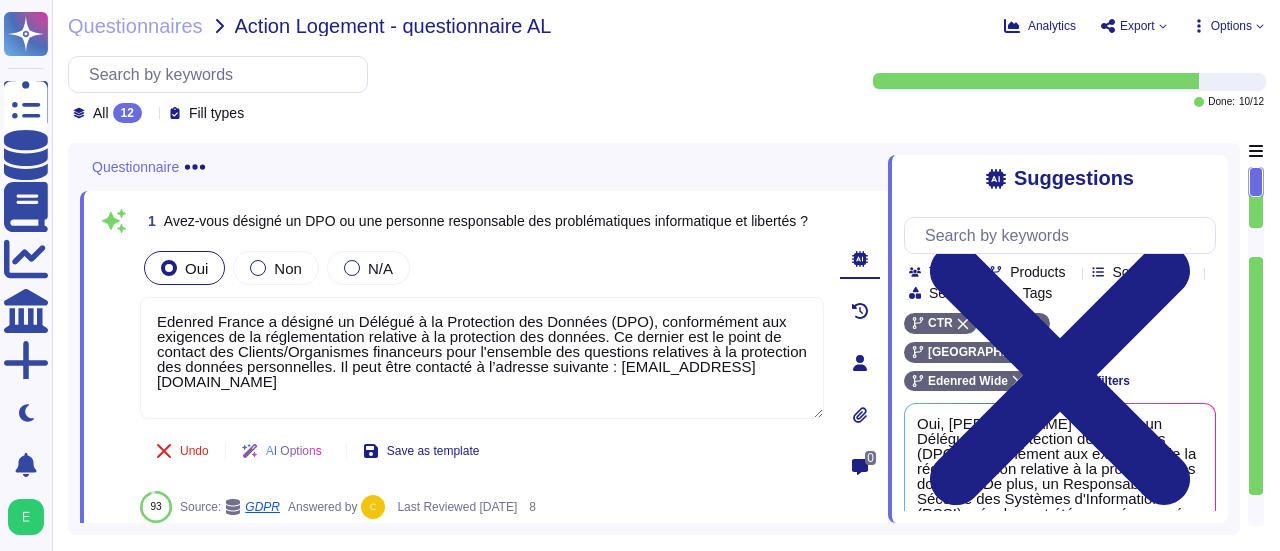 click 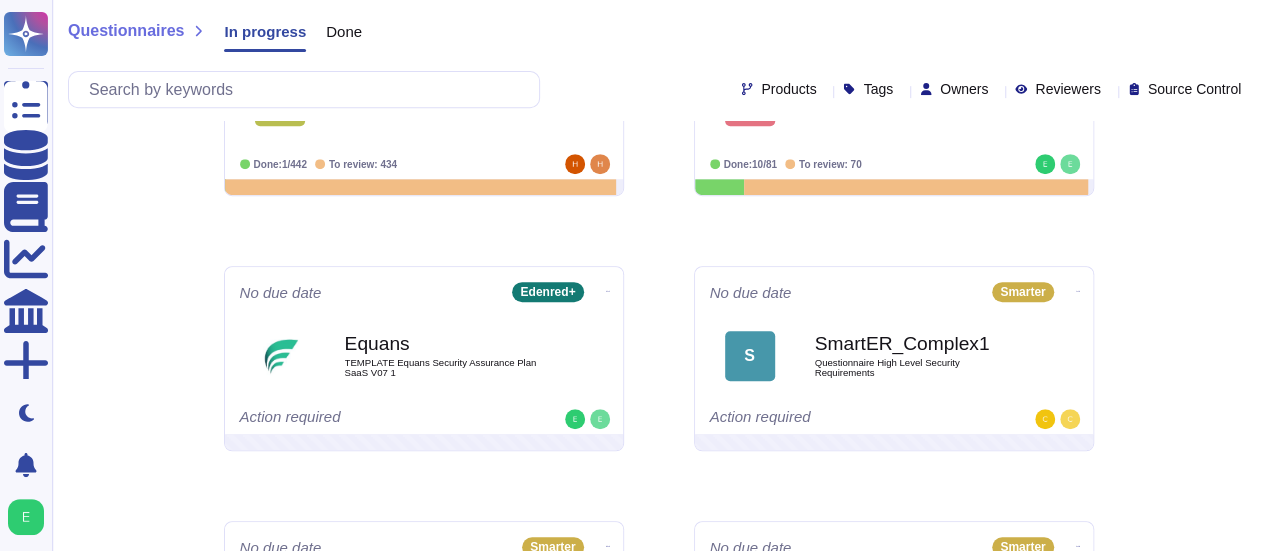 scroll, scrollTop: 400, scrollLeft: 0, axis: vertical 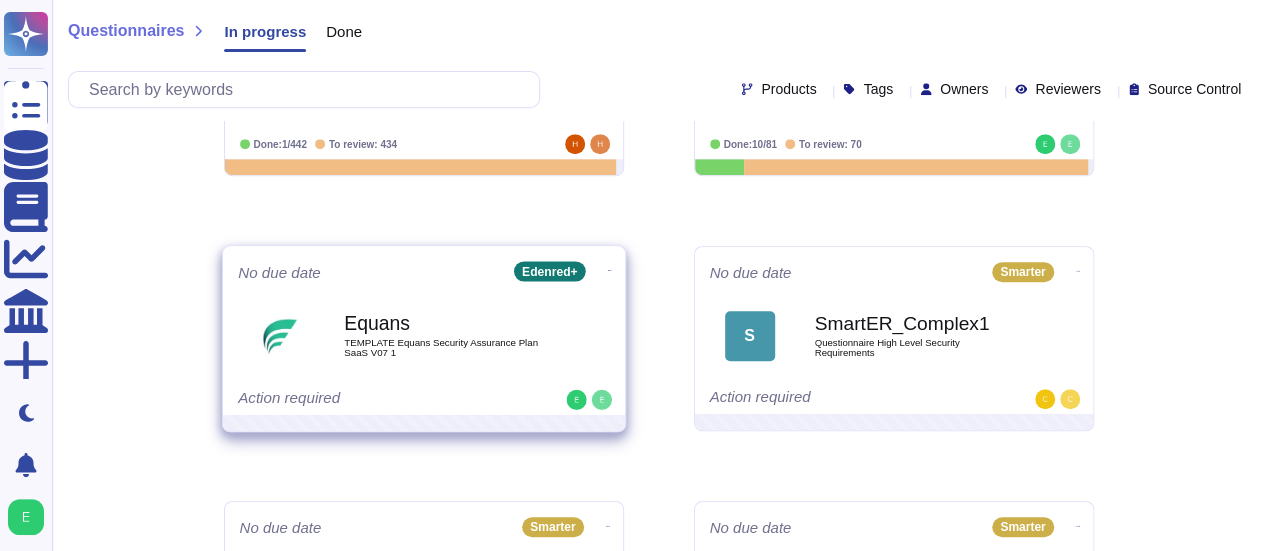 click on "Equans TEMPLATE Equans Security Assurance Plan SaaS V07 1" at bounding box center (445, 335) 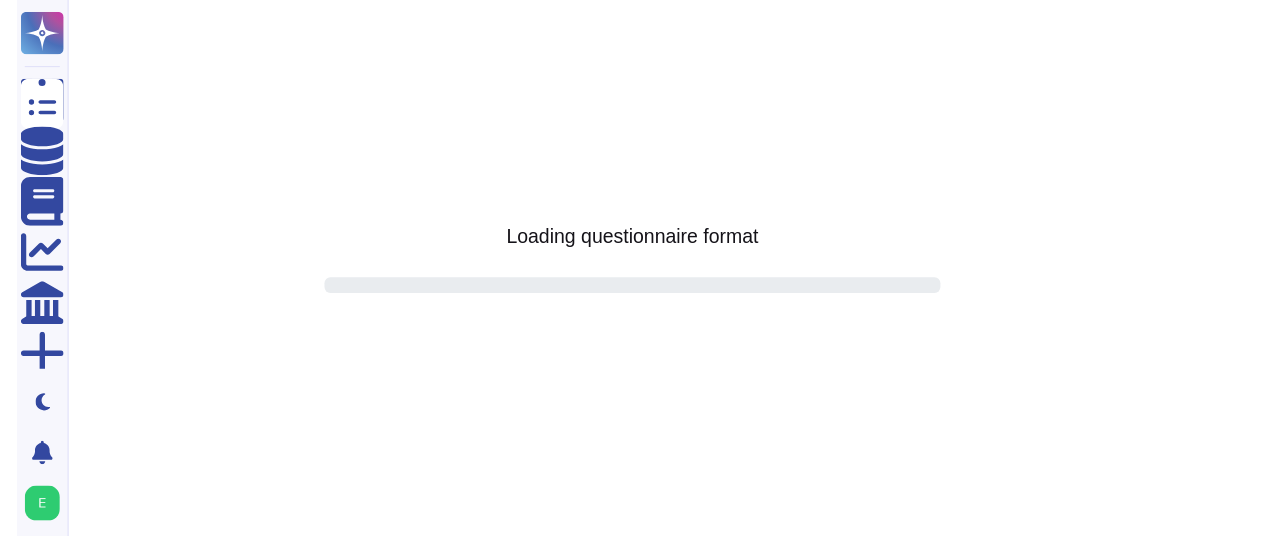 scroll, scrollTop: 0, scrollLeft: 0, axis: both 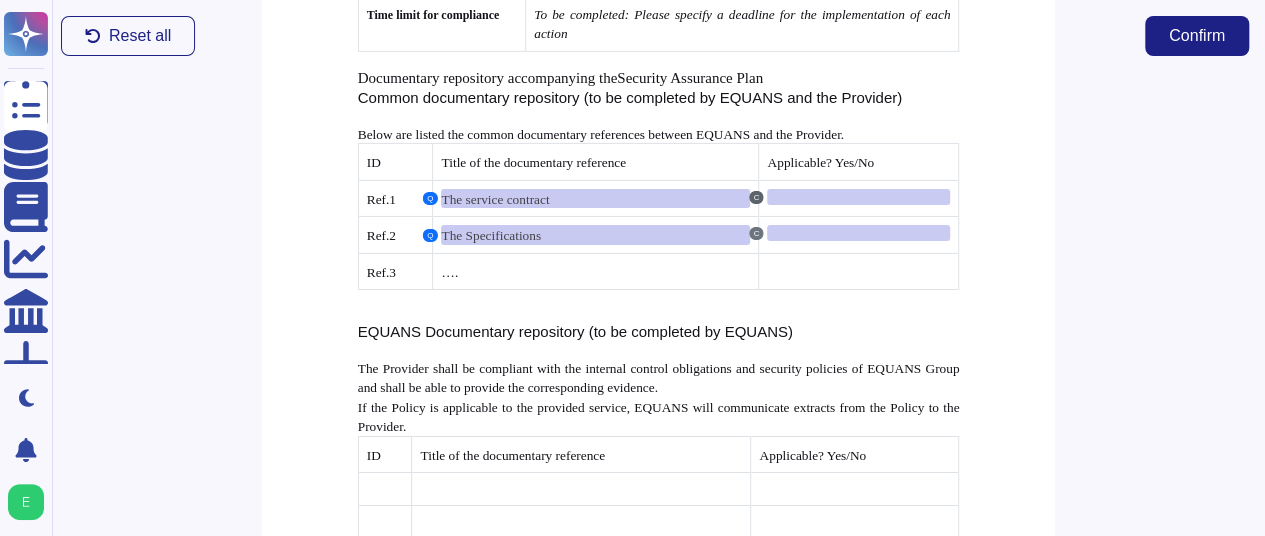click on "C" at bounding box center [757, 197] 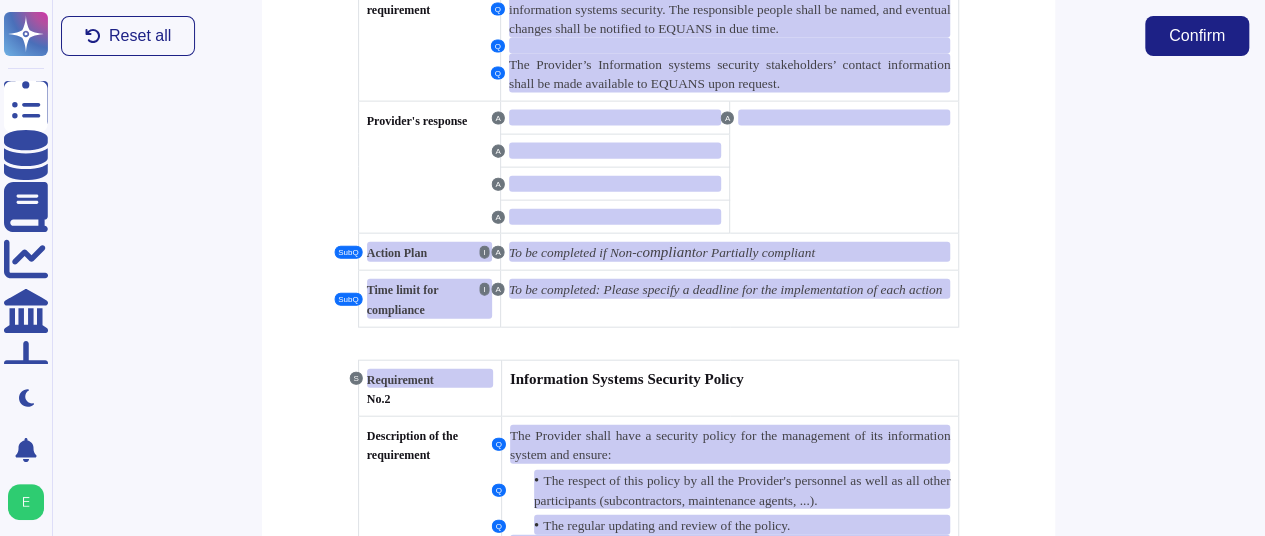 scroll, scrollTop: 6092, scrollLeft: 0, axis: vertical 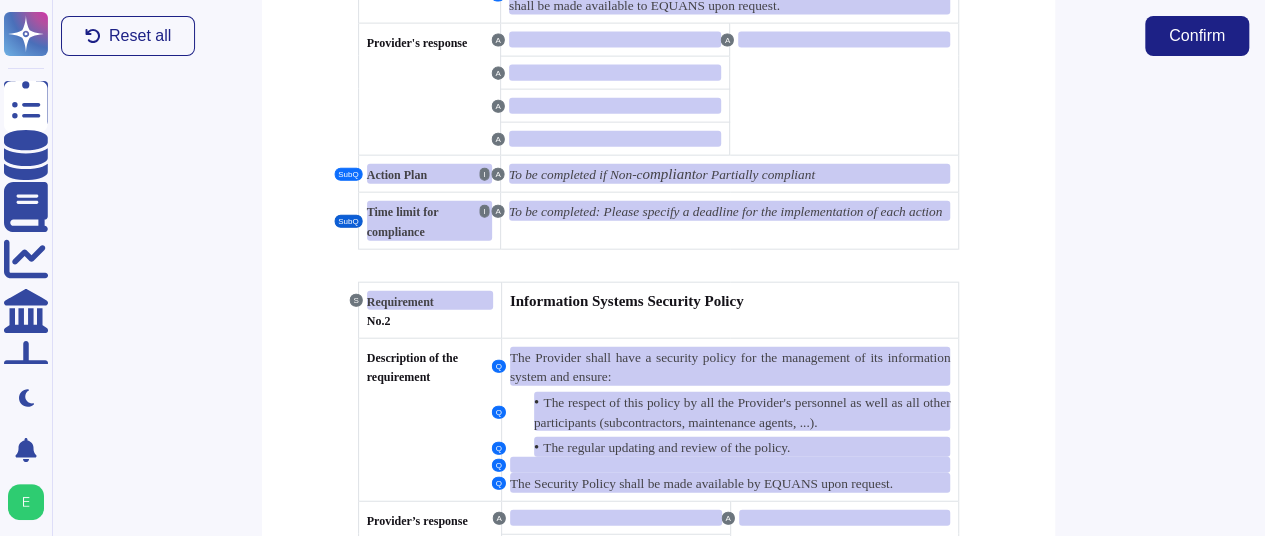 click on "SubQ" at bounding box center [348, 221] 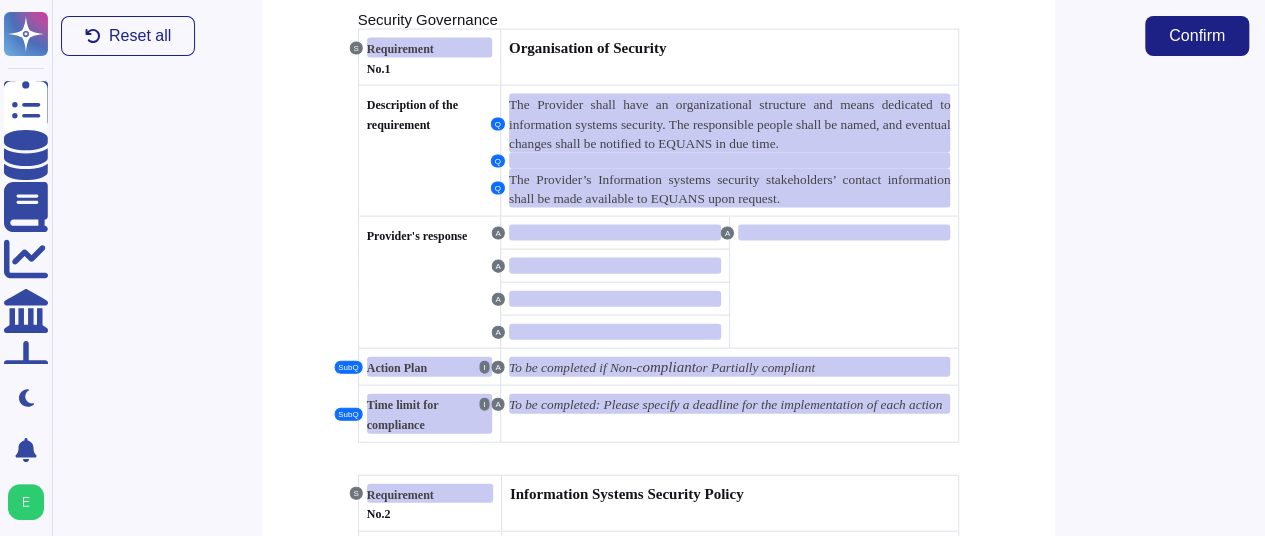 scroll, scrollTop: 5892, scrollLeft: 0, axis: vertical 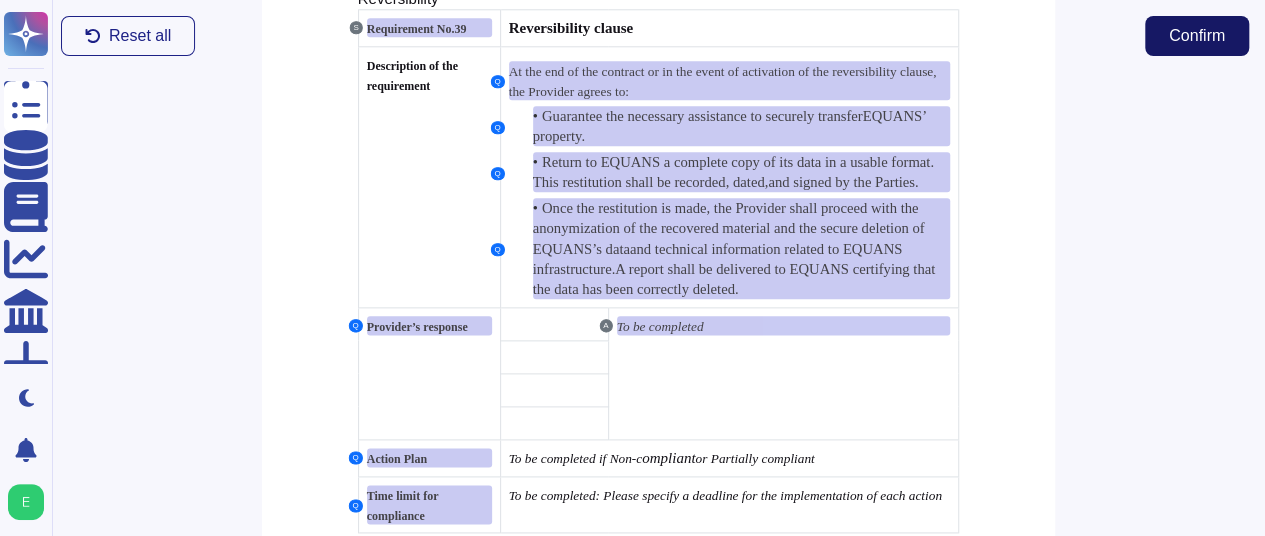 click on "Confirm" at bounding box center (1197, 36) 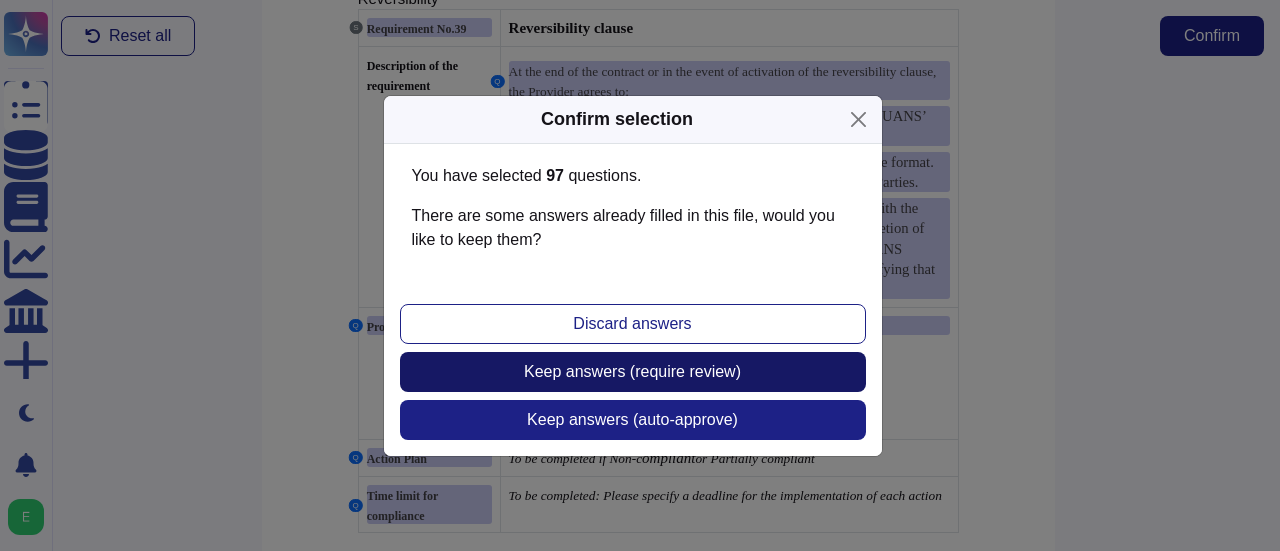 click on "Keep answers (require review)" at bounding box center (632, 372) 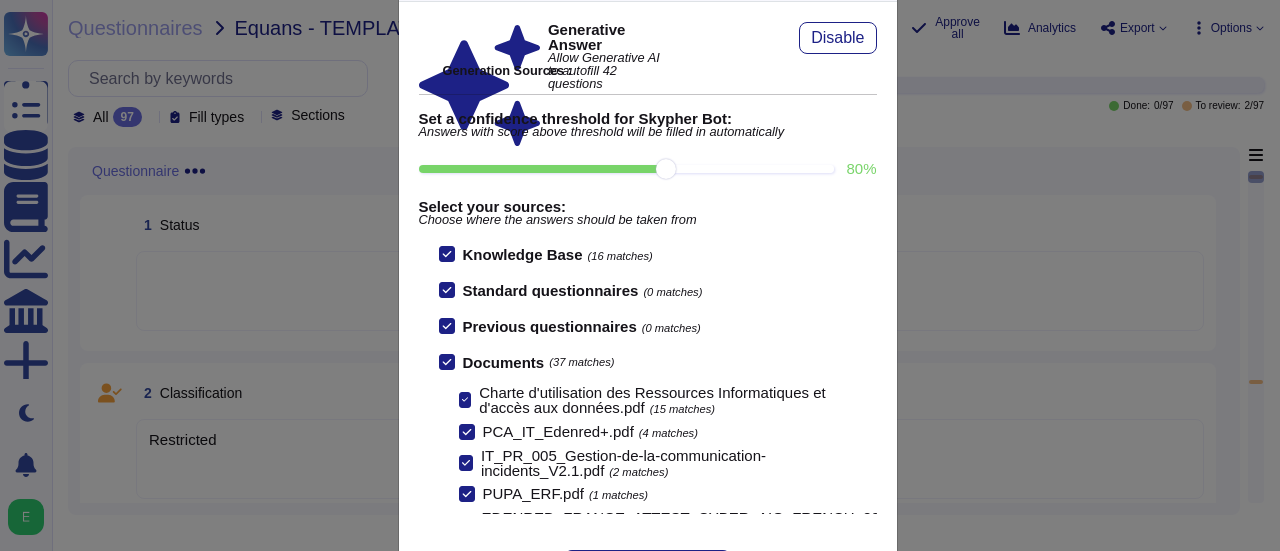 scroll, scrollTop: 80, scrollLeft: 0, axis: vertical 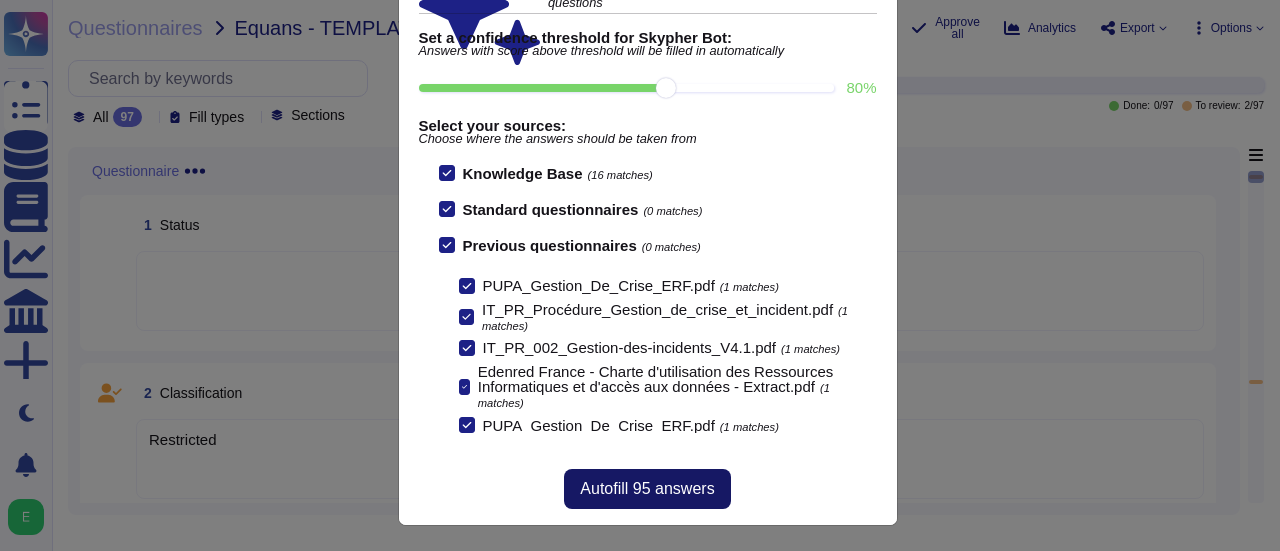 click on "Autofill 95 answers" at bounding box center (647, 489) 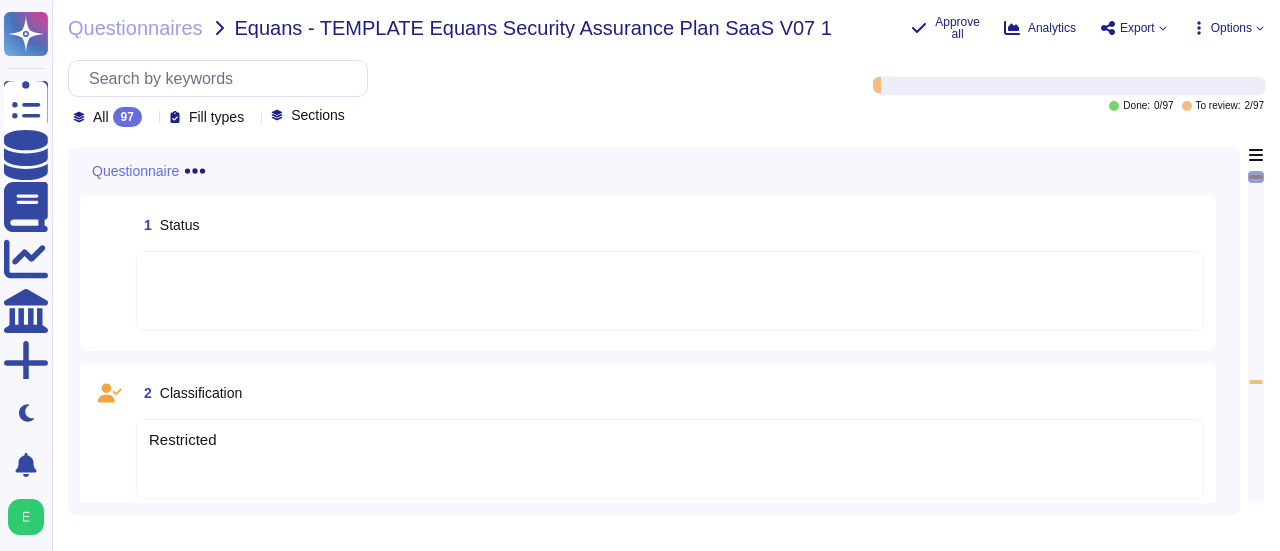 scroll, scrollTop: 128, scrollLeft: 0, axis: vertical 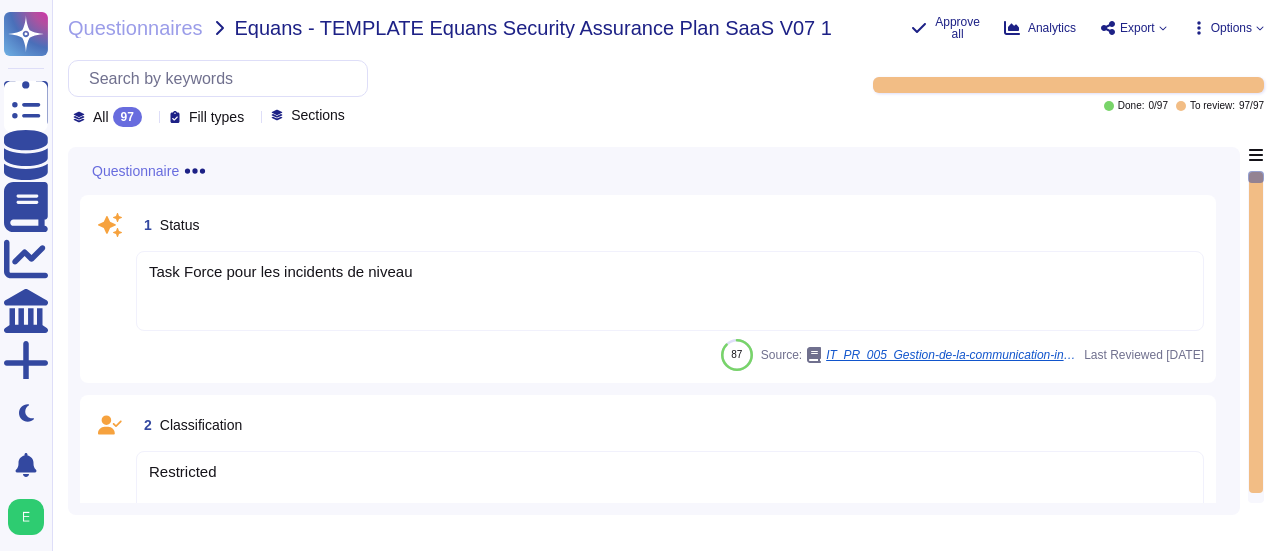 click 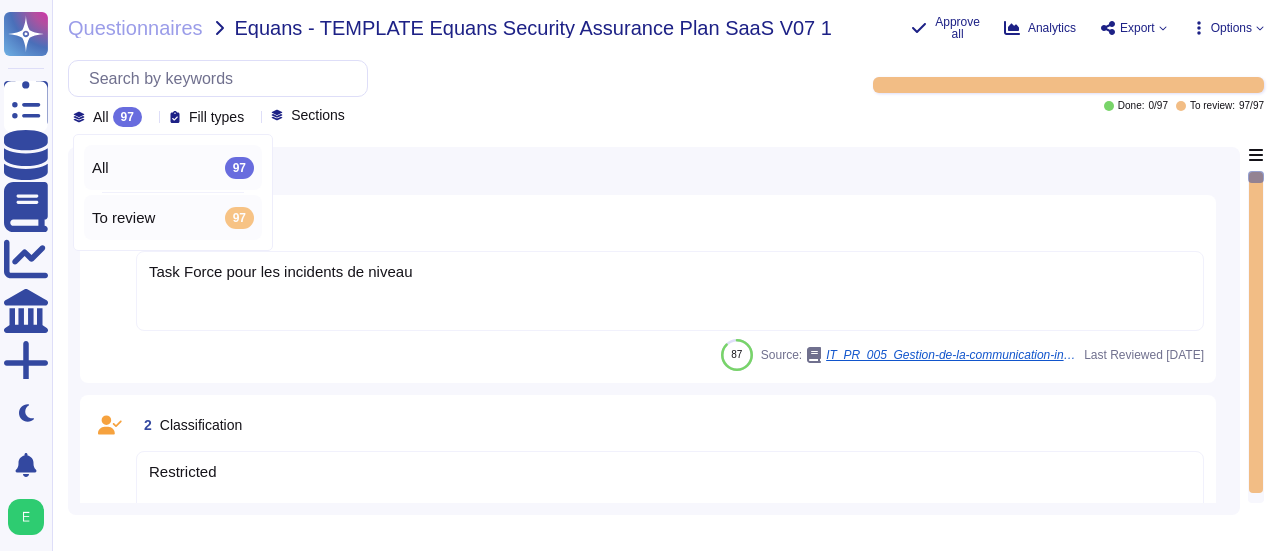 click on "To review" at bounding box center [123, 218] 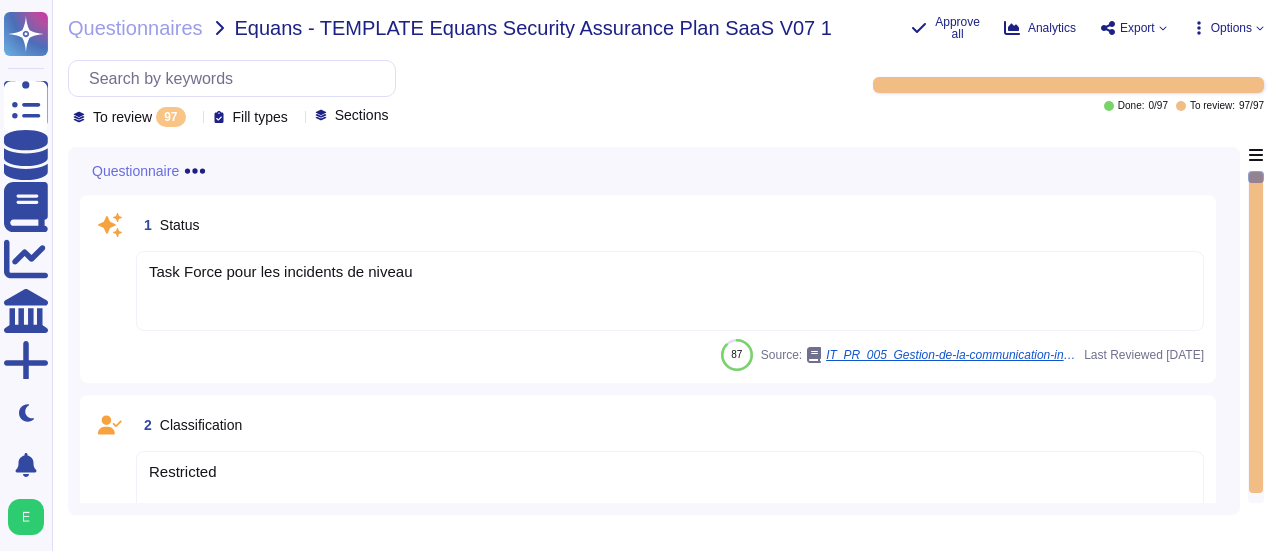drag, startPoint x: 1258, startPoint y: 176, endPoint x: 1258, endPoint y: 189, distance: 13 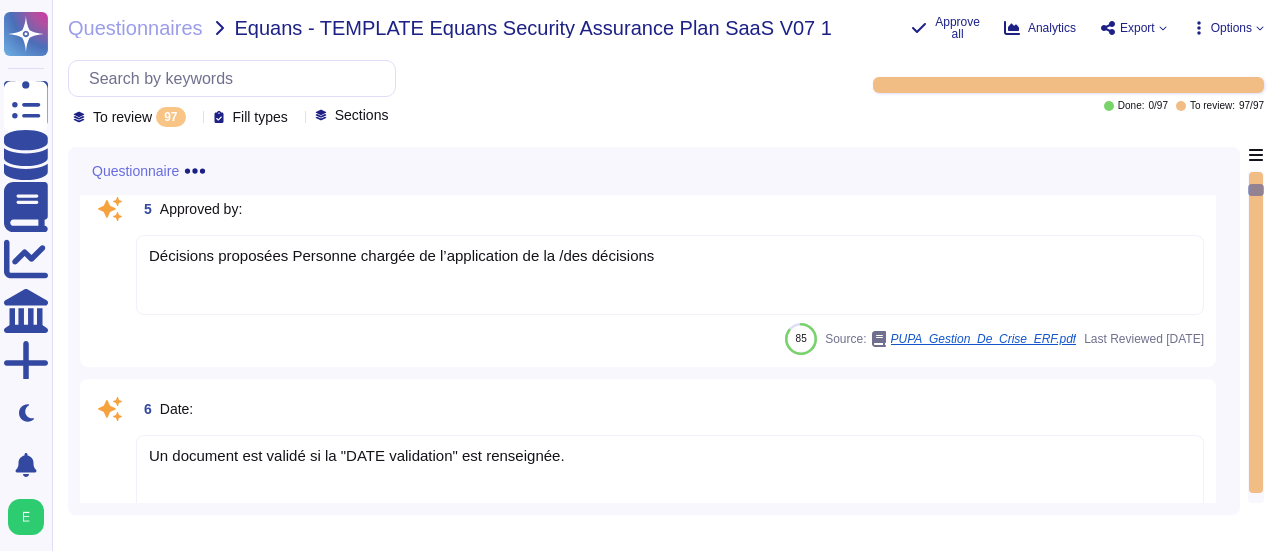 scroll, scrollTop: 908, scrollLeft: 0, axis: vertical 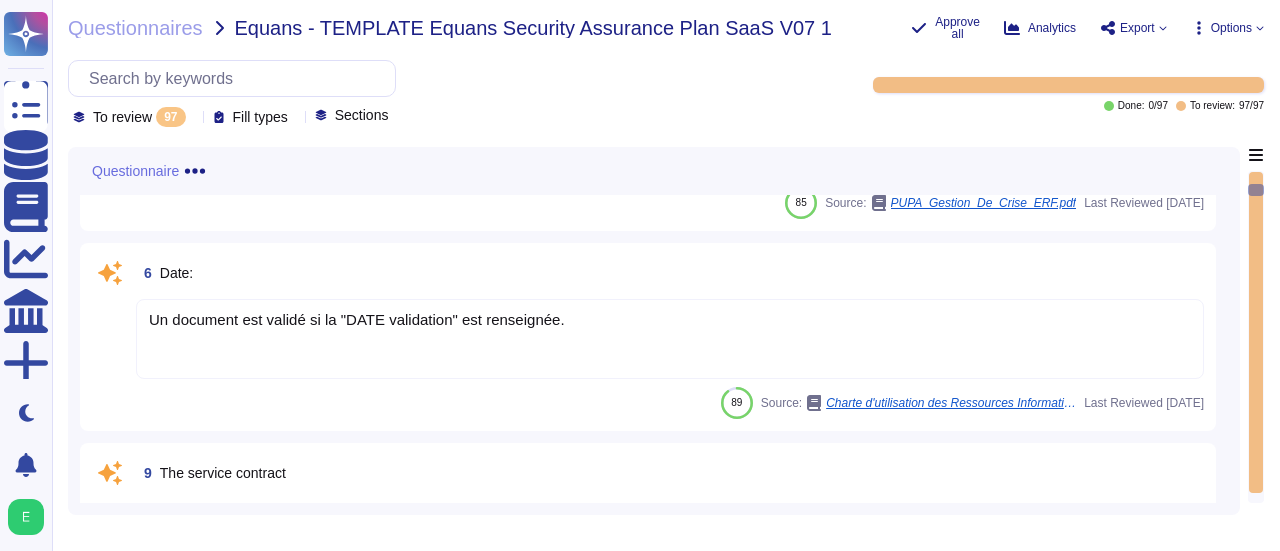 click at bounding box center [1256, 332] 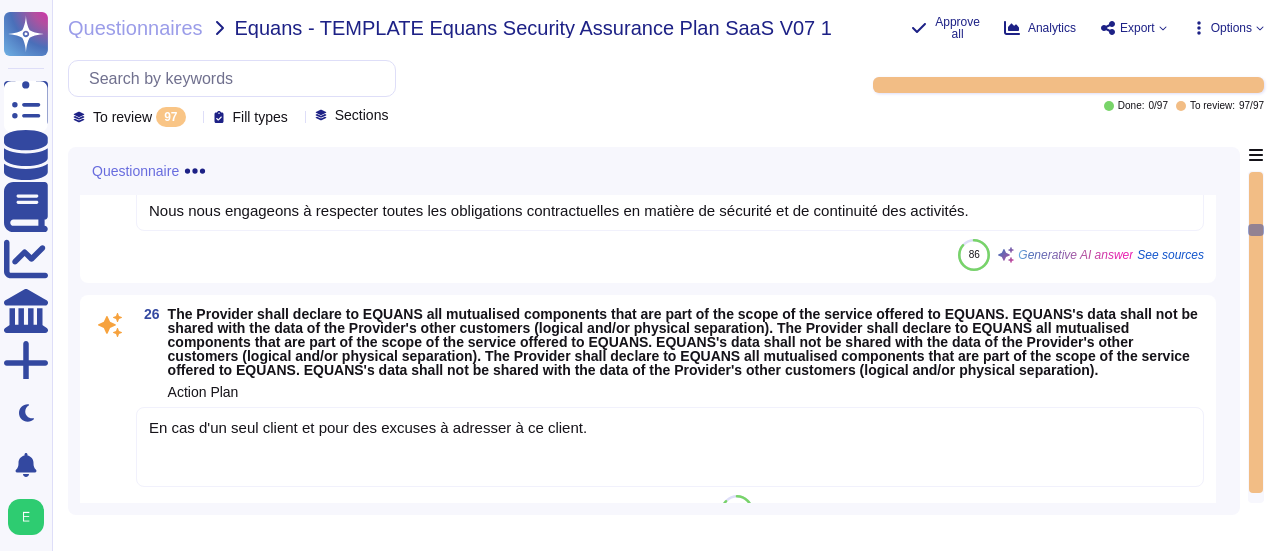 scroll, scrollTop: 4262, scrollLeft: 0, axis: vertical 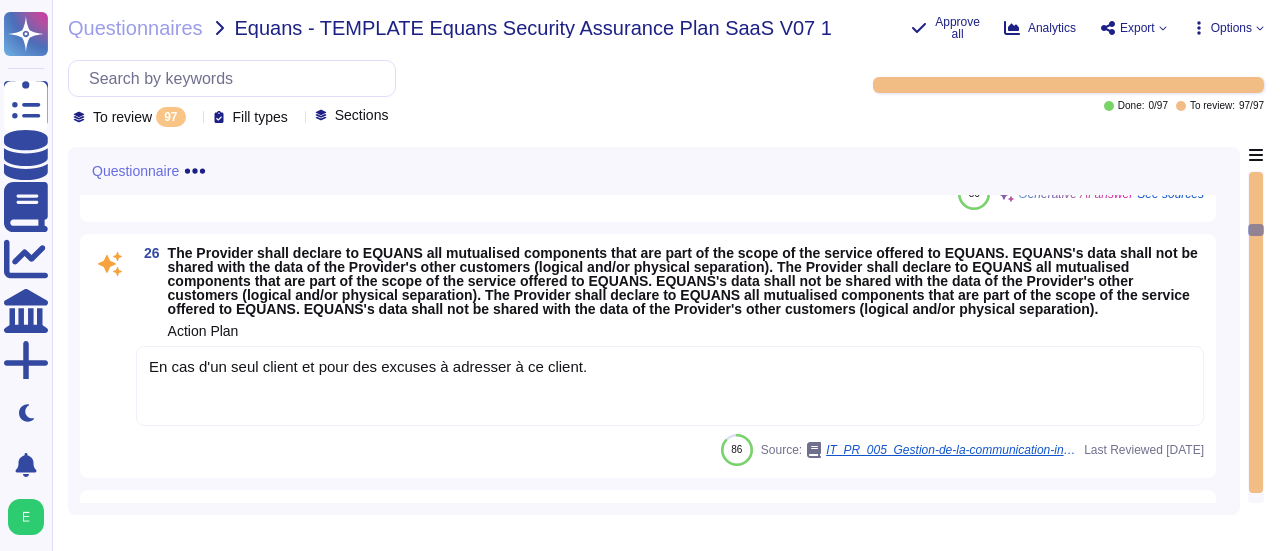 click at bounding box center [1256, 332] 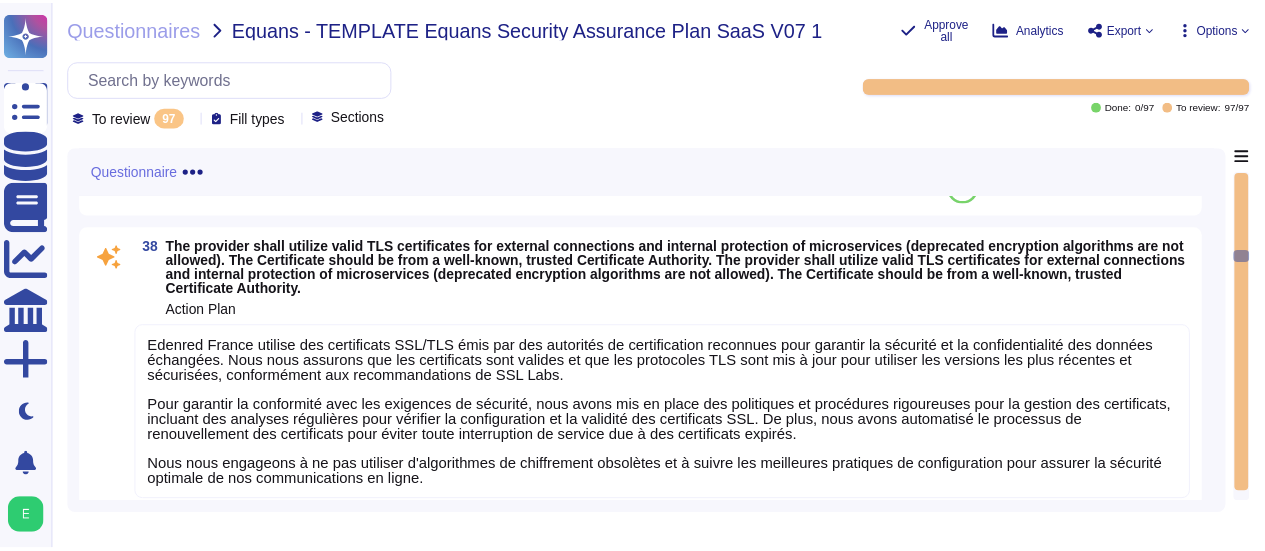 scroll, scrollTop: 6973, scrollLeft: 0, axis: vertical 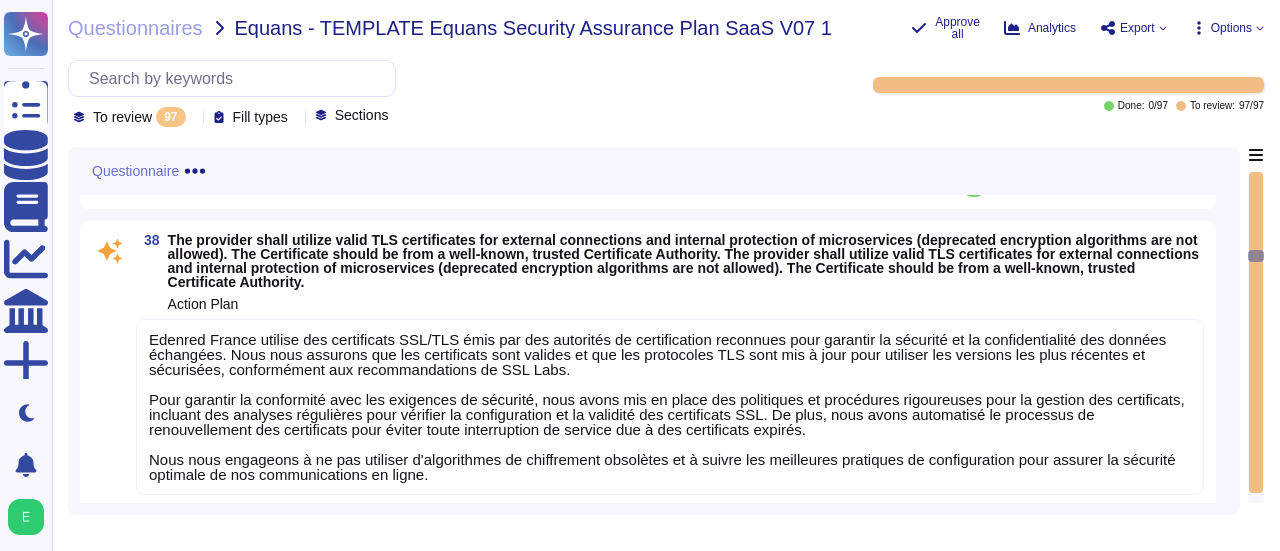 click on "Questionnaire 35 Action Plan Edenred France met en place des systèmes de détection et de prévention des intrusions (IDS/IPS) pour surveiller et bloquer les activités suspectes sur tous les flux entrants. Nous utilisons également des mécanismes de filtrage spécifiques, incluant des pare-feux et des zones démilitarisées (DMZ), pour assurer une protection renforcée des flux de données.
Pour protéger nos services contre les attaques par déni de service (DDoS), des solutions de protection sont en place. De plus, un outil de prévention des pertes de données (DLP) est déployé pour détecter les fuites de données sensibles, garantissant ainsi la sécurité de nos informations.
Nous avons un plan d'action rigoureux pour assurer la mise en œuvre de ces mesures et pour répondre aux exigences de sécurité de nos partenaires. 89 Generative AI answer See sources 36 Time limit for compliance 88 Generative AI answer See sources 38 Action Plan 85 Generative AI answer See sources 39 85 Source:   41 87" at bounding box center (654, 331) 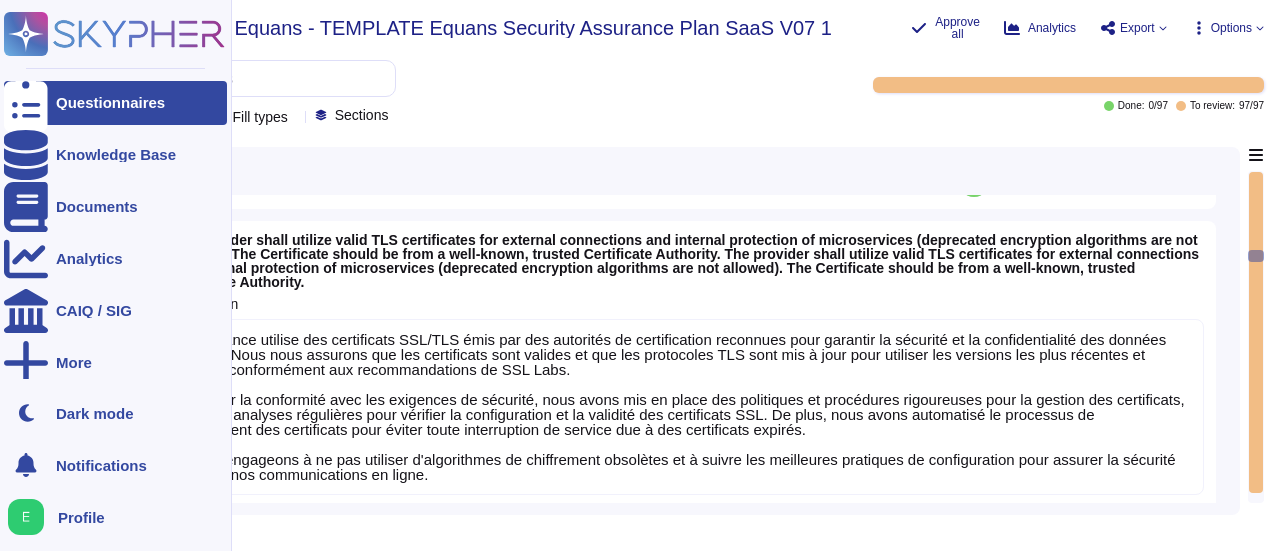 click on "Questionnaires" at bounding box center [115, 103] 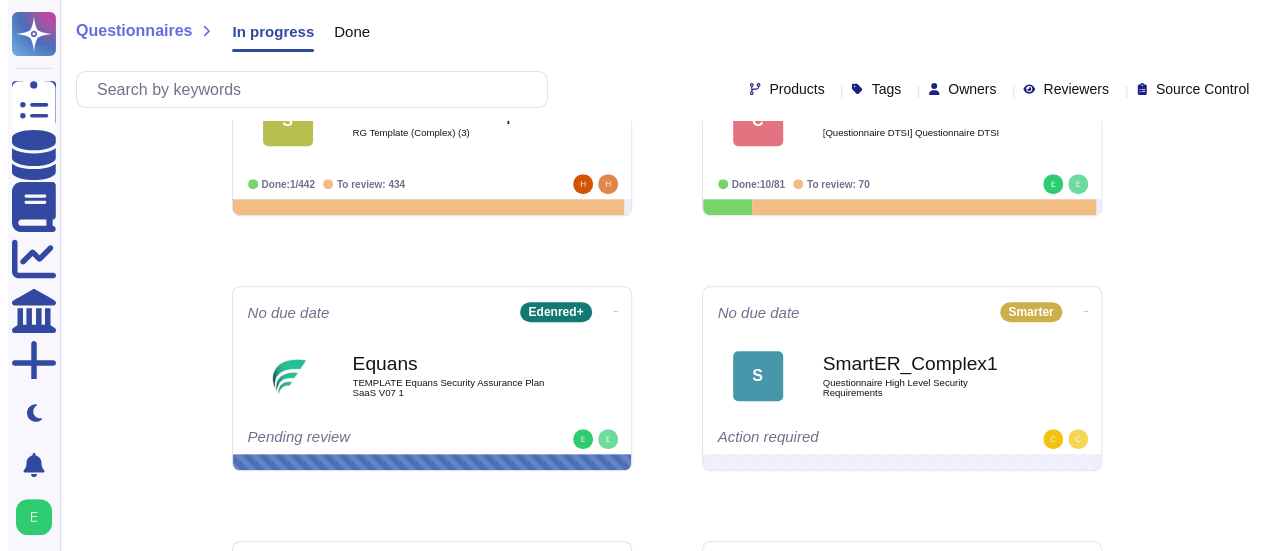 scroll, scrollTop: 373, scrollLeft: 0, axis: vertical 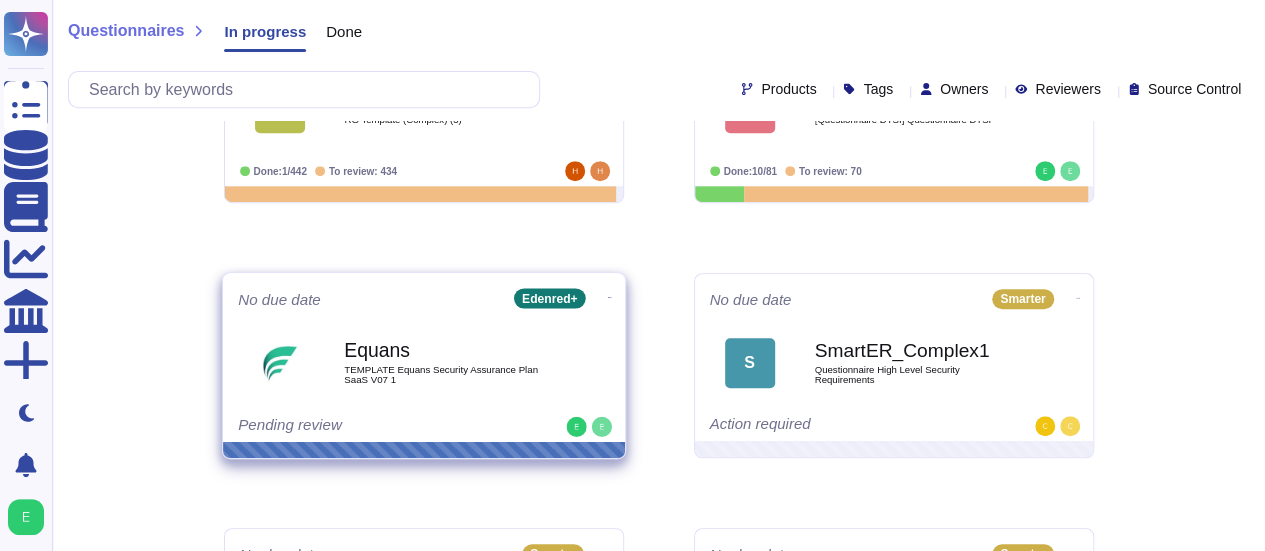 click 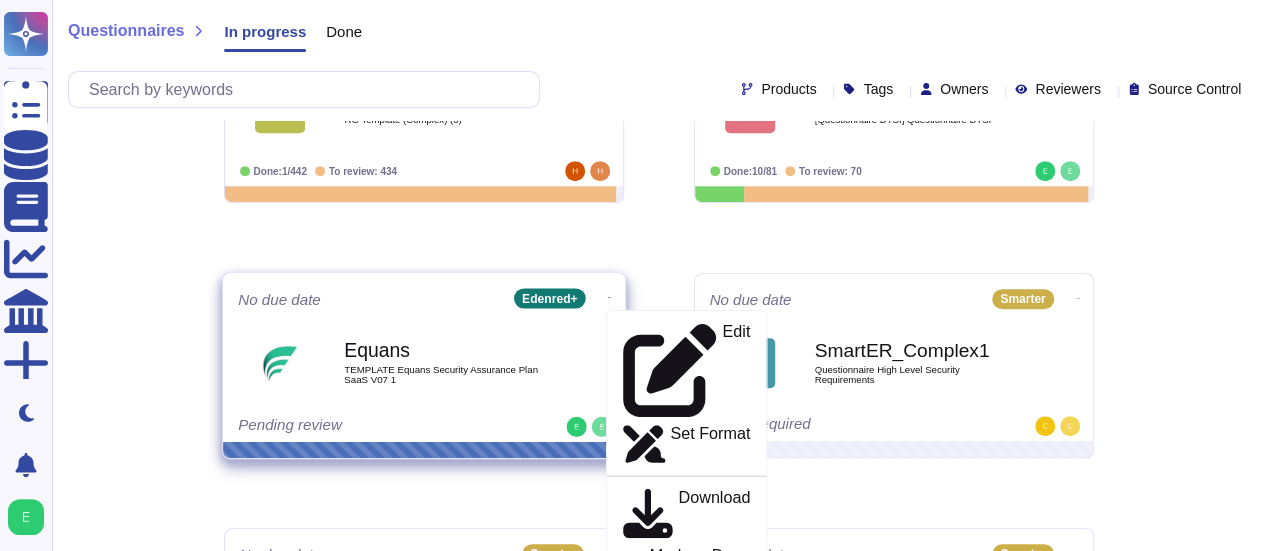click on "Delete" at bounding box center (726, 799) 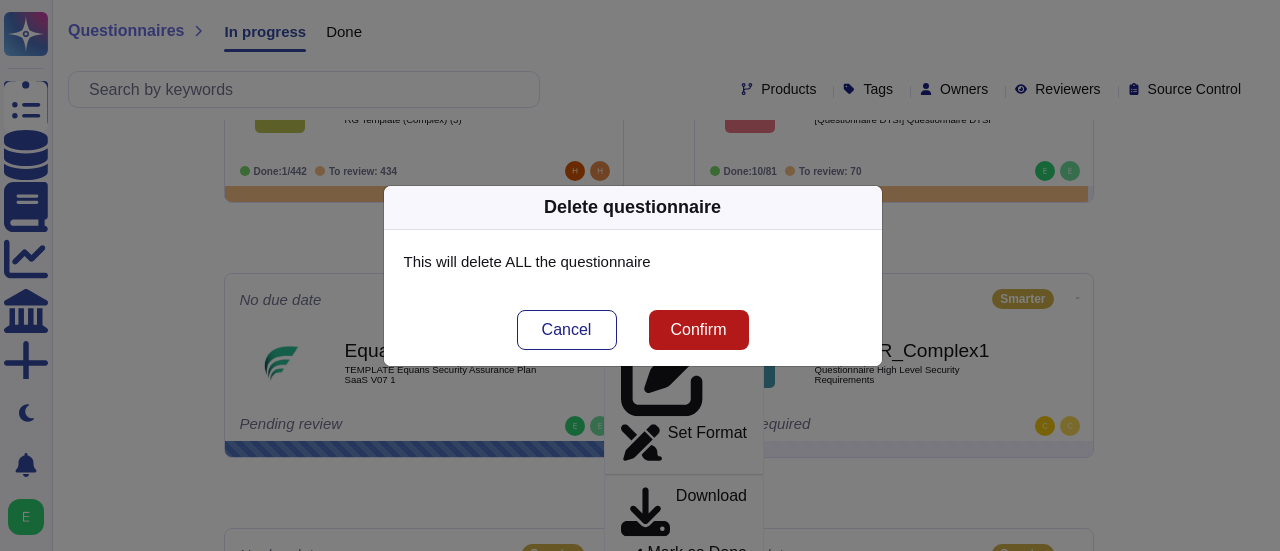 click on "Confirm" at bounding box center (698, 330) 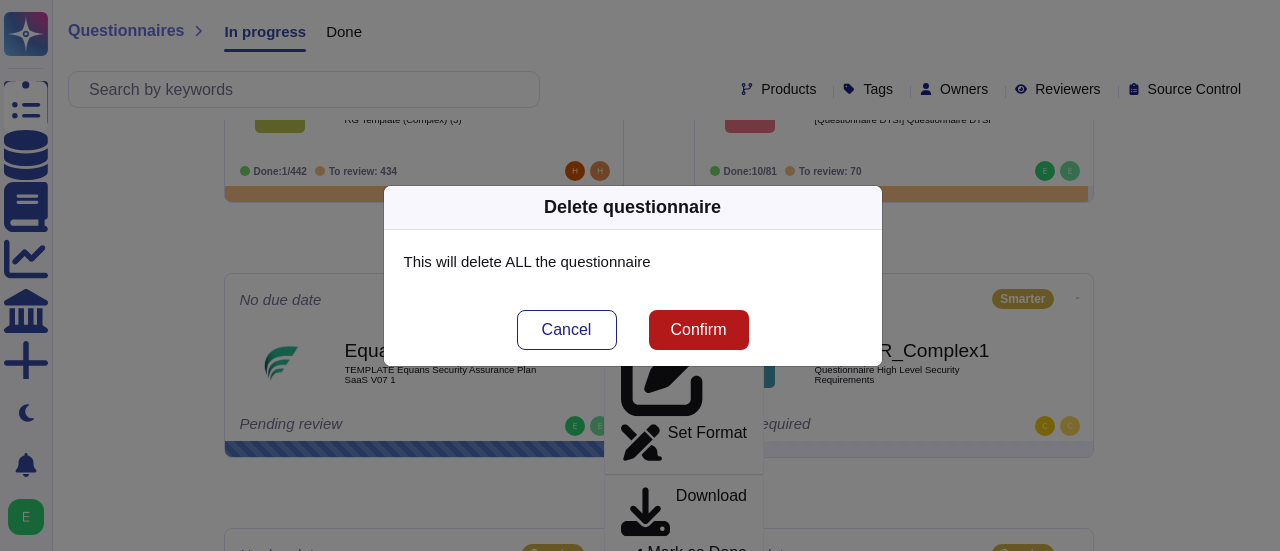 scroll, scrollTop: 0, scrollLeft: 0, axis: both 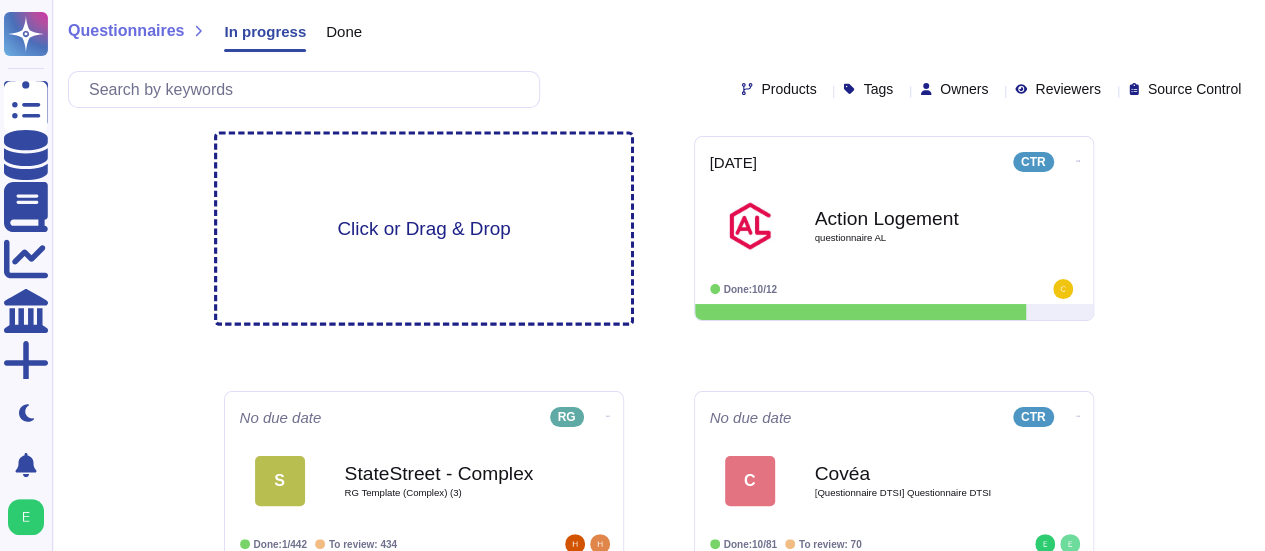 click on "Click or Drag & Drop" at bounding box center (423, 228) 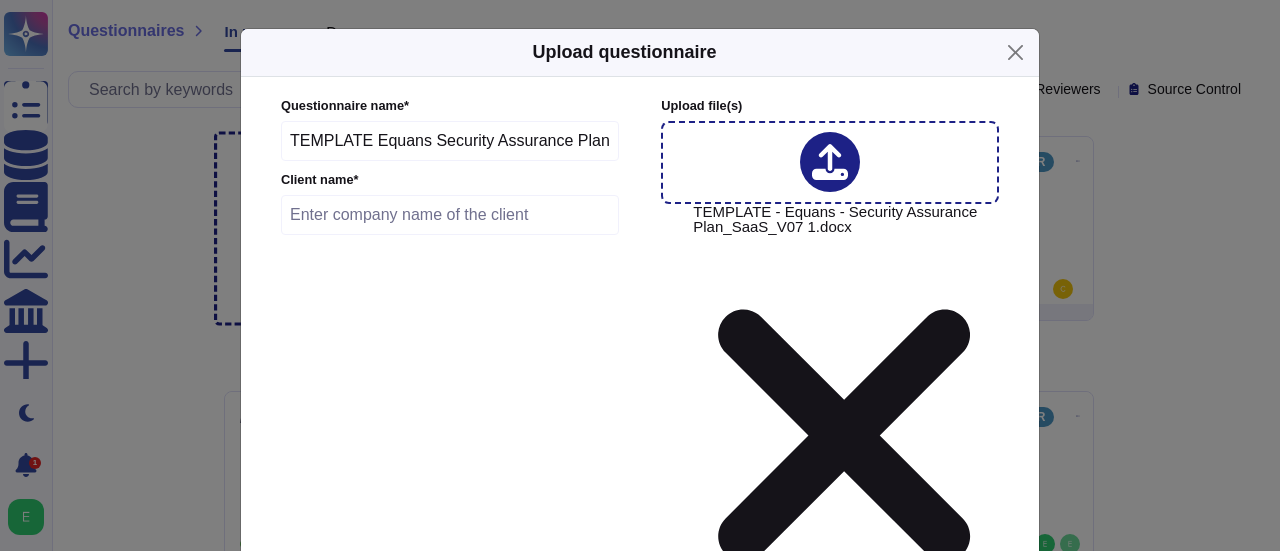 click 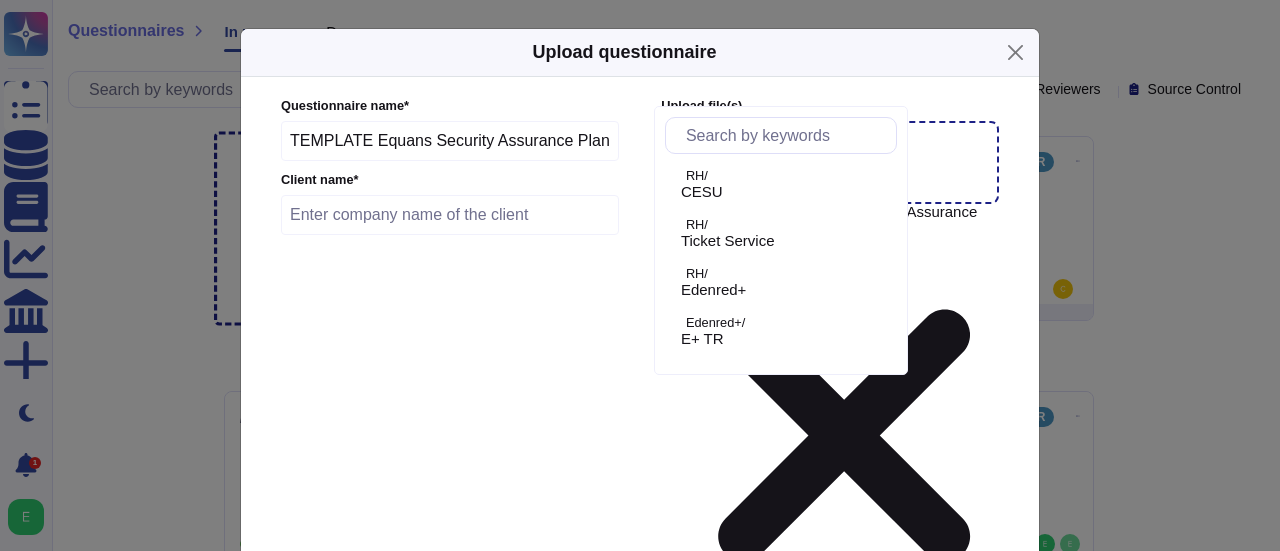 scroll, scrollTop: 174, scrollLeft: 0, axis: vertical 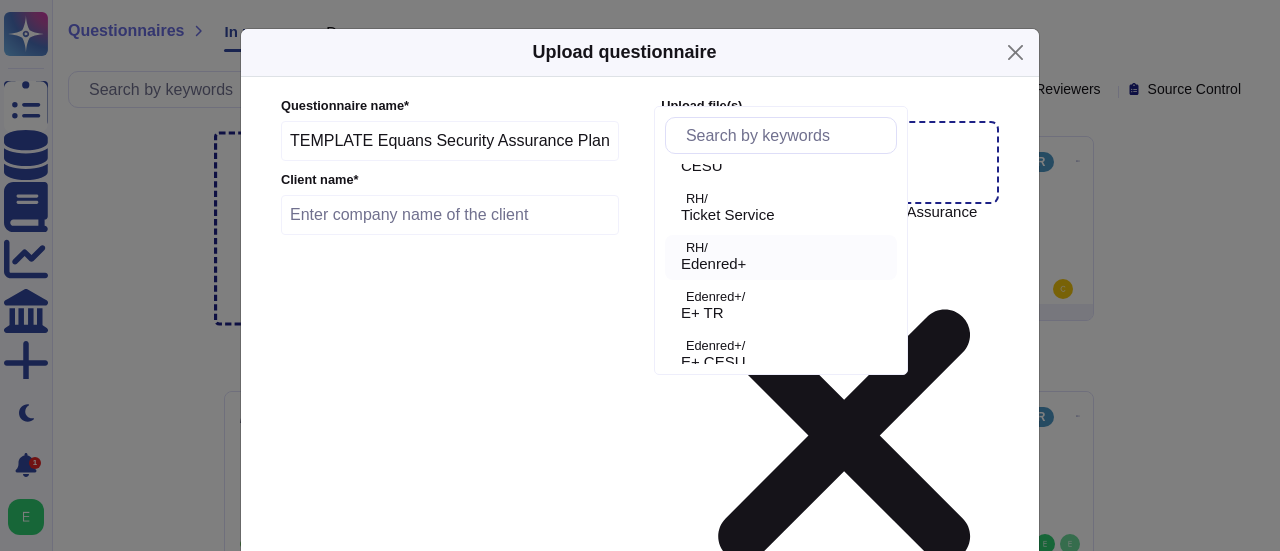 click on "Edenred+" at bounding box center [713, 264] 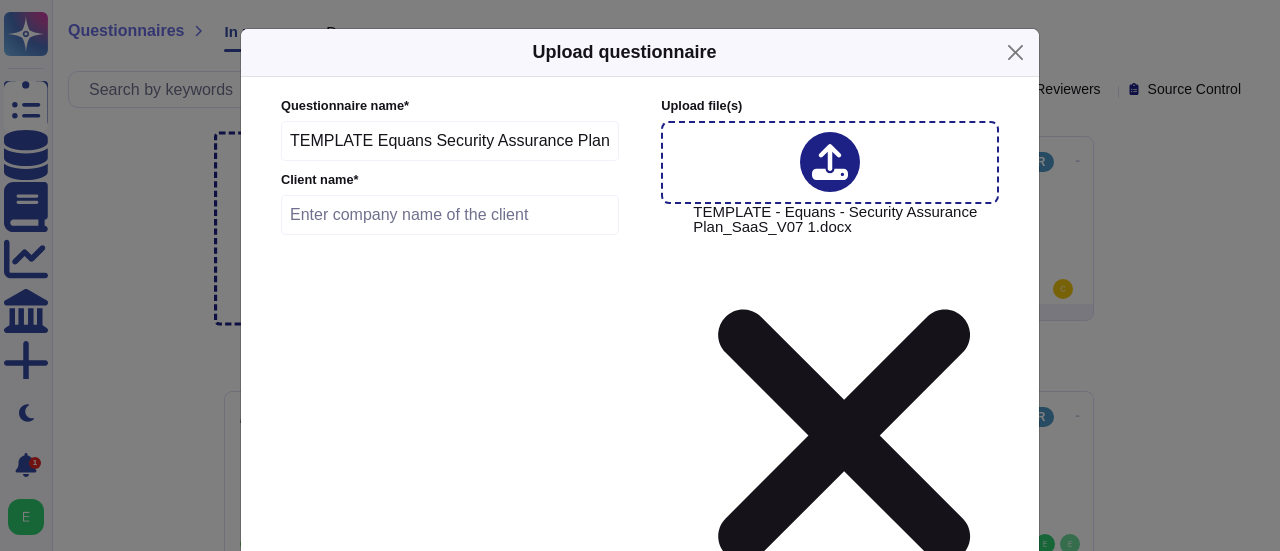 click at bounding box center (982, 778) 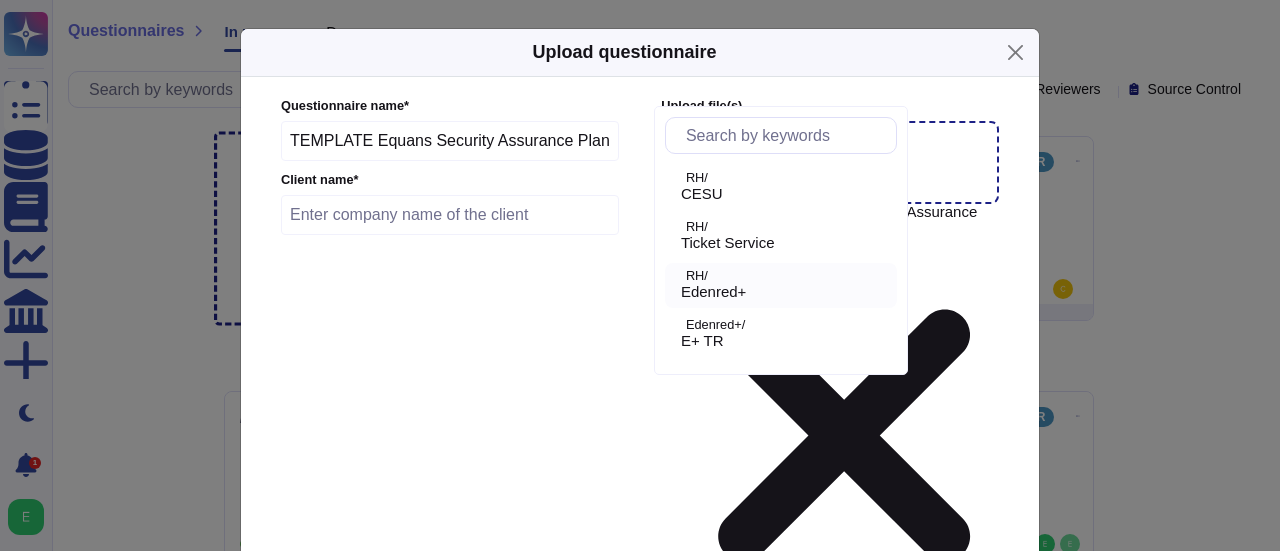 scroll, scrollTop: 160, scrollLeft: 0, axis: vertical 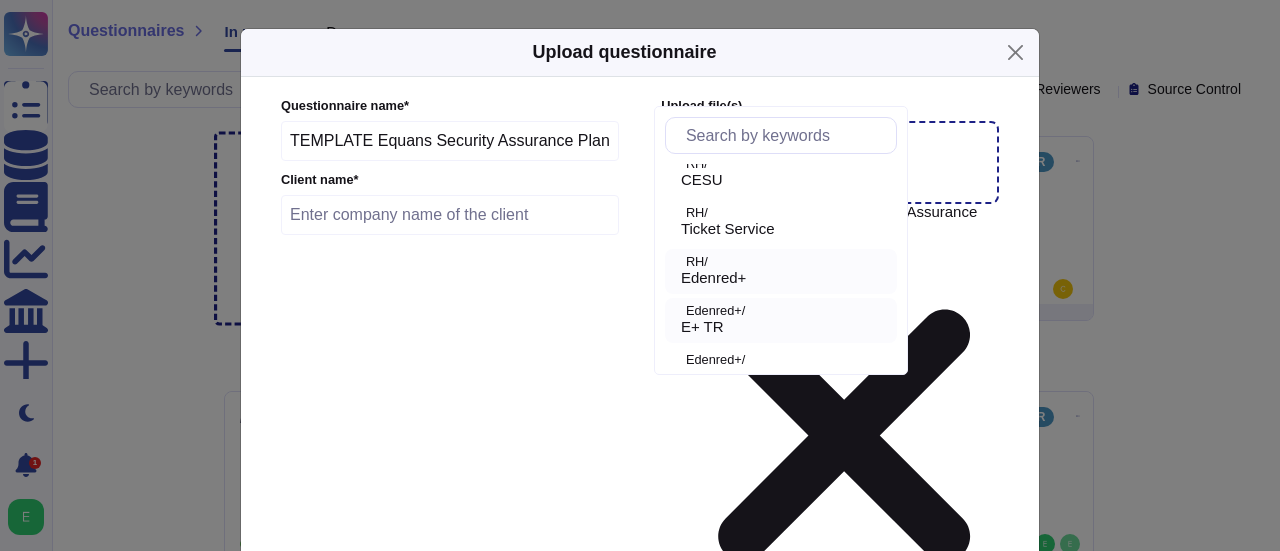 click on "E+ TR" at bounding box center [785, 327] 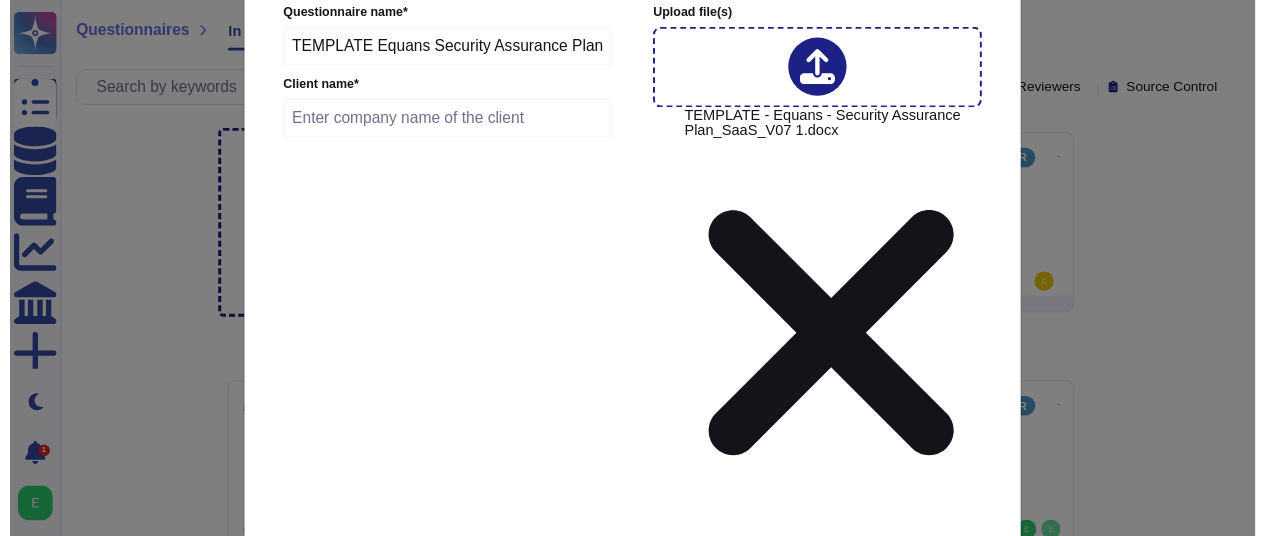 scroll, scrollTop: 108, scrollLeft: 0, axis: vertical 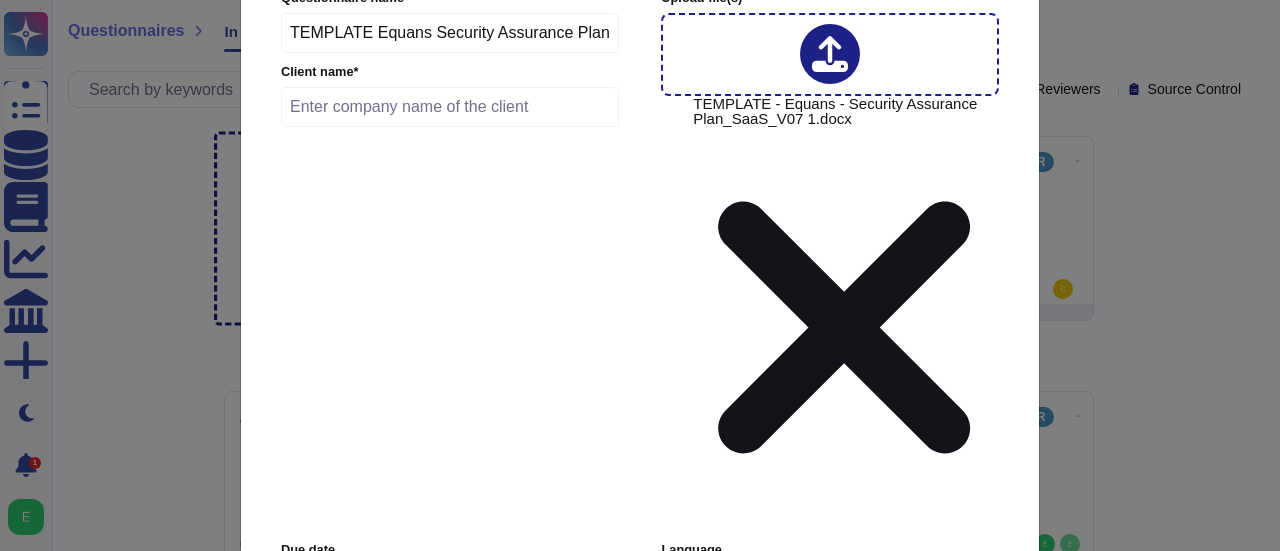 click at bounding box center [450, 107] 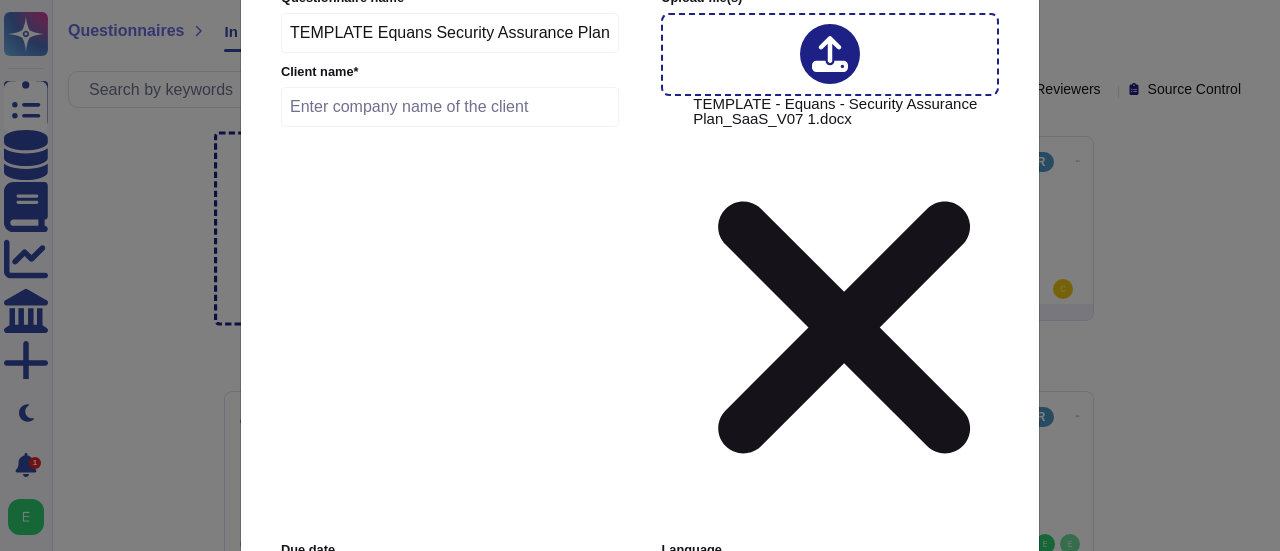 type on "Equans" 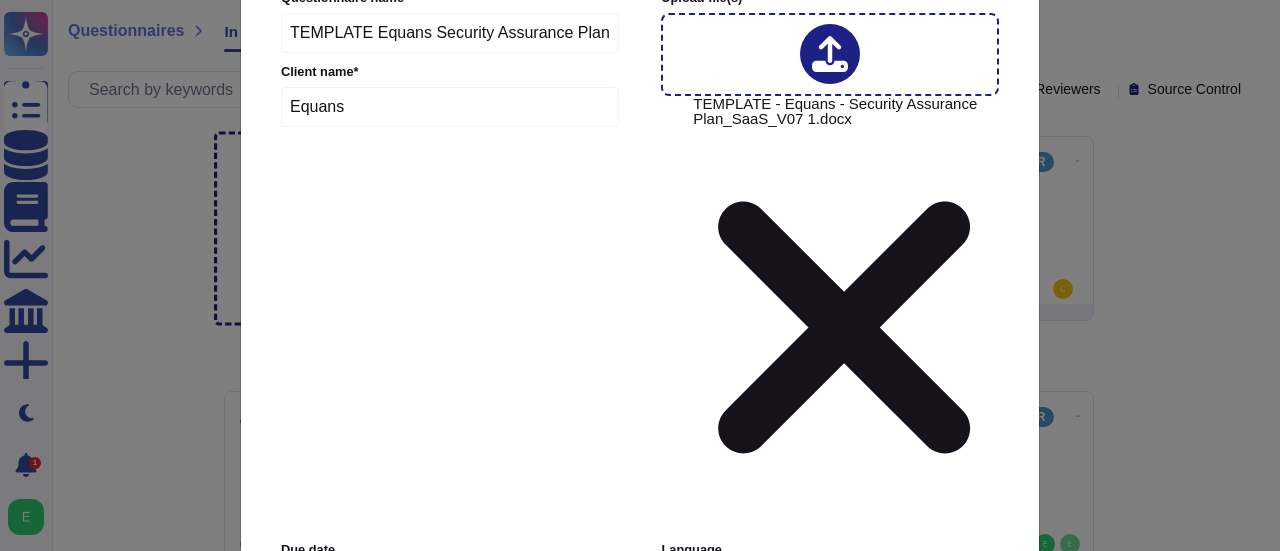 click on "Upload" at bounding box center [640, 881] 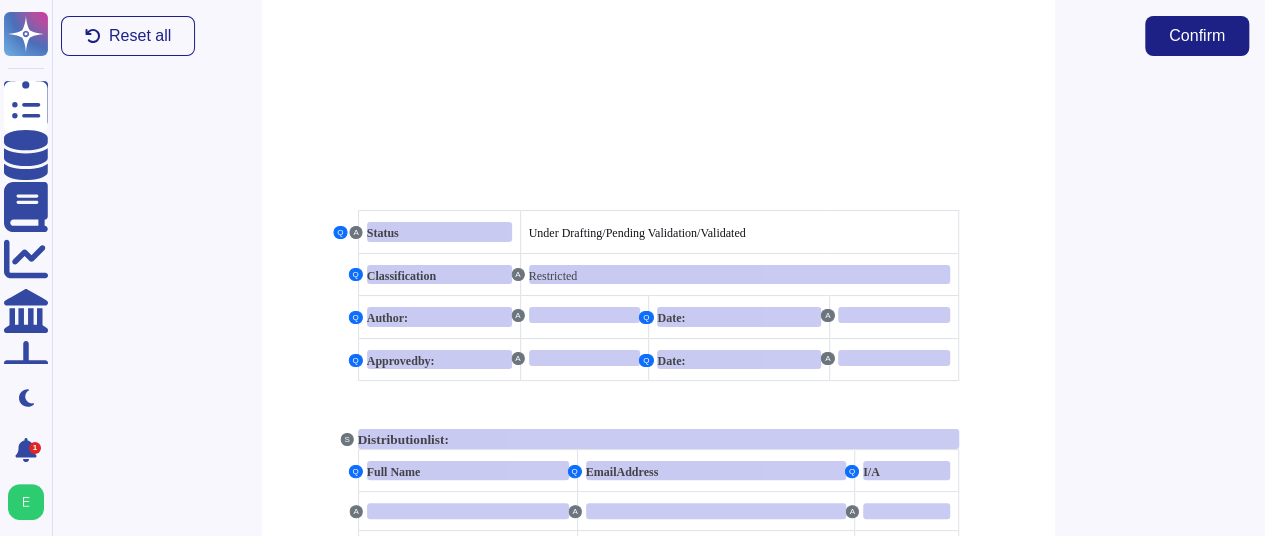 scroll, scrollTop: 468, scrollLeft: 0, axis: vertical 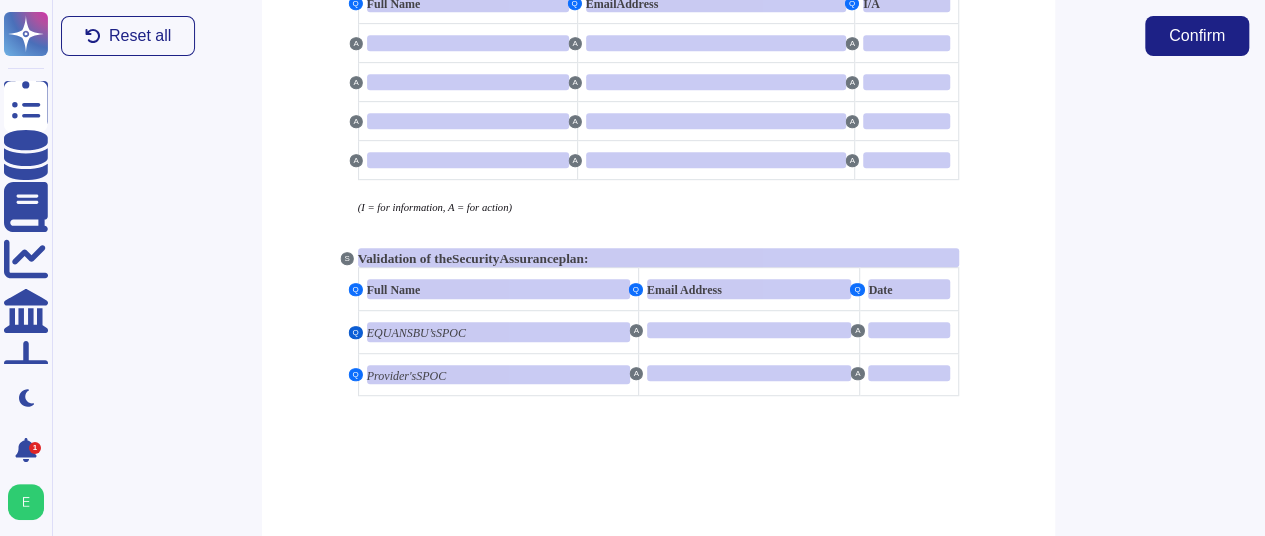click on "Q" at bounding box center [355, 332] 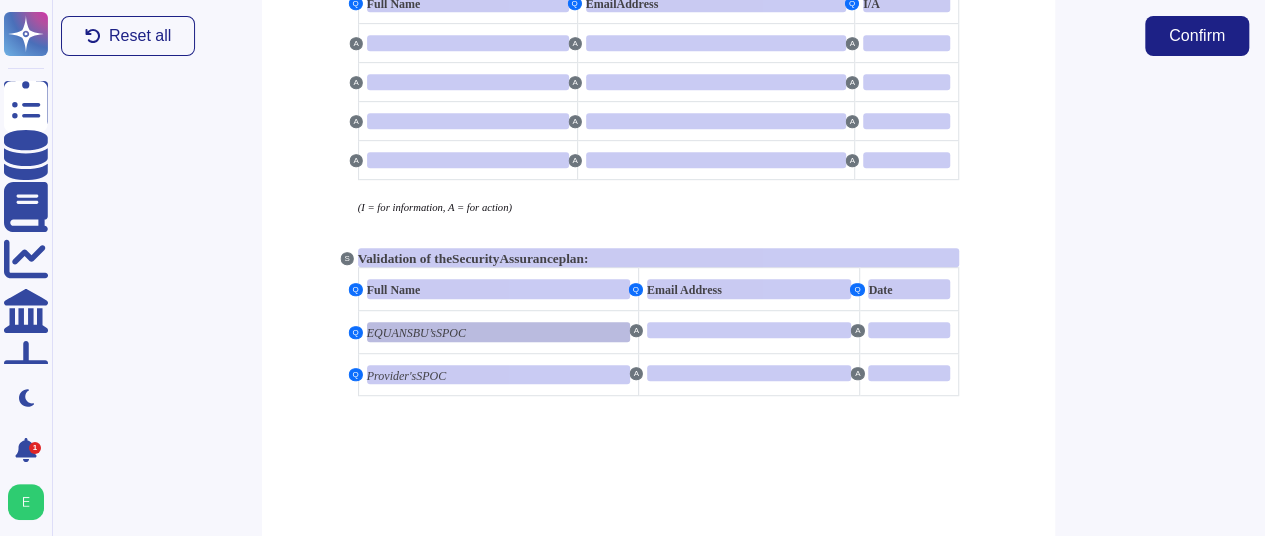 click on "EQUANS" at bounding box center [390, 333] 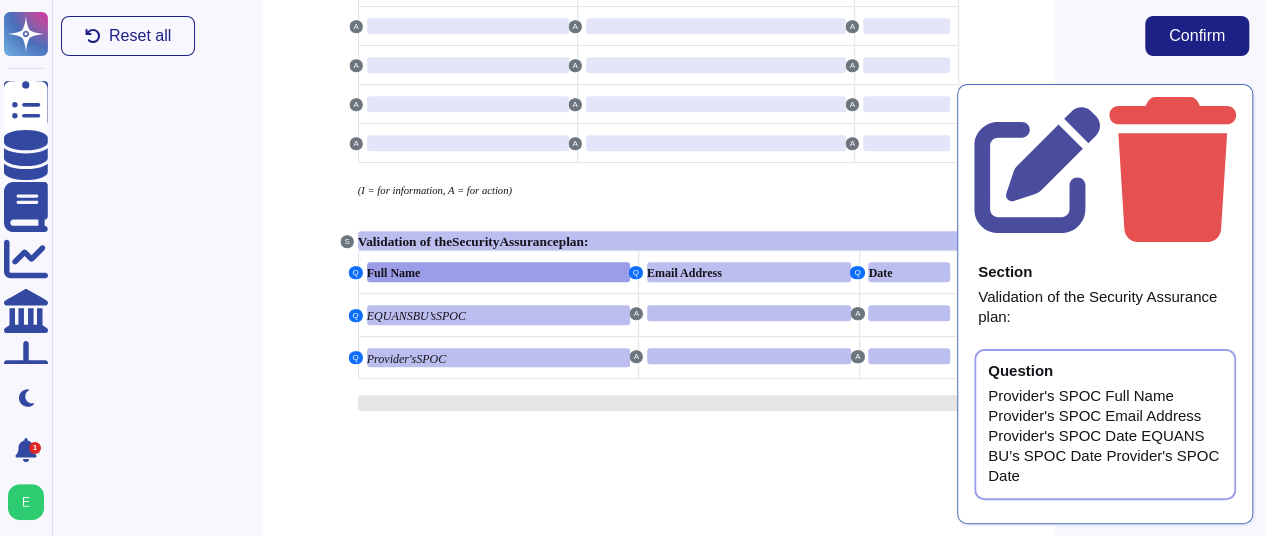 click at bounding box center [668, 403] 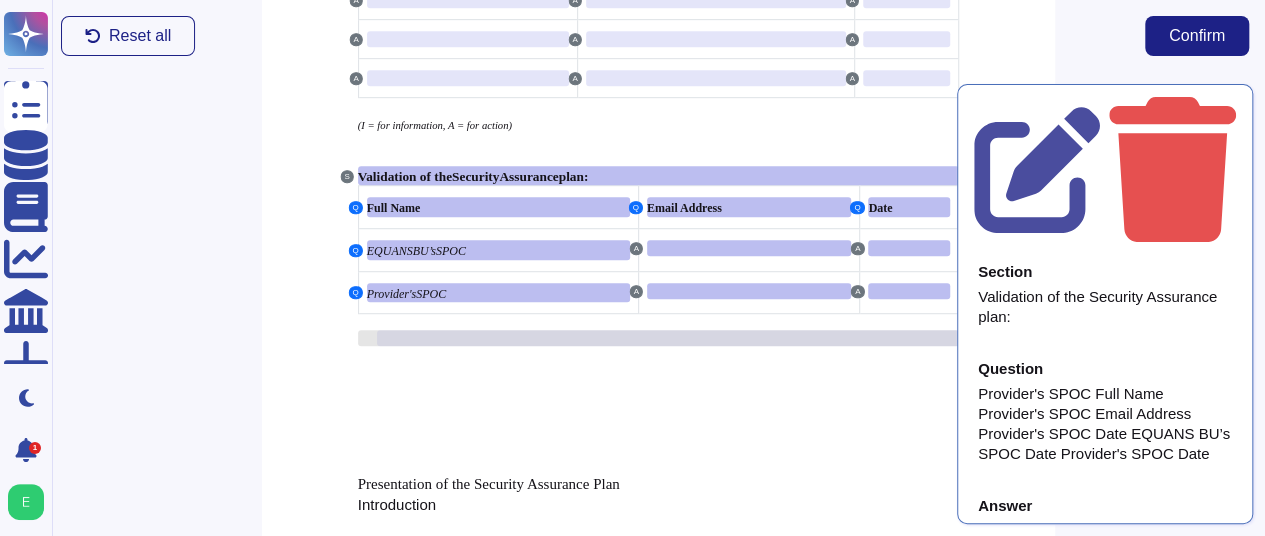 scroll, scrollTop: 615, scrollLeft: 0, axis: vertical 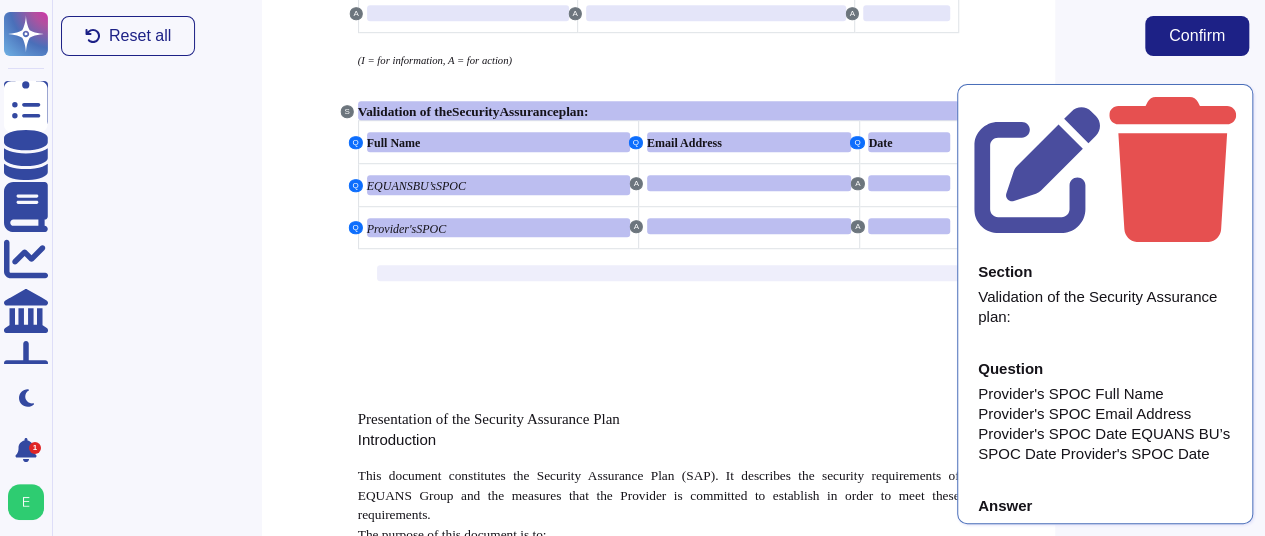 click on "Reset all Confirm" at bounding box center [655, 36] 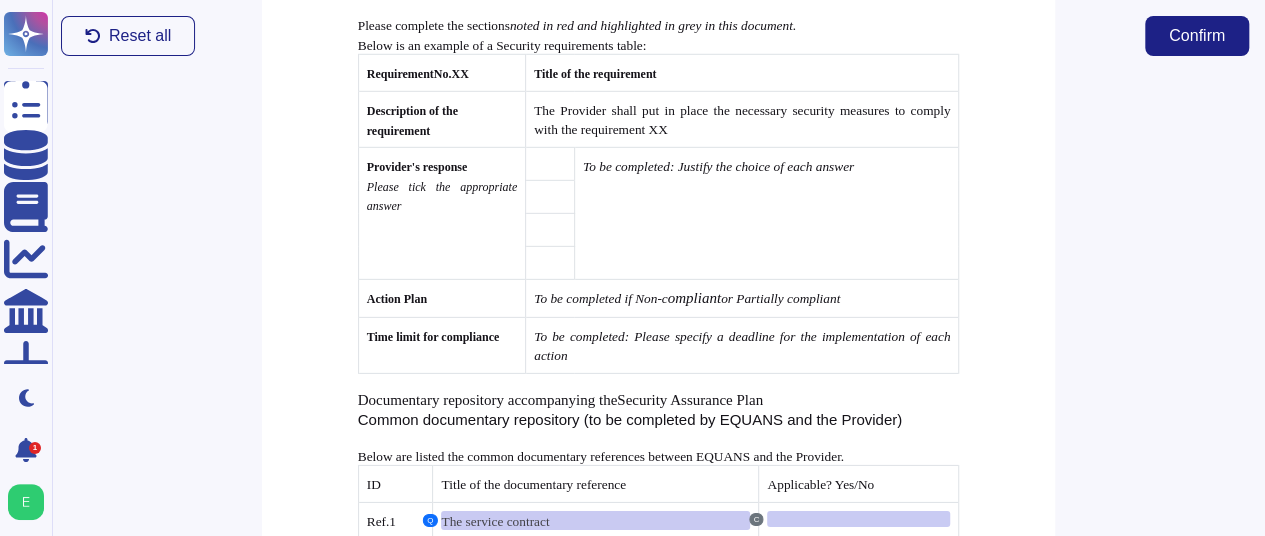 scroll, scrollTop: 3427, scrollLeft: 0, axis: vertical 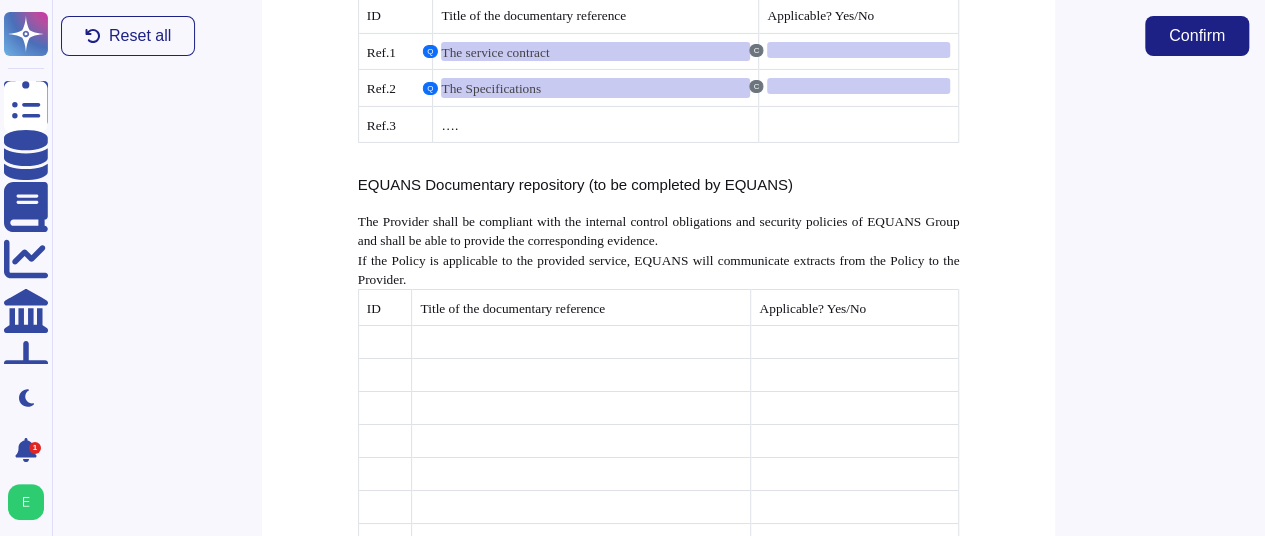 click on "Reset all Confirm" at bounding box center (655, 36) 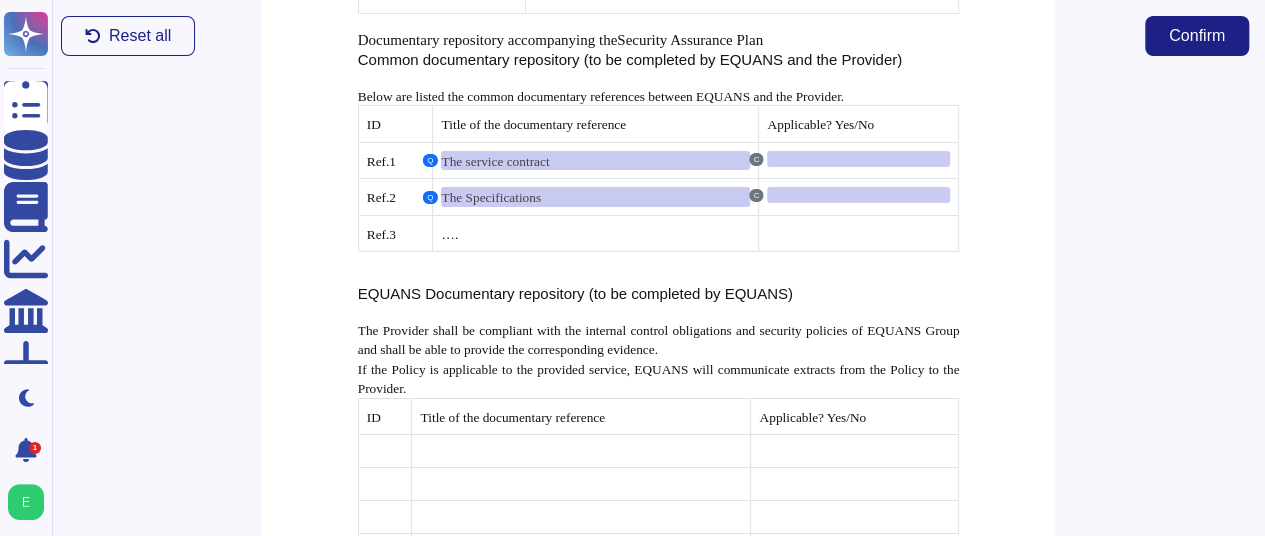 scroll, scrollTop: 3307, scrollLeft: 0, axis: vertical 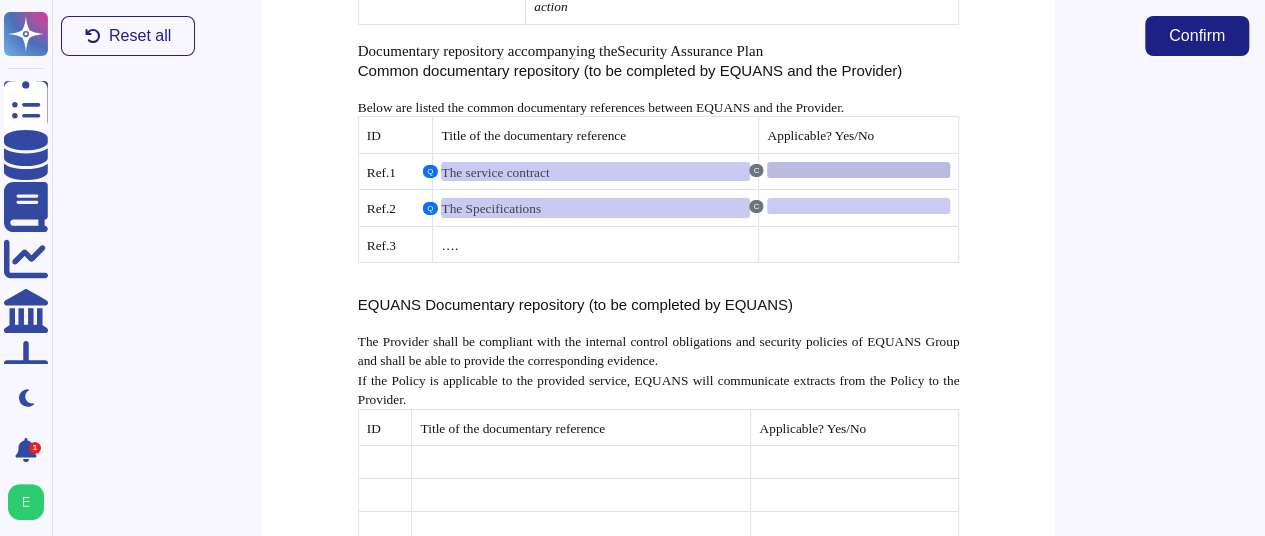click at bounding box center (858, 170) 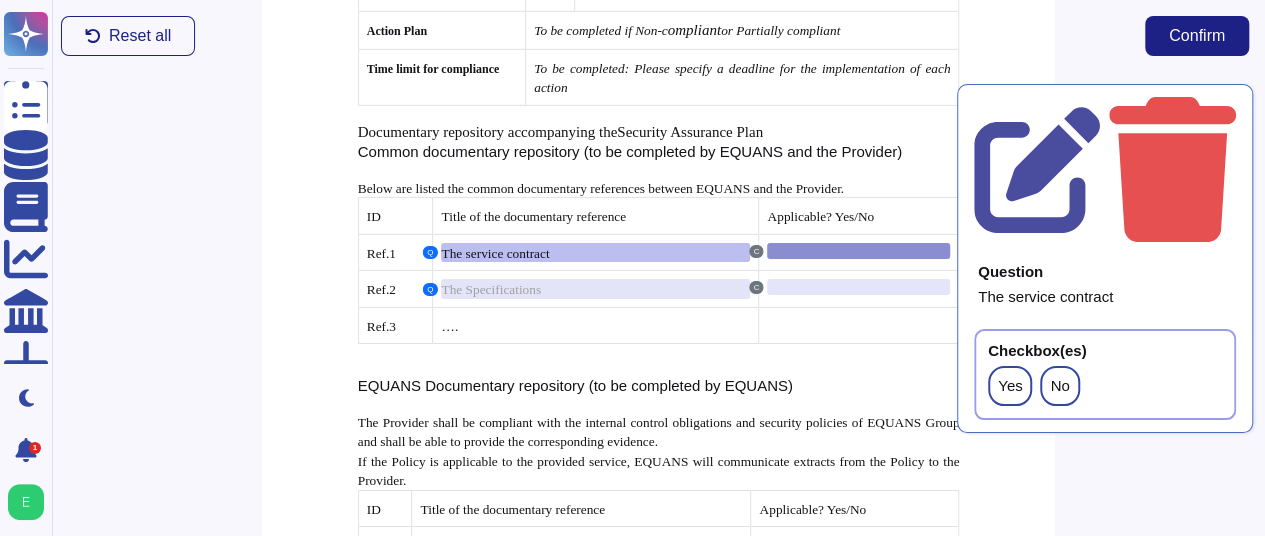 scroll, scrollTop: 3176, scrollLeft: 0, axis: vertical 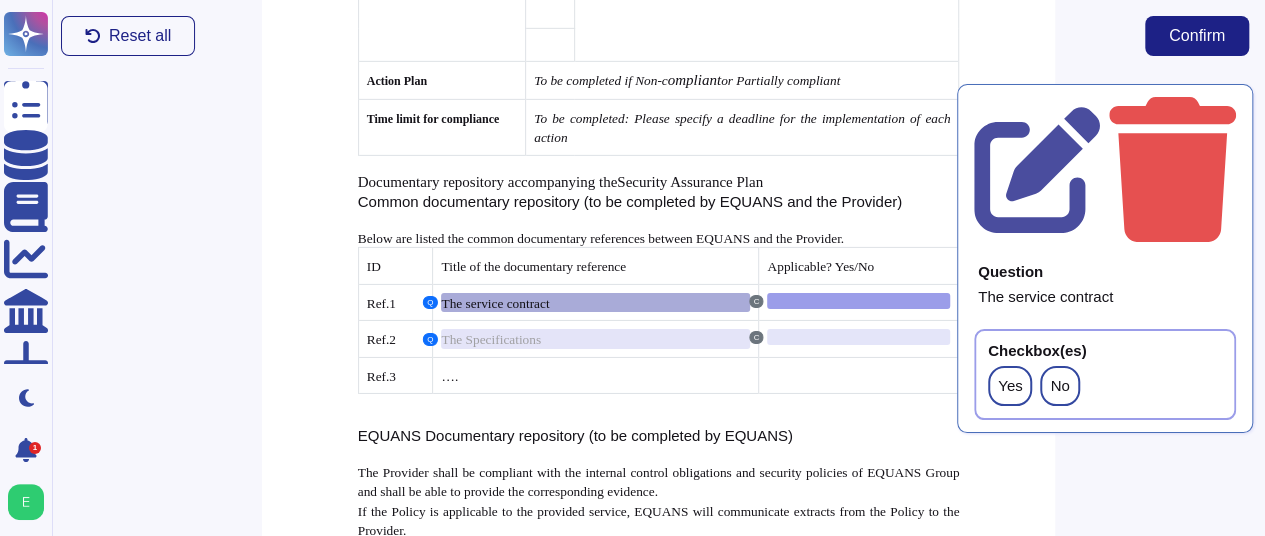 click on "The service contract" at bounding box center (595, 303) 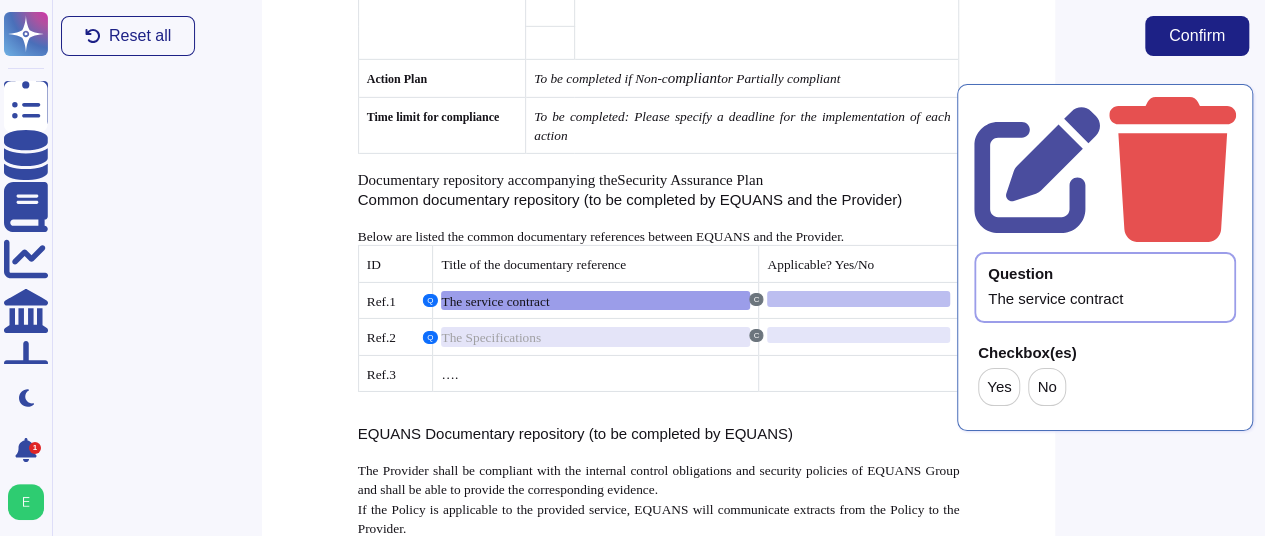 click on "Question The service contract Checkbox(es) Yes No" at bounding box center (1105, 304) 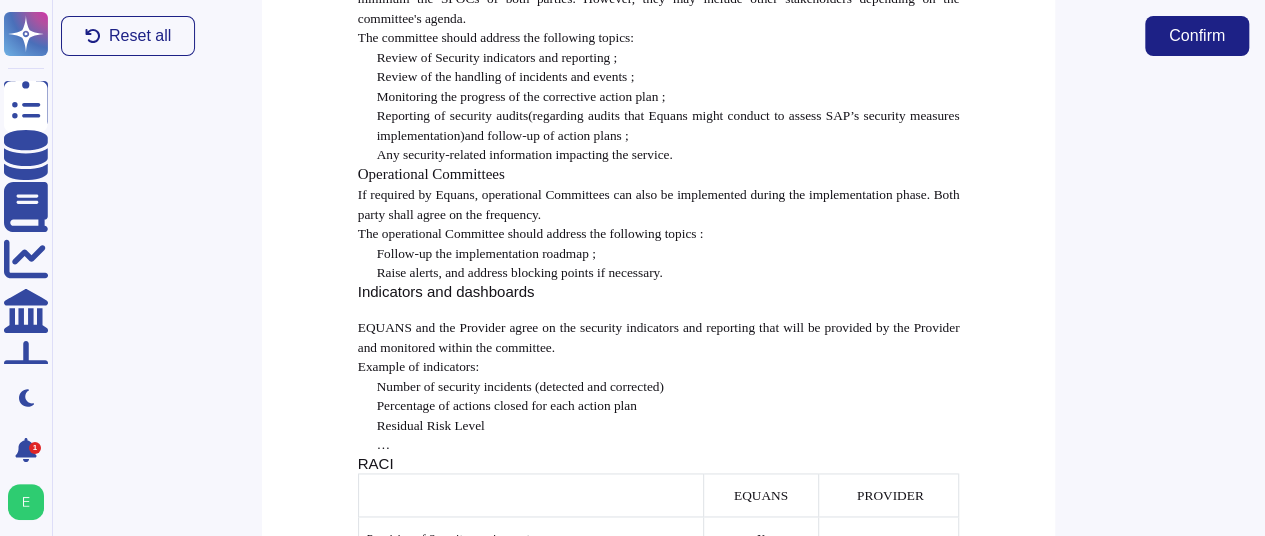 scroll, scrollTop: 5521, scrollLeft: 0, axis: vertical 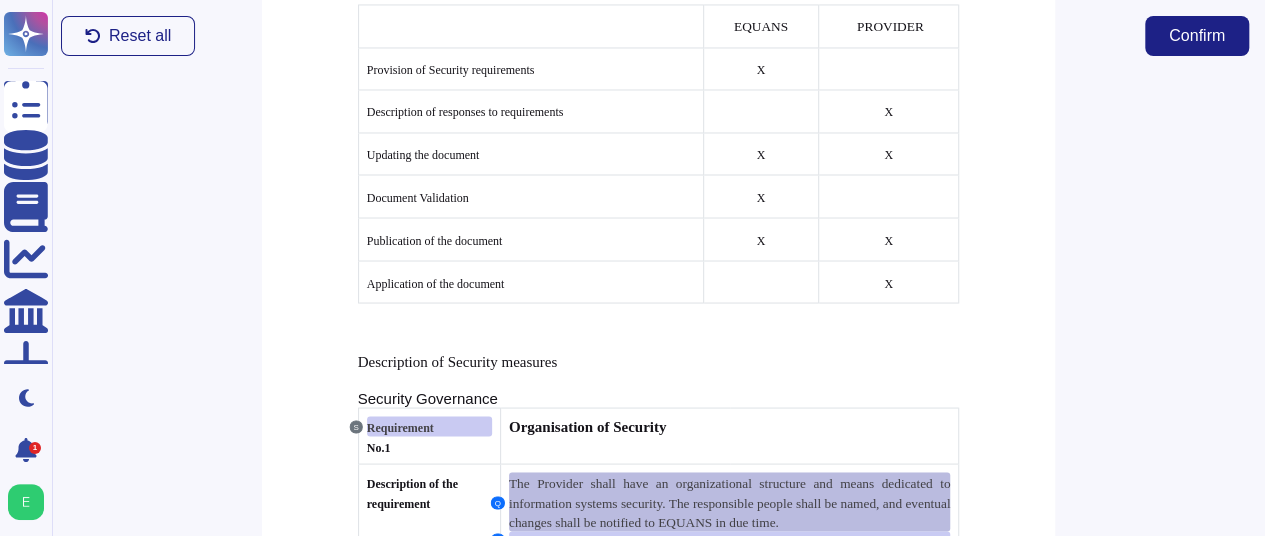 click on "The Provider shall have an organizational structure and means dedicated to information systems security. The responsible people shall be named, and eventual changes shall be notified to EQUANS in due time." at bounding box center (730, 502) 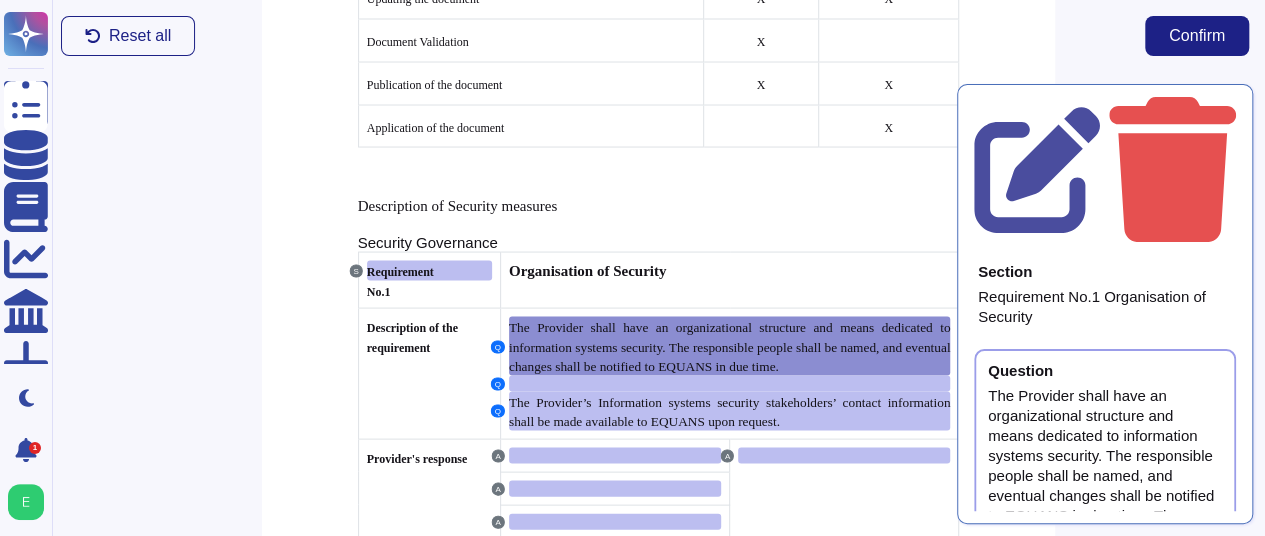scroll, scrollTop: 5708, scrollLeft: 0, axis: vertical 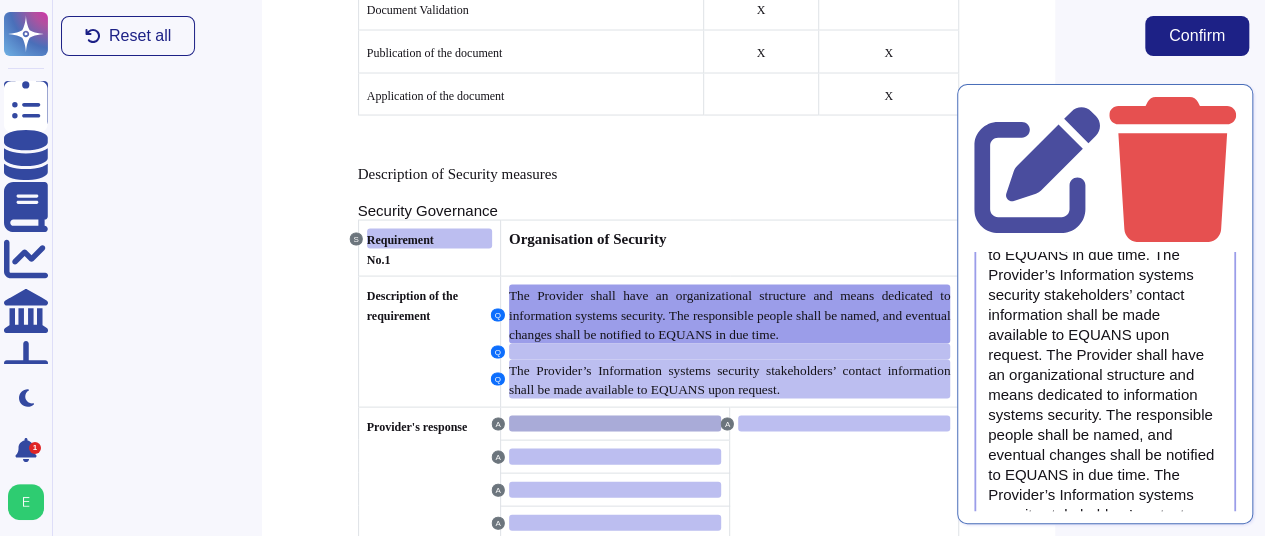 click at bounding box center [615, 424] 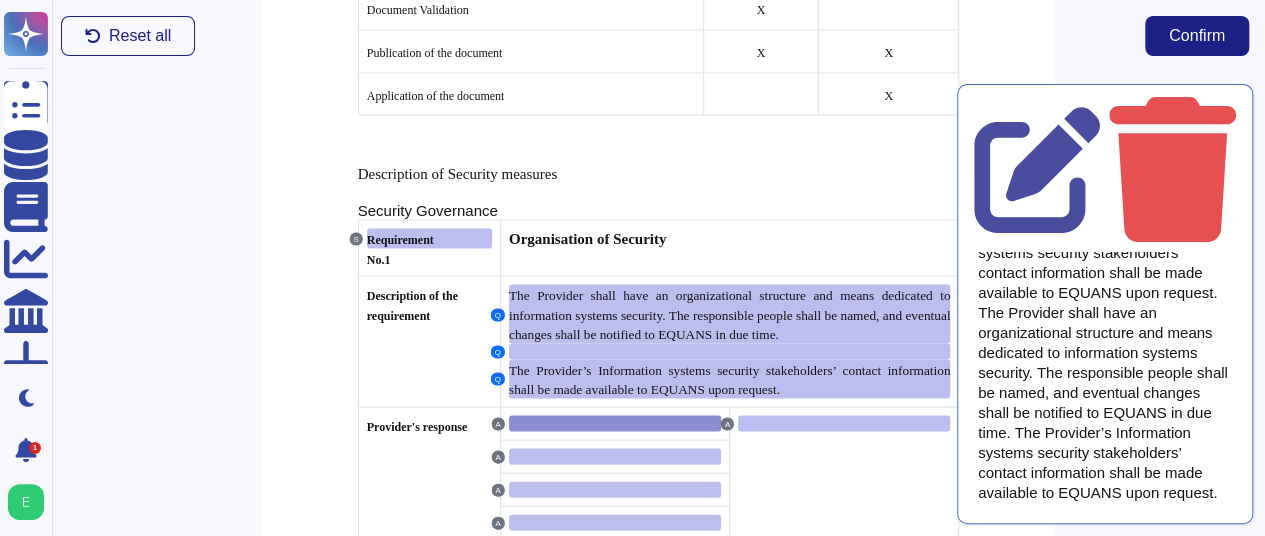 scroll, scrollTop: 441, scrollLeft: 0, axis: vertical 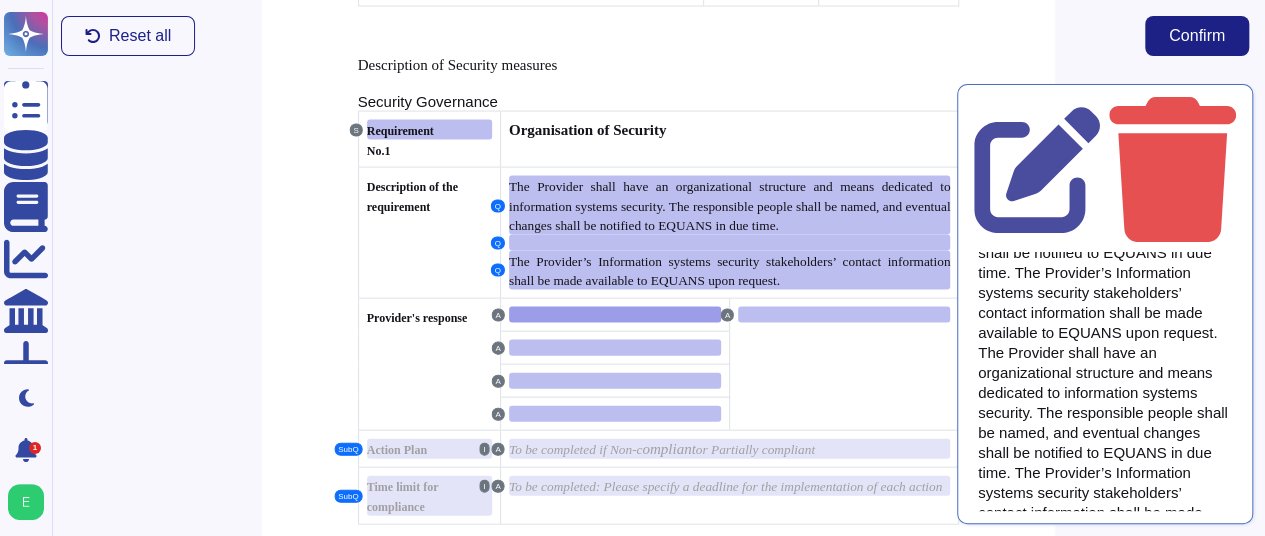 click on "Reset all Confirm" at bounding box center (655, 36) 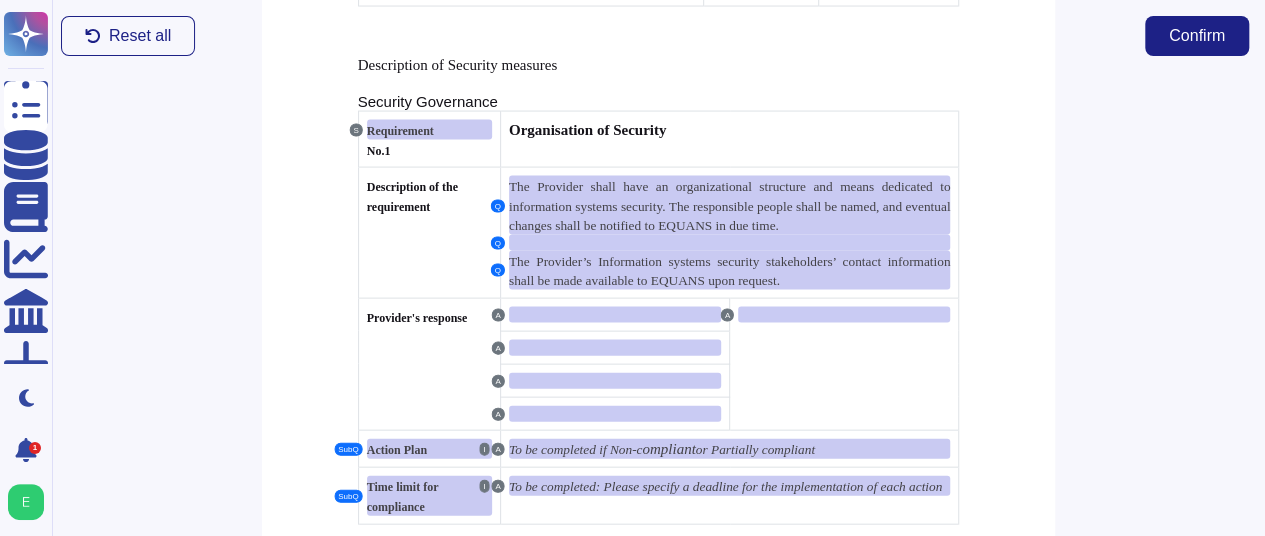 scroll, scrollTop: 6286, scrollLeft: 0, axis: vertical 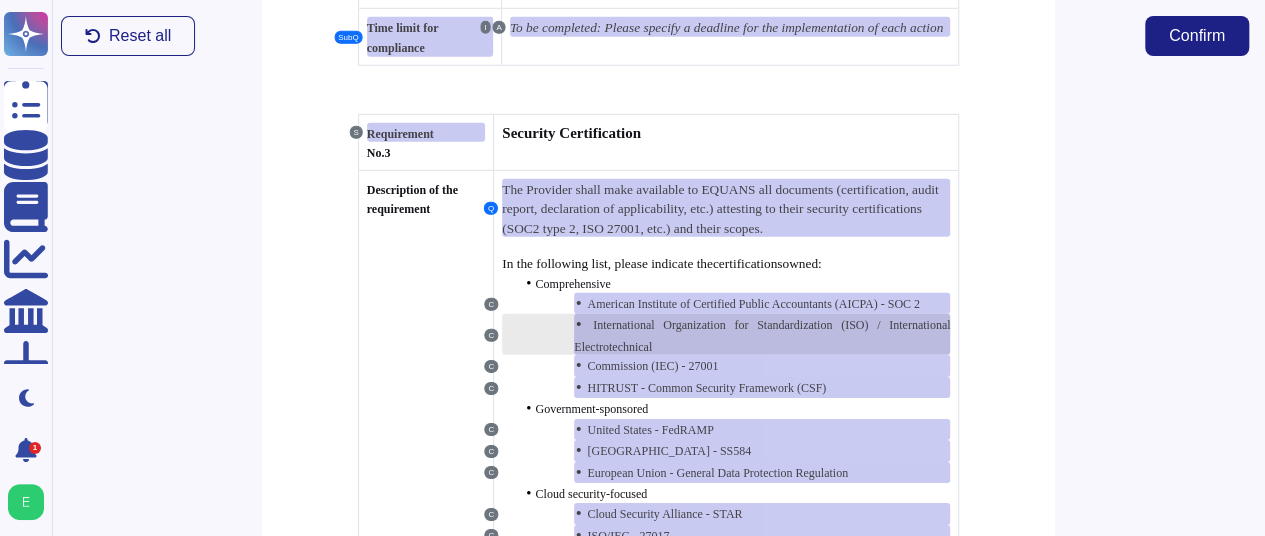 click on "International Organization for Standardization (ISO) / International Electrotechnical" at bounding box center [762, 336] 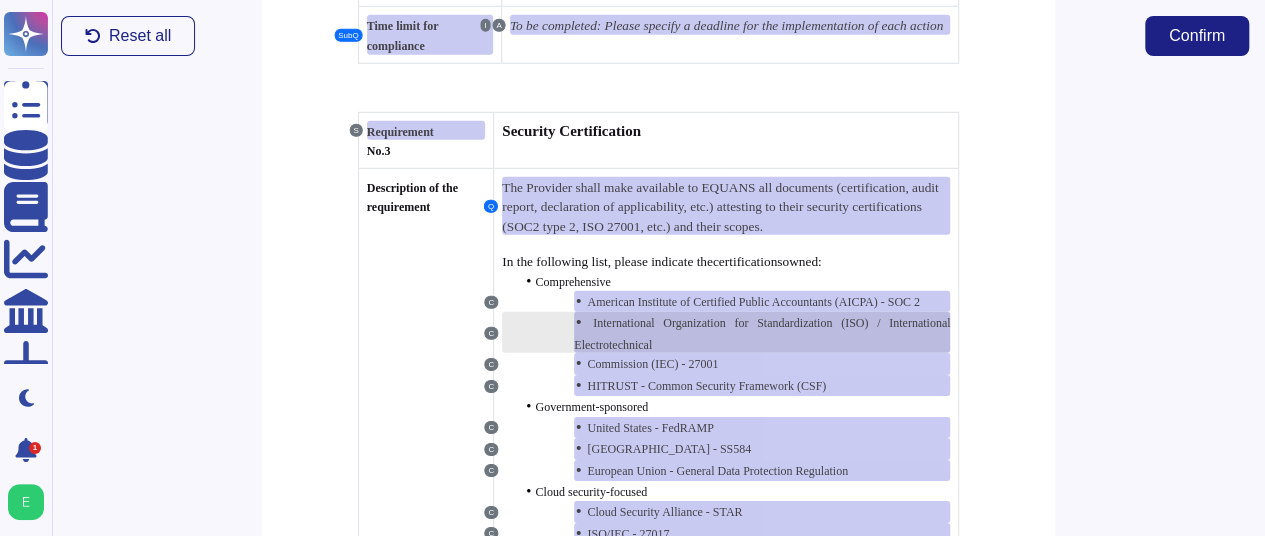 scroll, scrollTop: 6768, scrollLeft: 0, axis: vertical 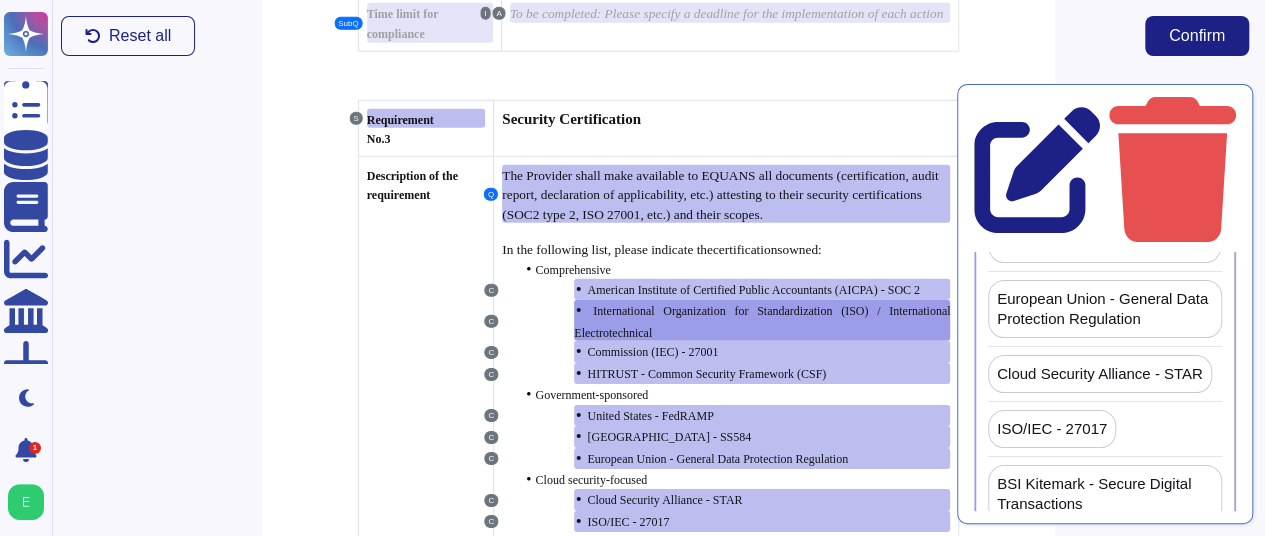 click 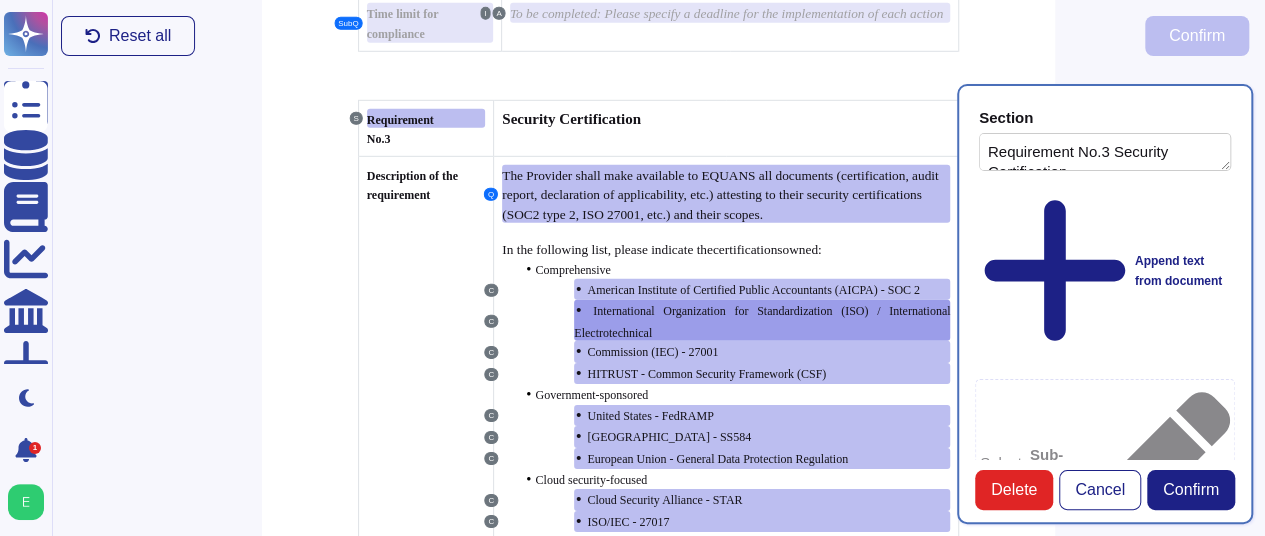 type on "Requirement No.3 Security Certification" 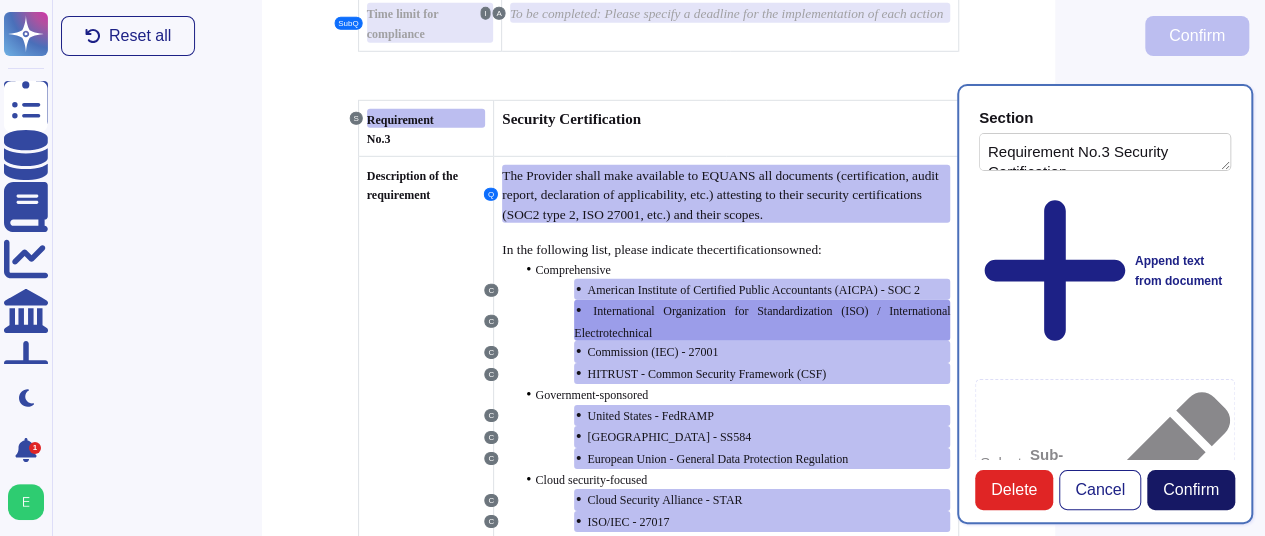 click on "Confirm" at bounding box center (1191, 490) 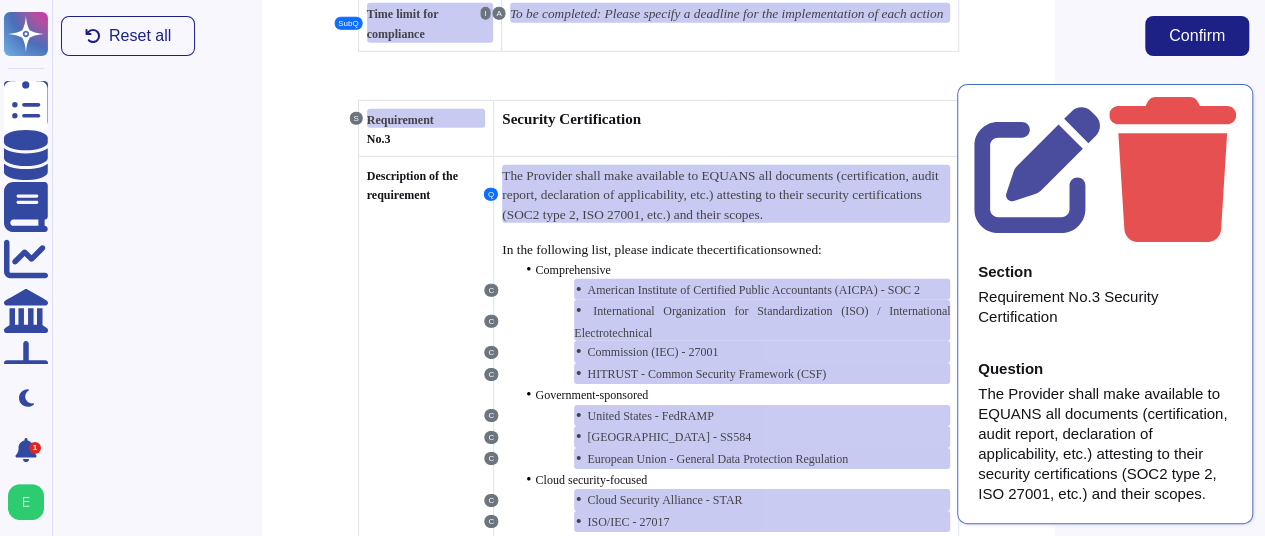 click on "Reset all Confirm" at bounding box center [655, 36] 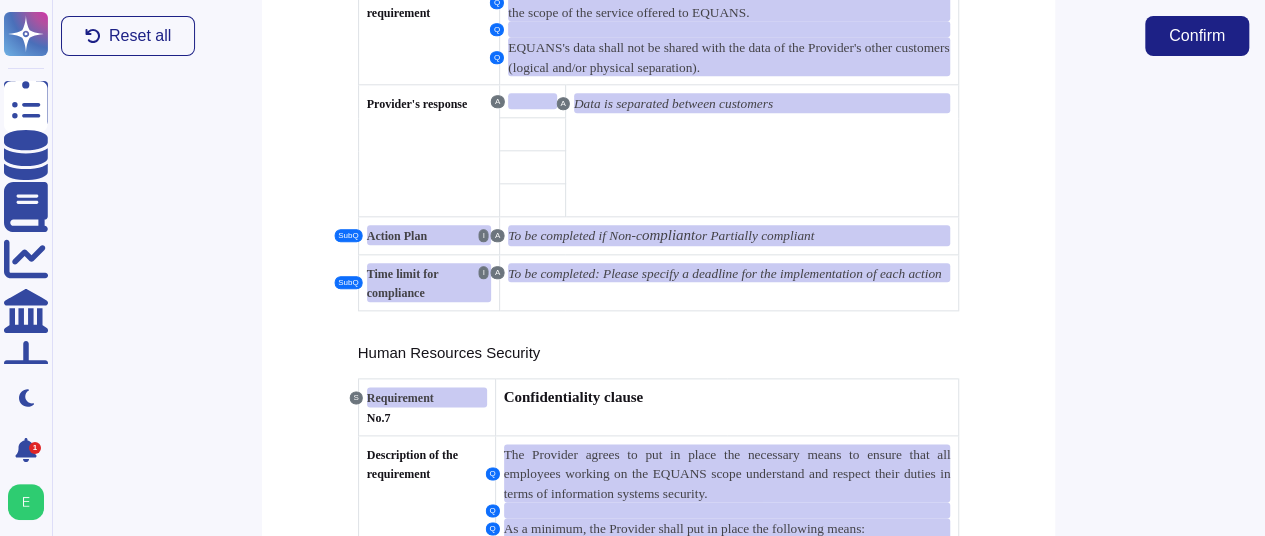 scroll, scrollTop: 9112, scrollLeft: 0, axis: vertical 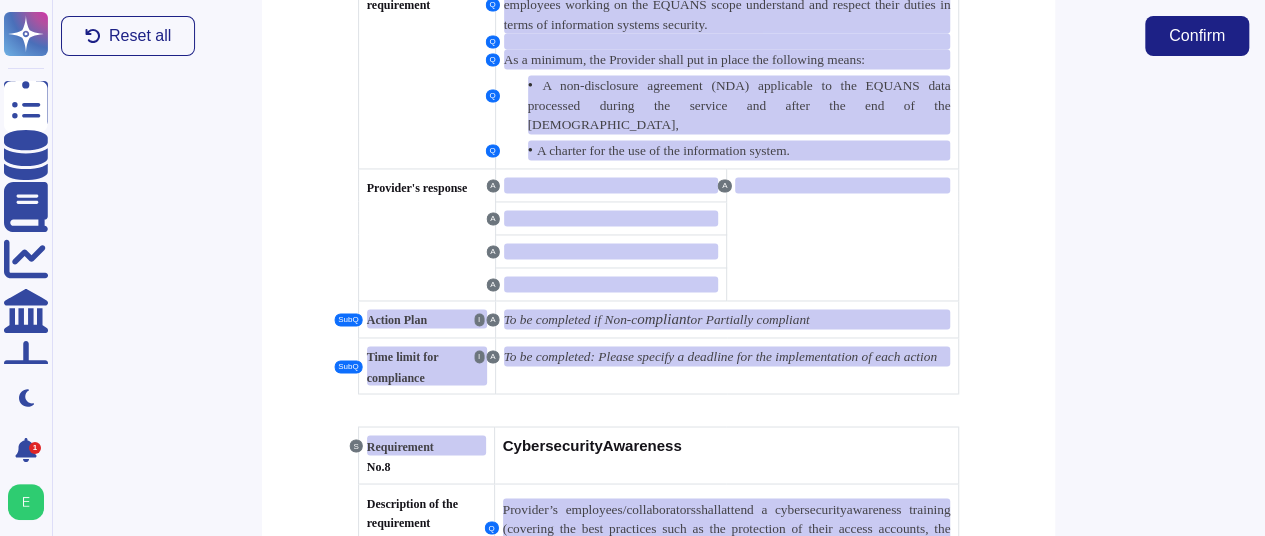 click at bounding box center [610, 581] 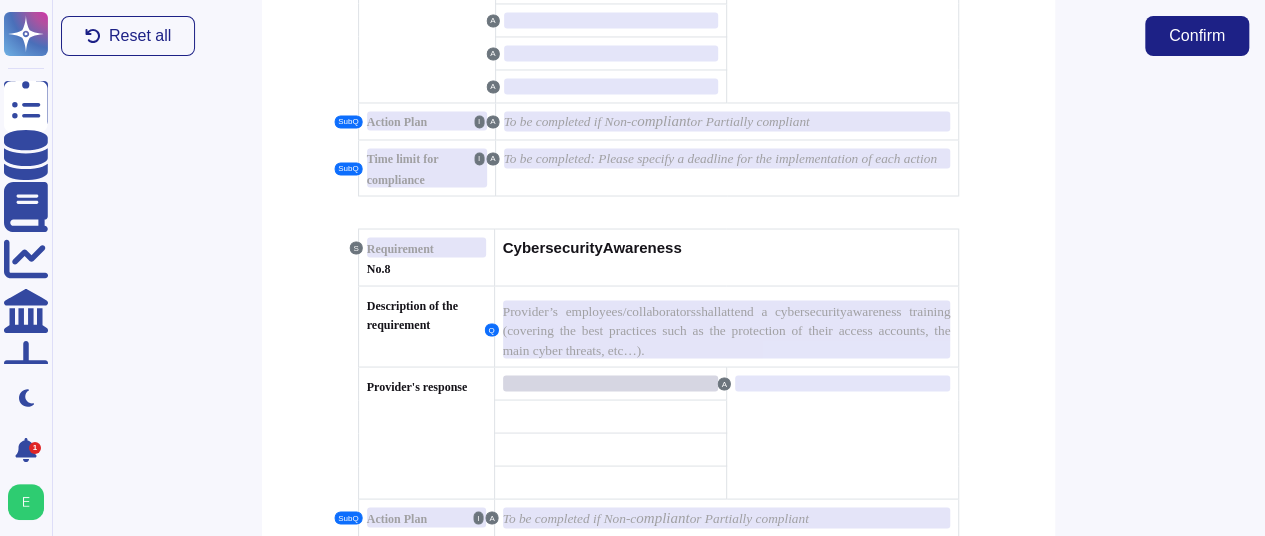 scroll, scrollTop: 9319, scrollLeft: 0, axis: vertical 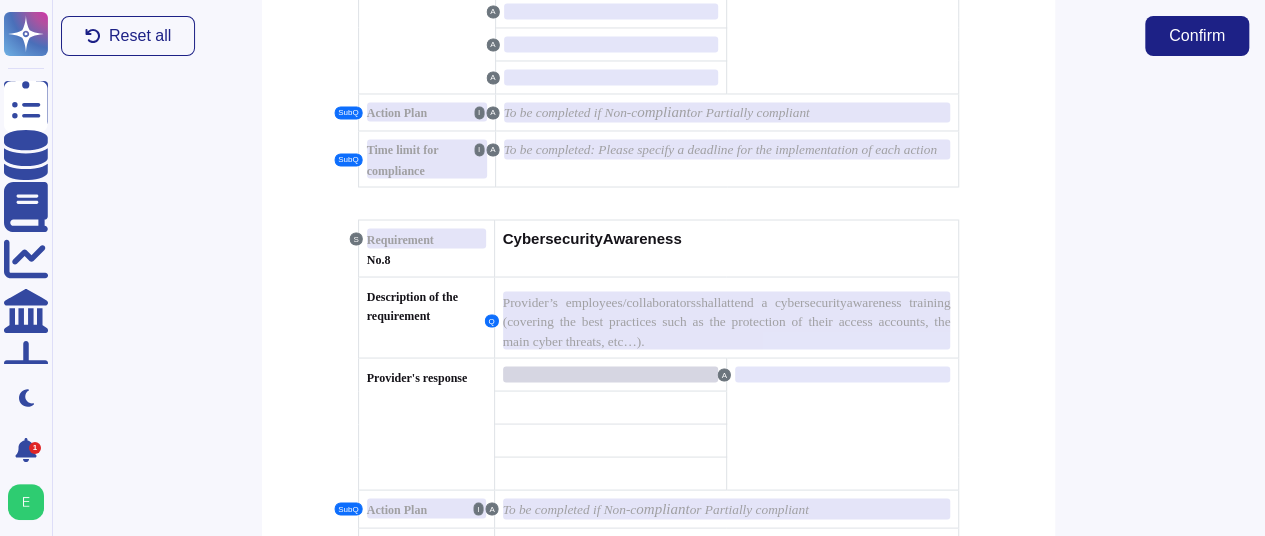 click at bounding box center [610, 374] 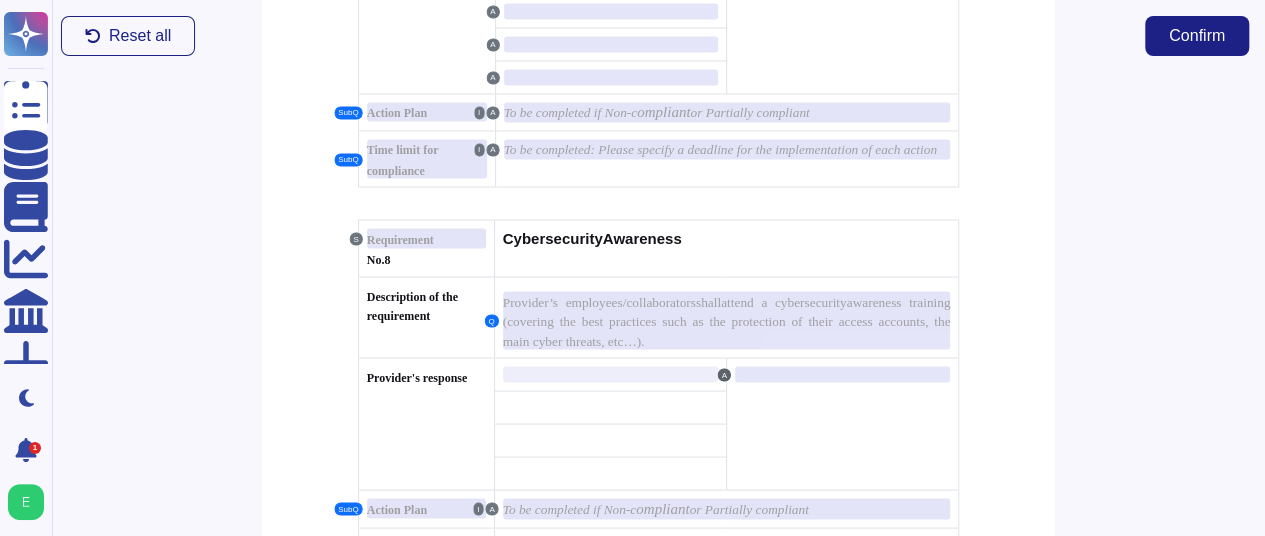click on "A" at bounding box center [724, 374] 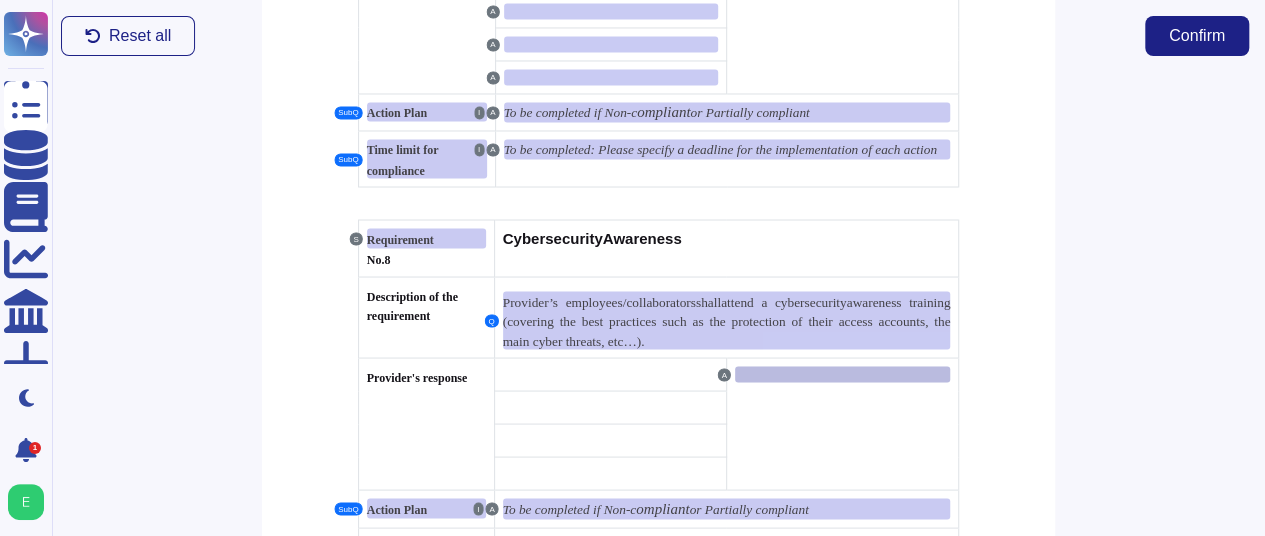 click at bounding box center [842, 374] 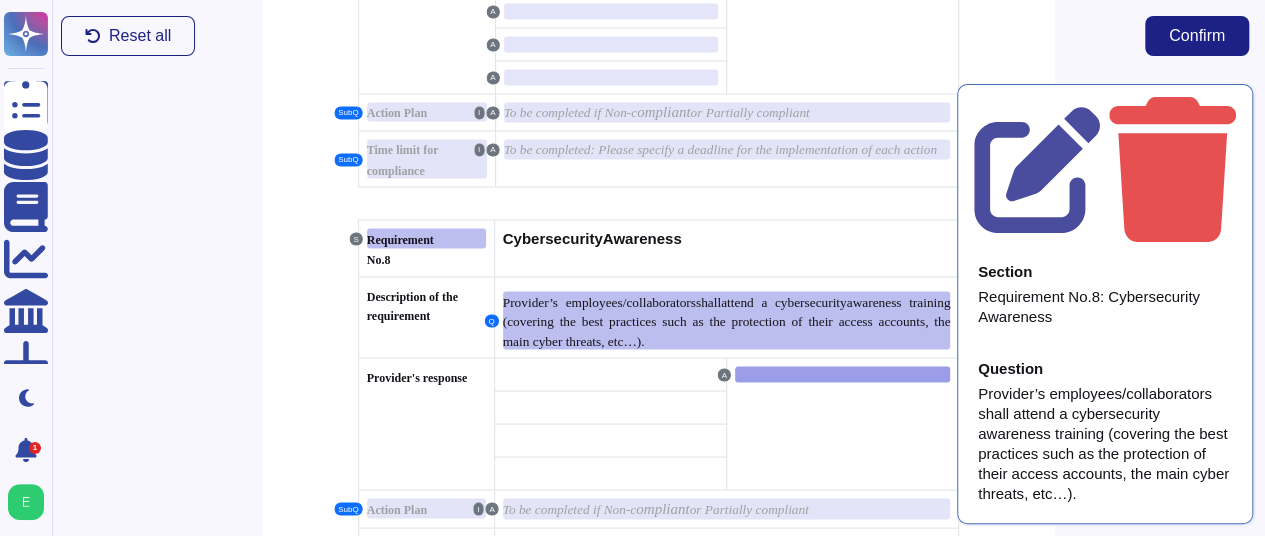 click on "Reset all Confirm" at bounding box center (655, 36) 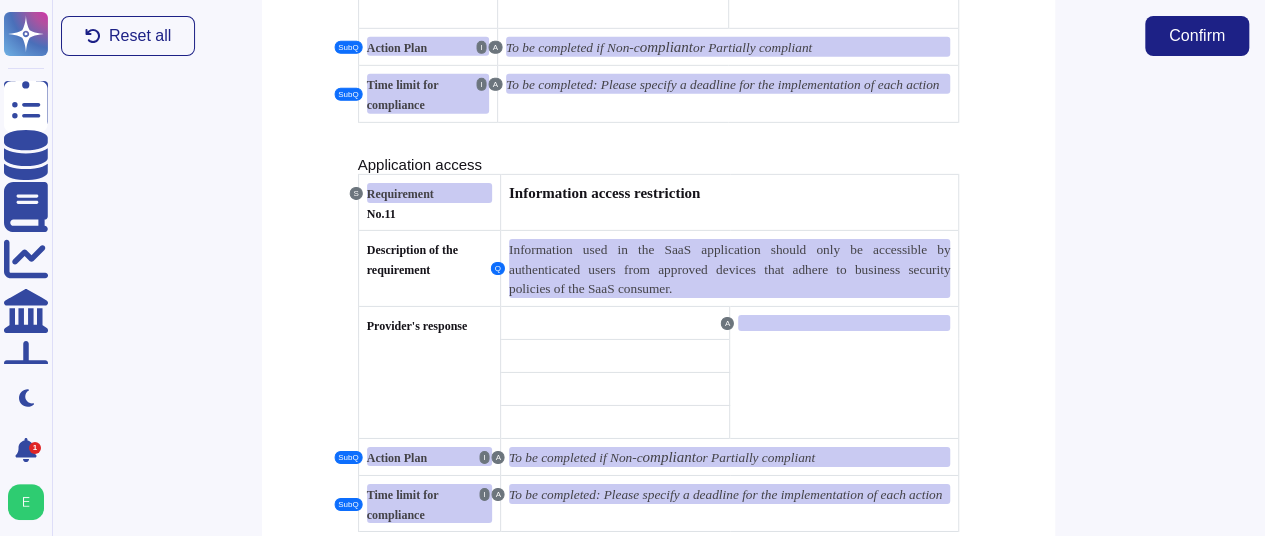 scroll, scrollTop: 11194, scrollLeft: 0, axis: vertical 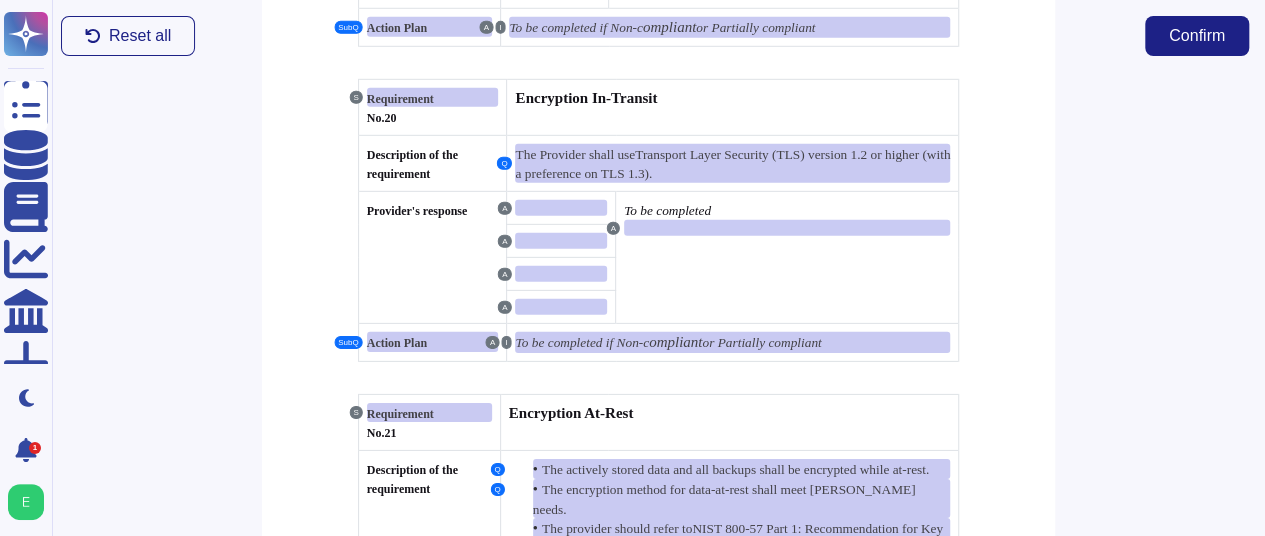 click on "Reset all Confirm" at bounding box center [655, 36] 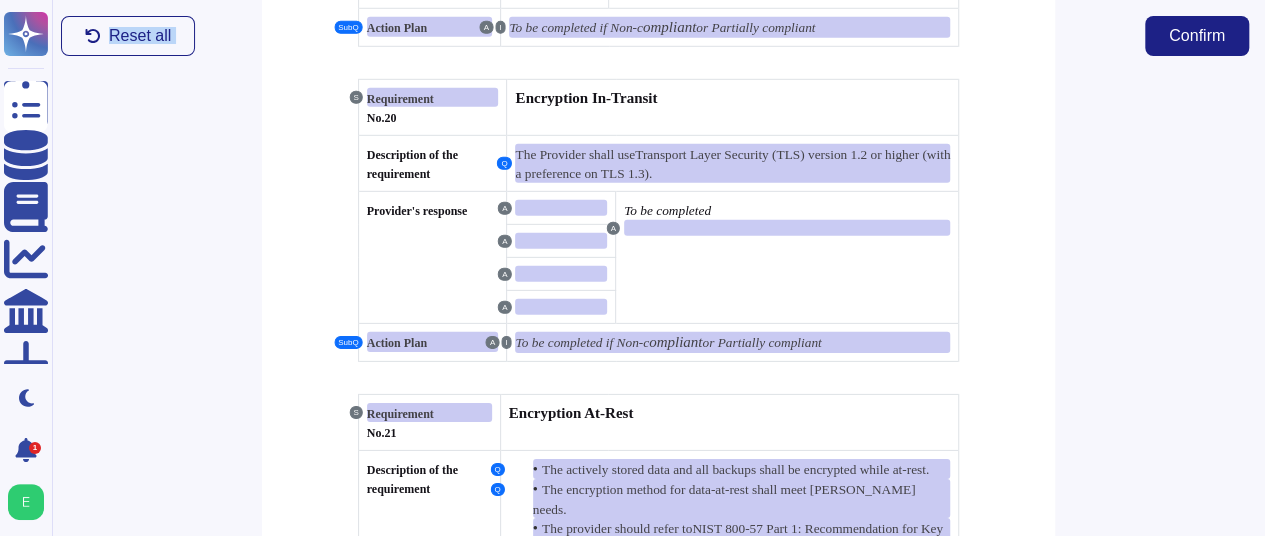 click on "Reset all Confirm" at bounding box center (655, 36) 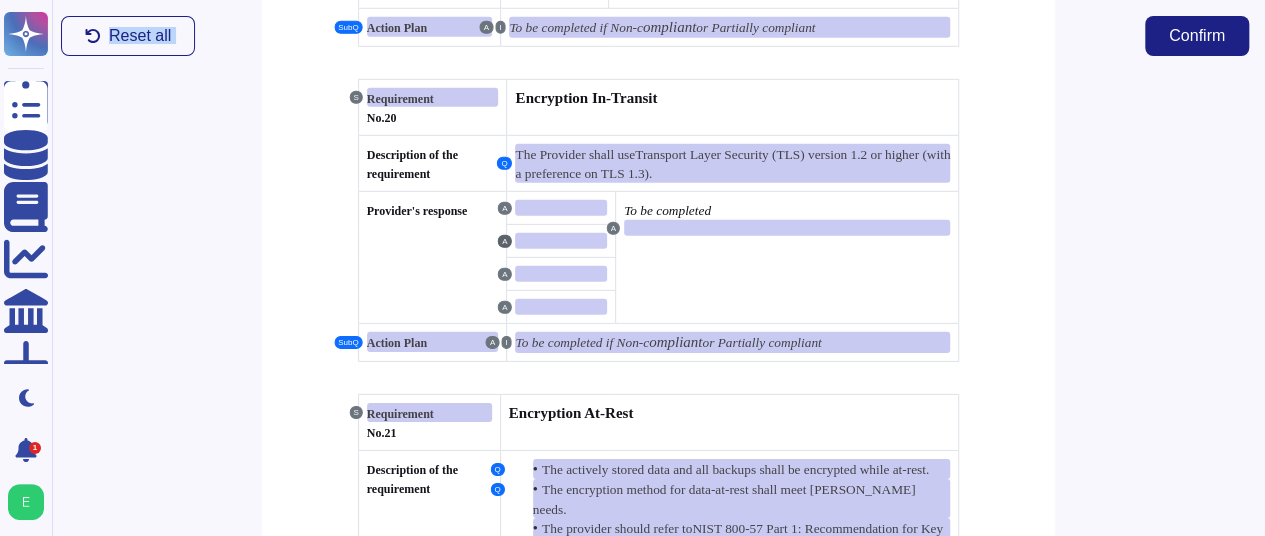 click on "A" at bounding box center [504, 241] 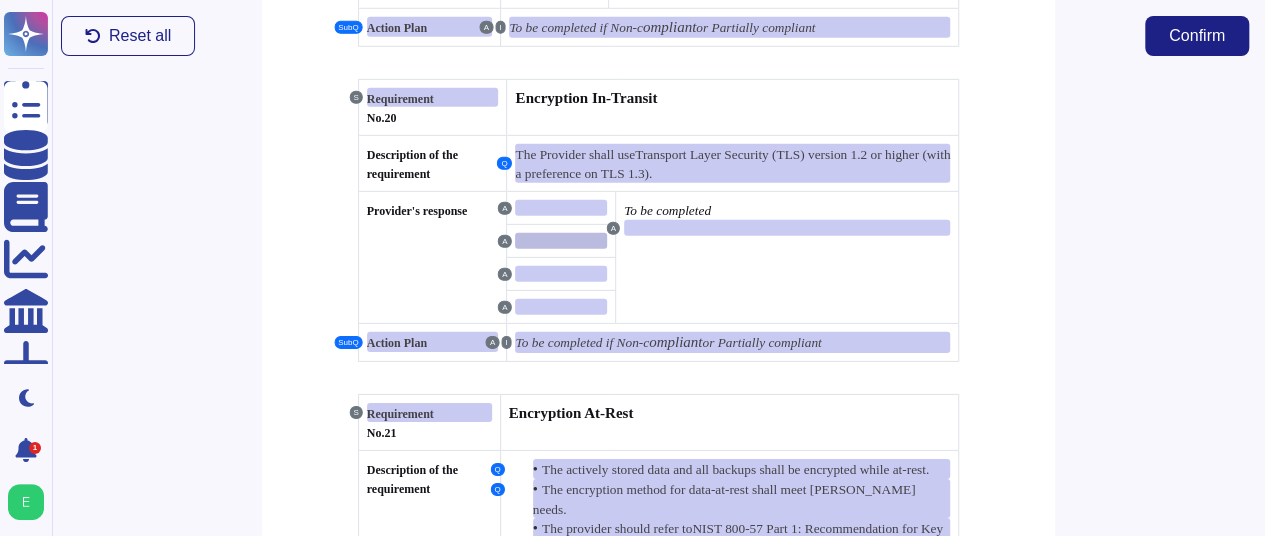 click at bounding box center (561, 241) 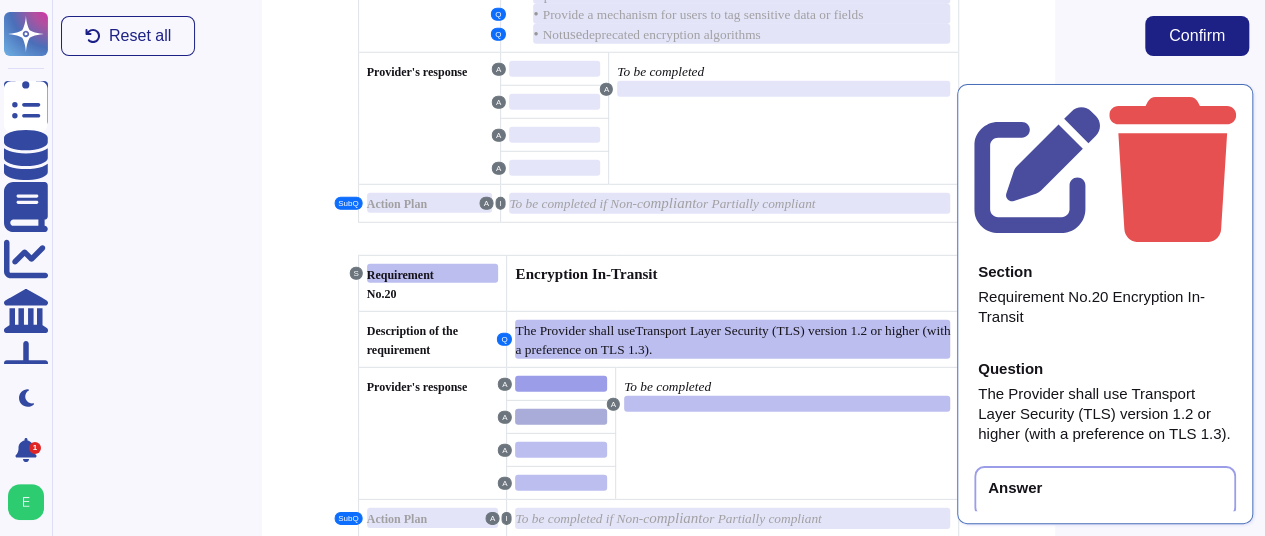 scroll, scrollTop: 14162, scrollLeft: 0, axis: vertical 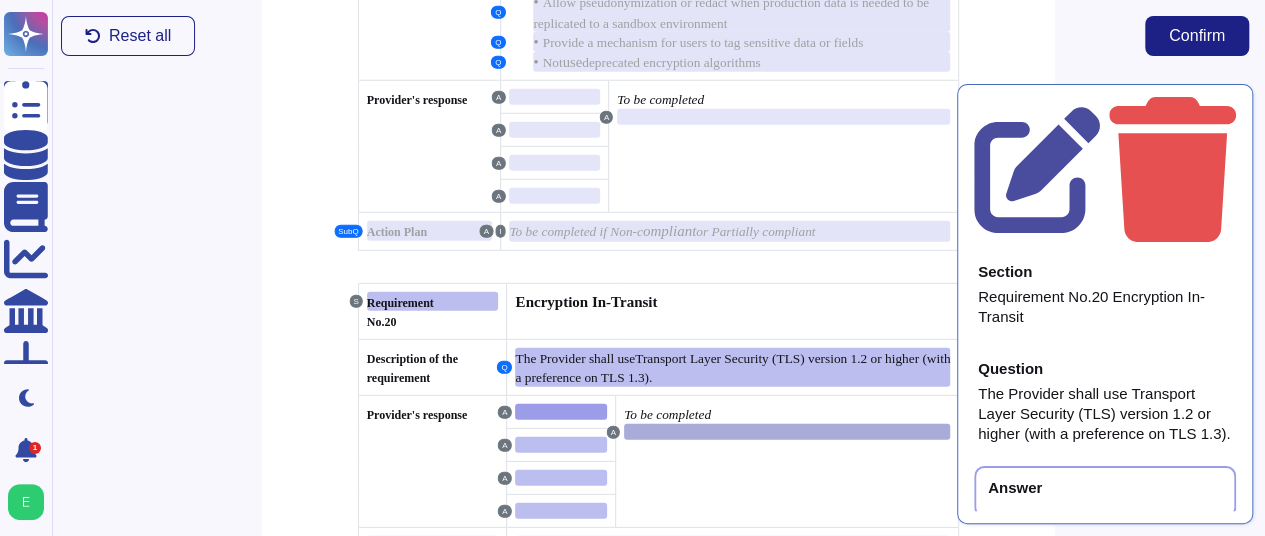 click at bounding box center (787, 432) 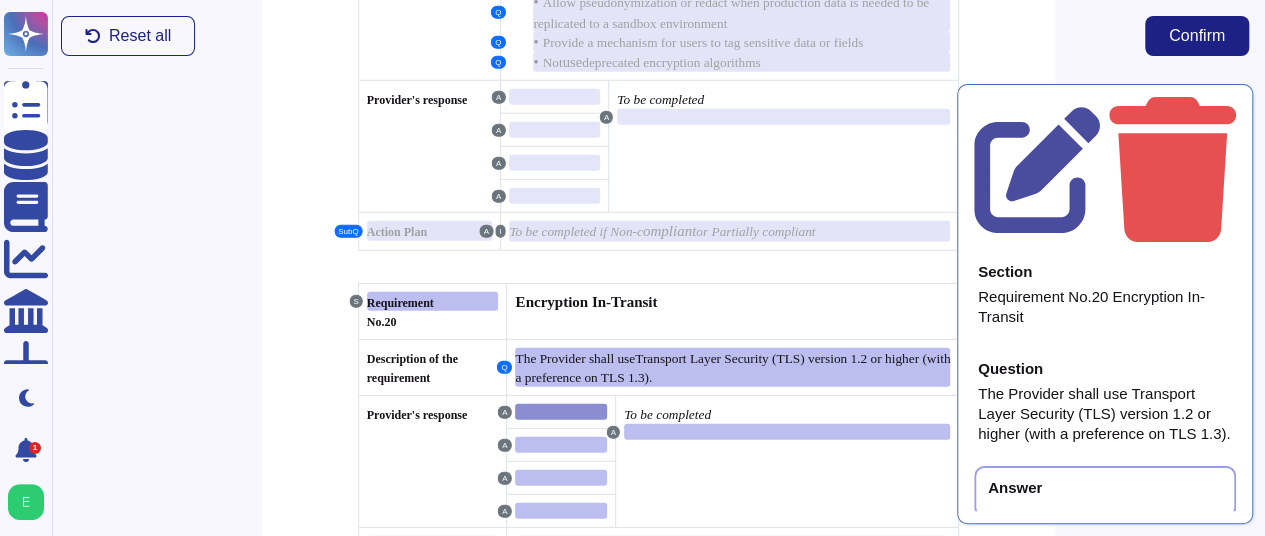click at bounding box center (561, 412) 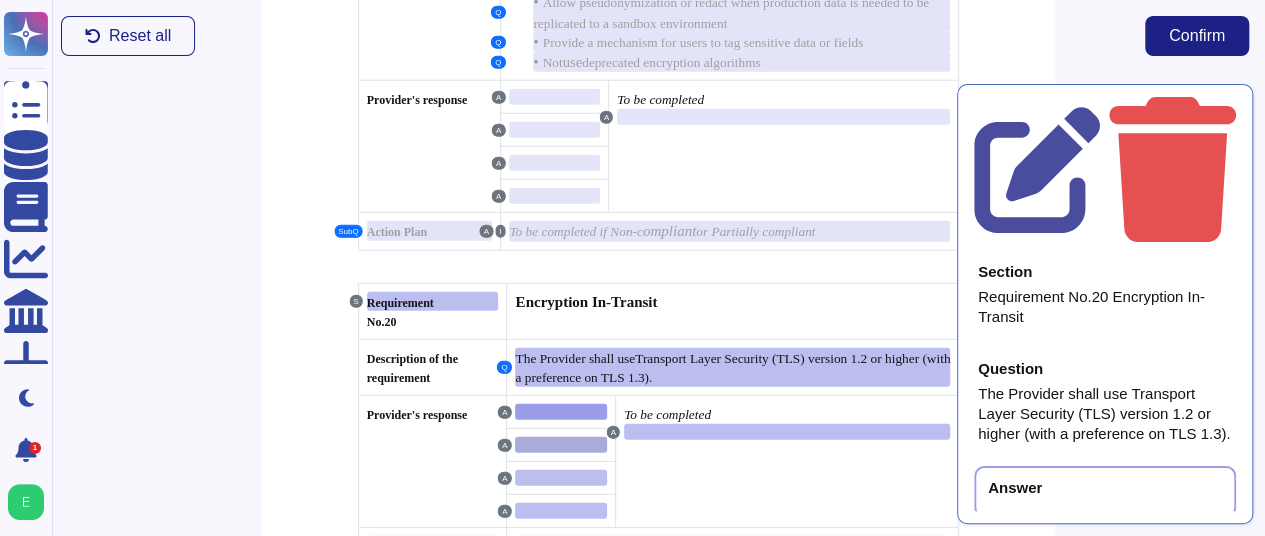 click at bounding box center (561, 445) 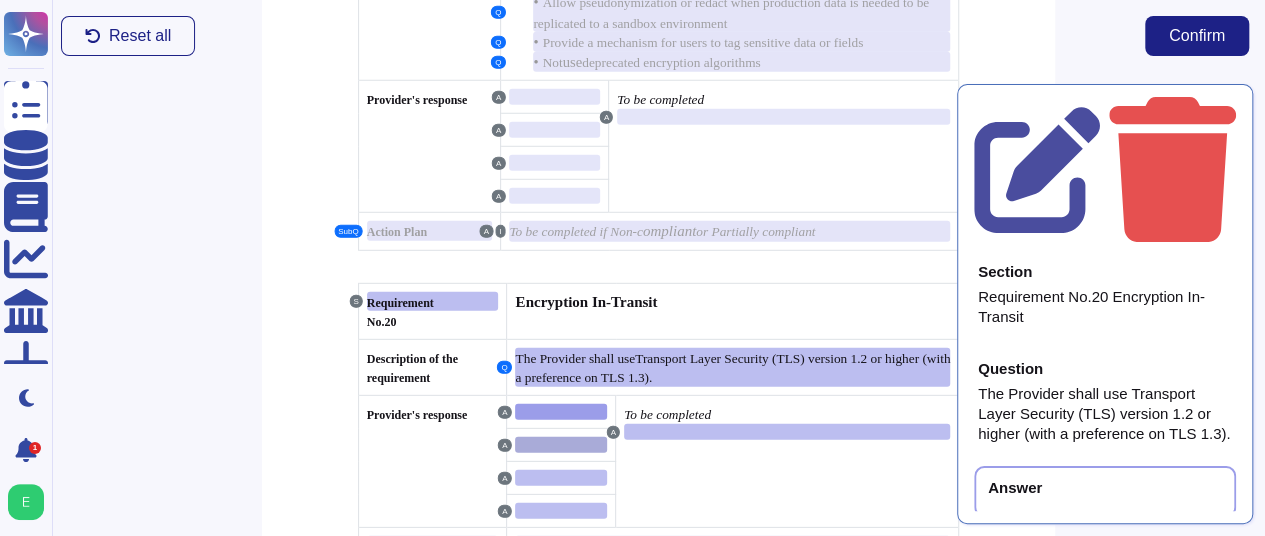 click at bounding box center [561, 445] 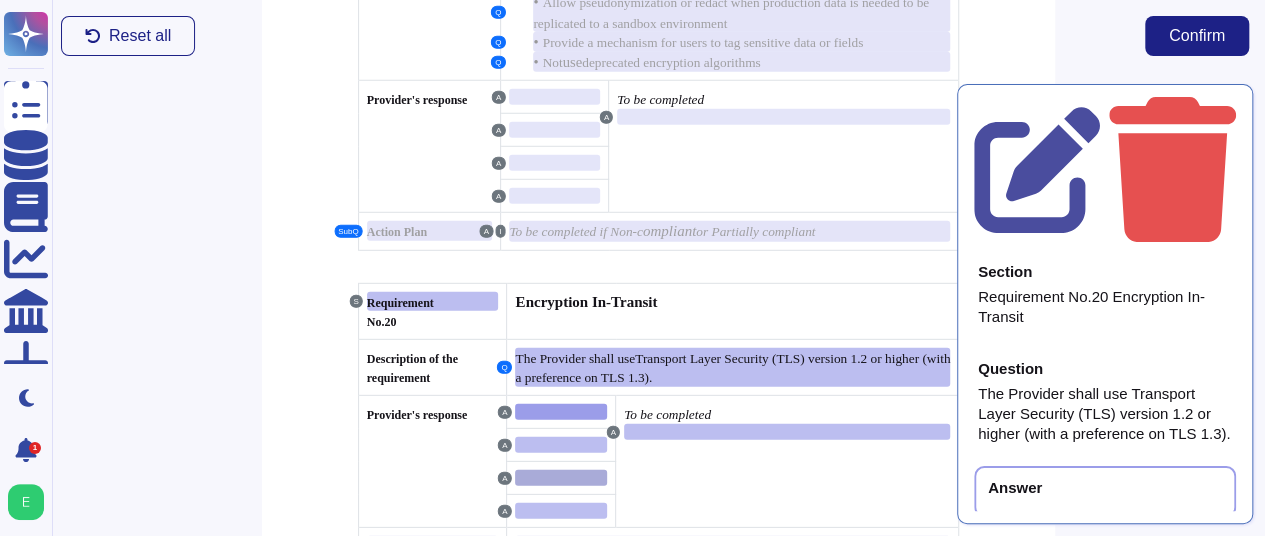 click at bounding box center (561, 478) 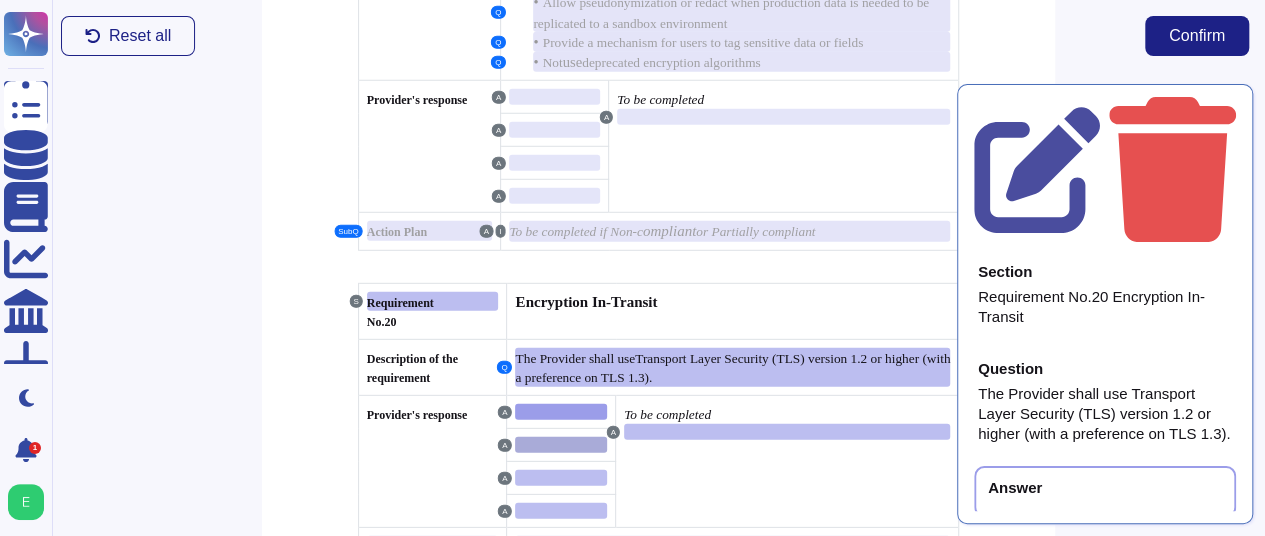 click at bounding box center [561, 445] 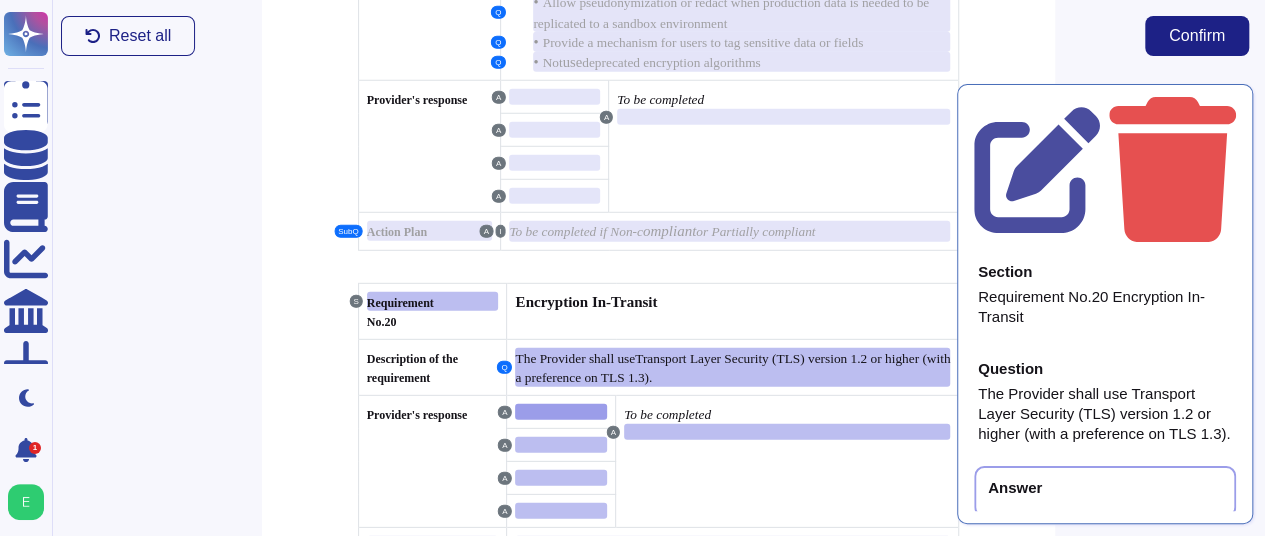 click on "Reset all Confirm" at bounding box center [655, 36] 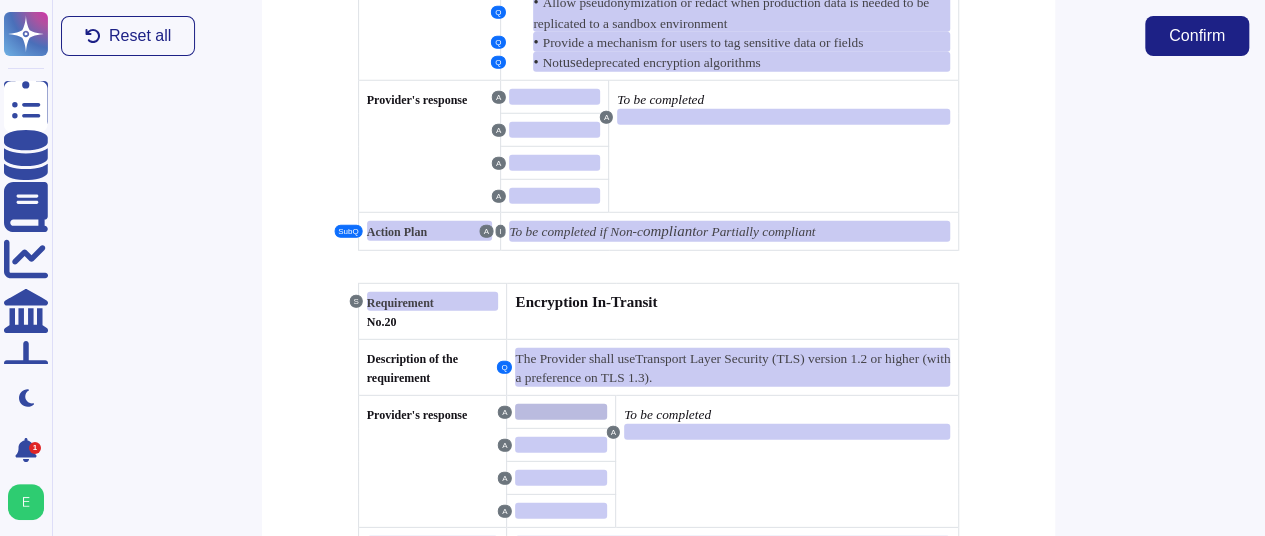 click at bounding box center (561, 412) 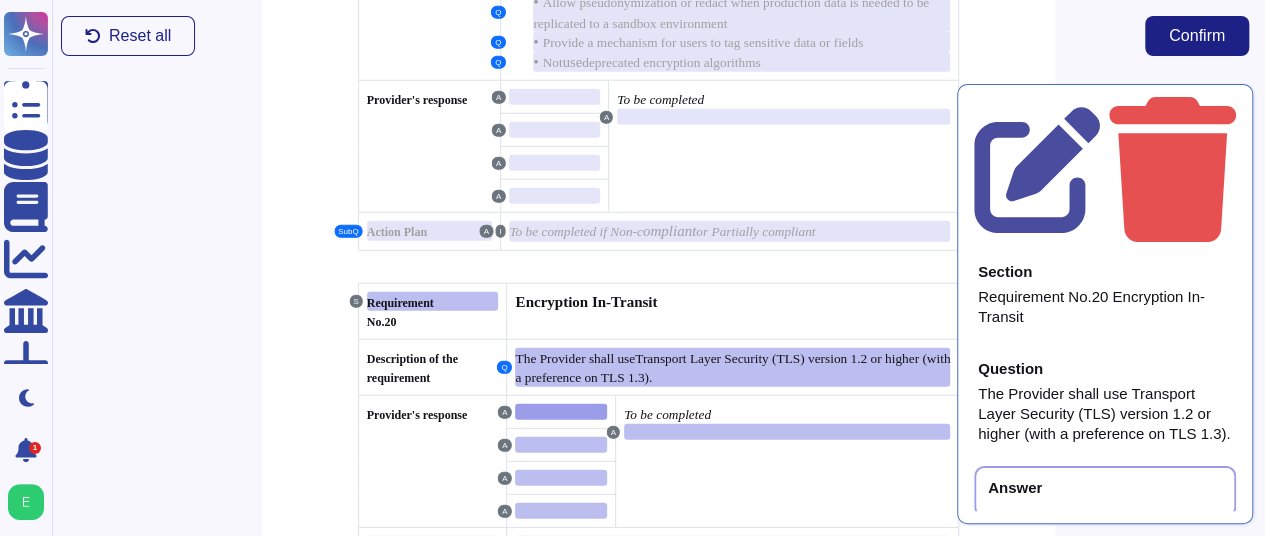 click on "Reset all Confirm" at bounding box center [655, 36] 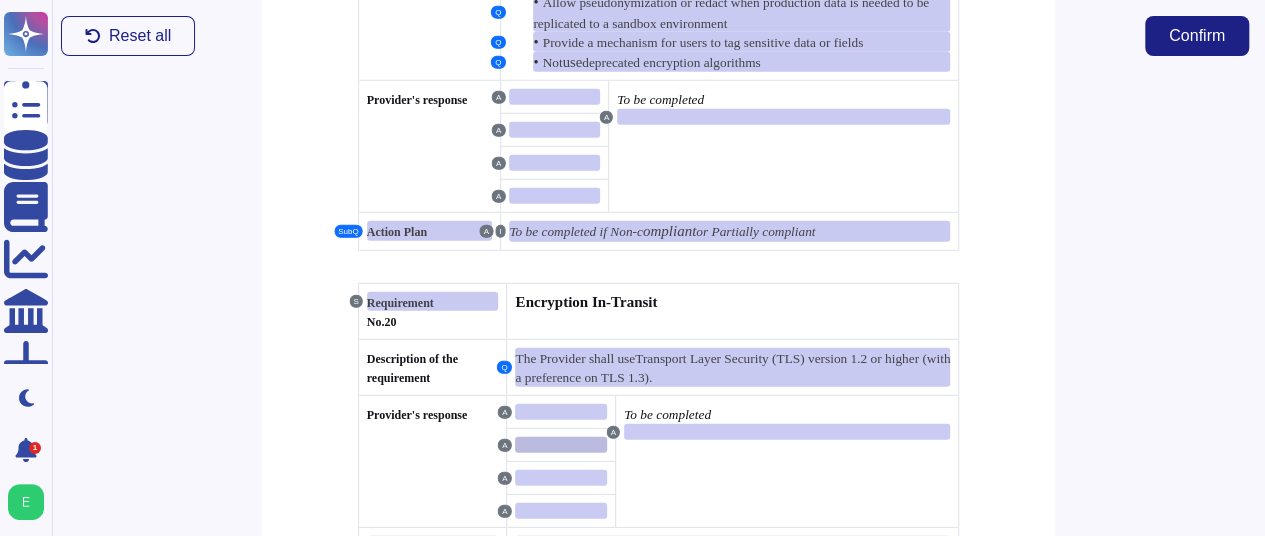 click at bounding box center (561, 445) 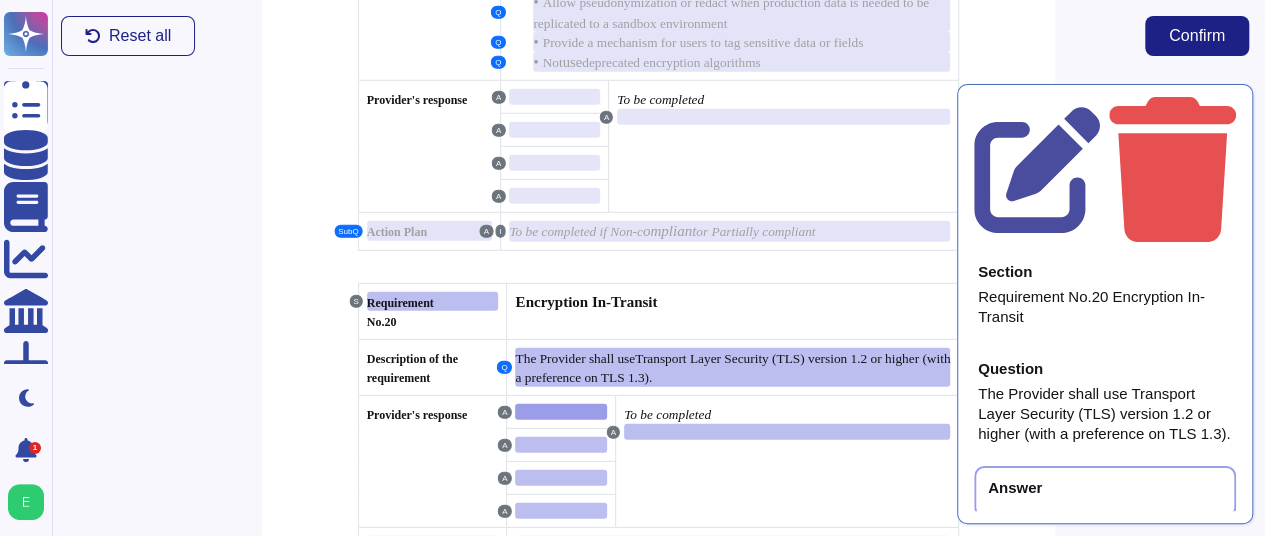 click on "Reset all Confirm" at bounding box center [655, 36] 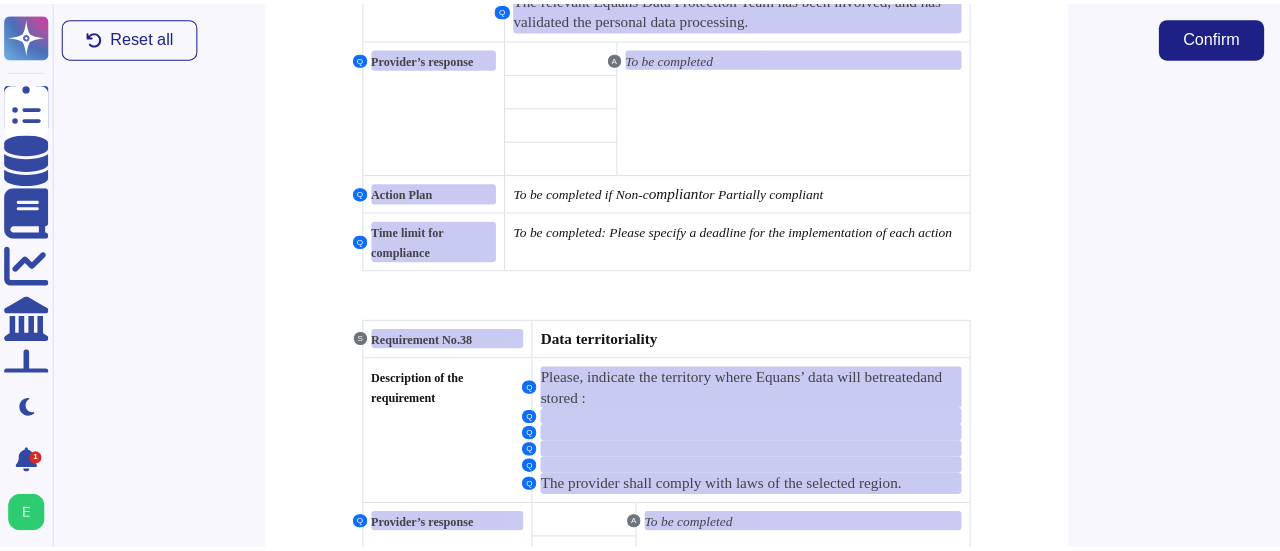 scroll, scrollTop: 23536, scrollLeft: 0, axis: vertical 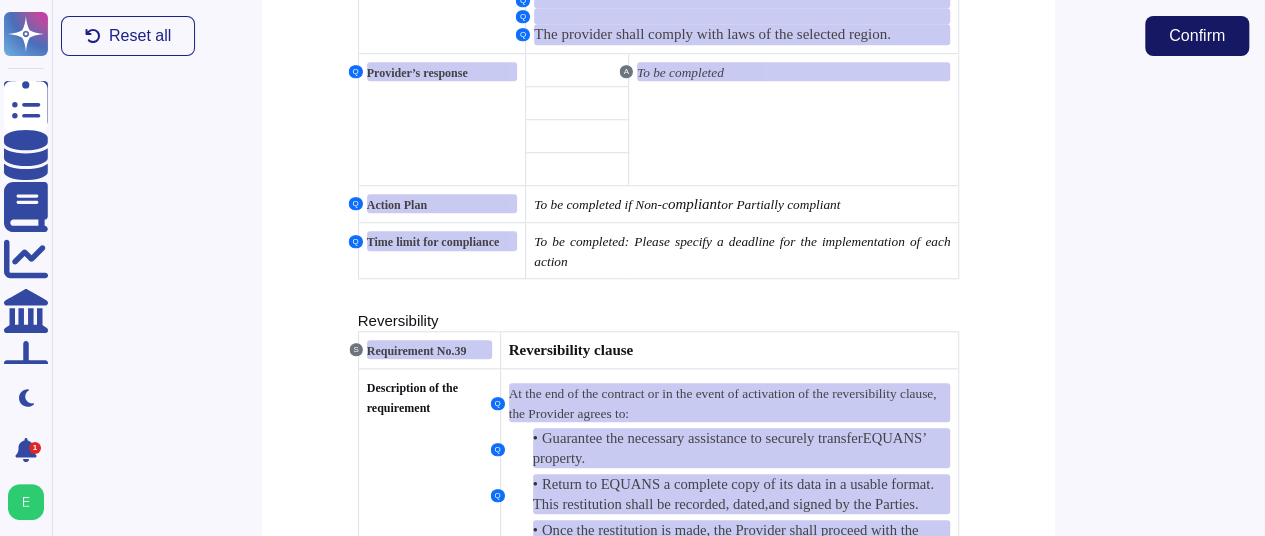 click on "Confirm" at bounding box center [1197, 36] 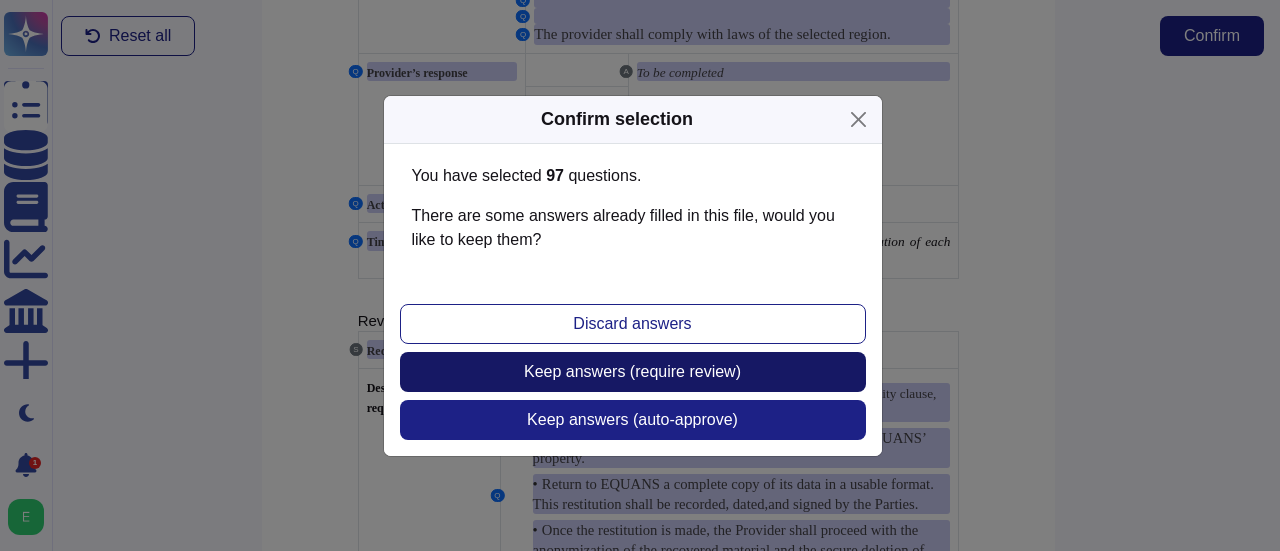 click on "Keep answers (require review)" at bounding box center [632, 372] 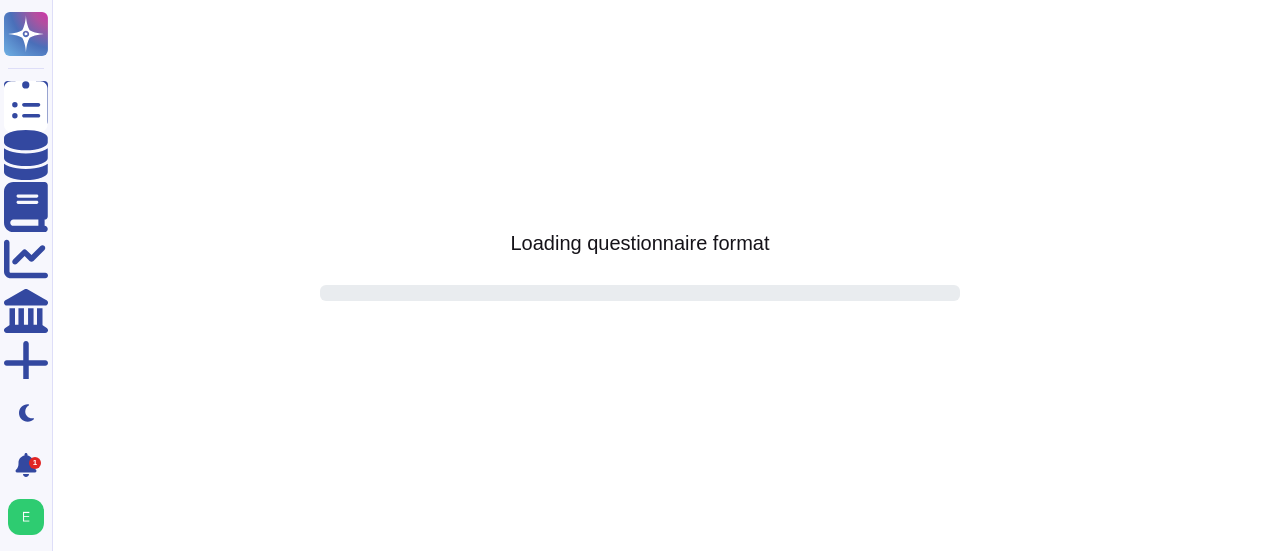 scroll, scrollTop: 0, scrollLeft: 0, axis: both 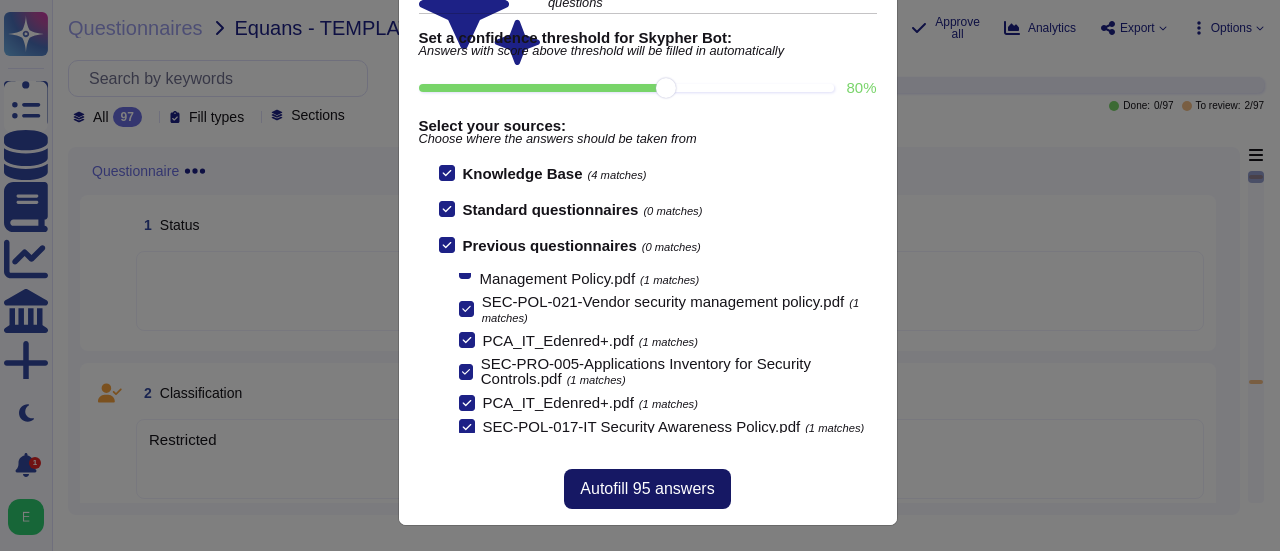 click on "Autofill 95 answers" at bounding box center (647, 489) 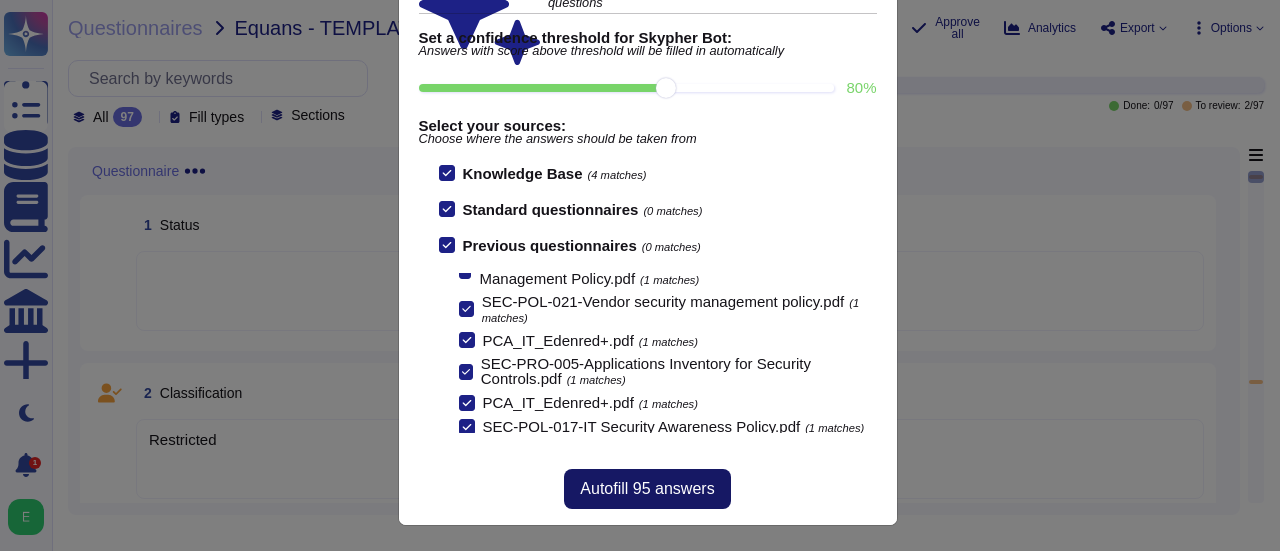 scroll, scrollTop: 128, scrollLeft: 0, axis: vertical 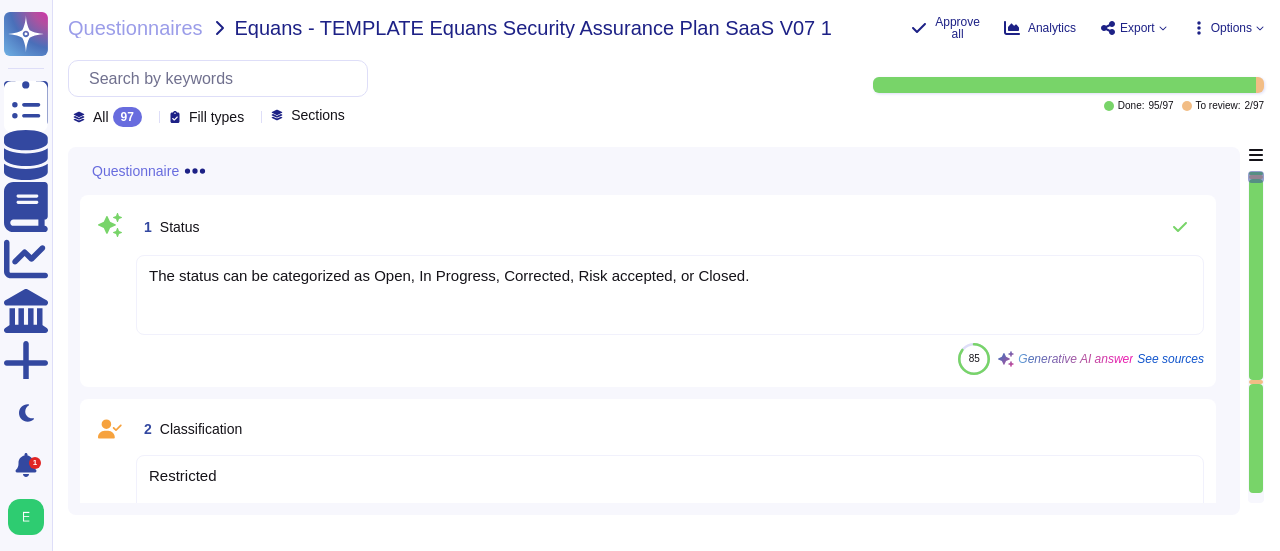 click at bounding box center (1256, 280) 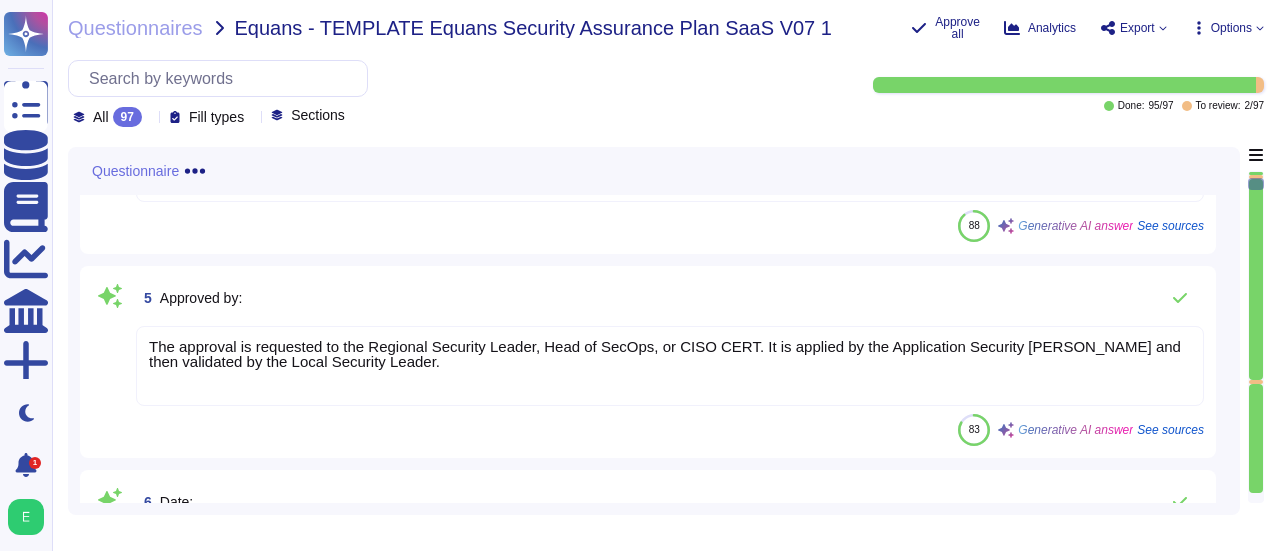 scroll, scrollTop: 732, scrollLeft: 0, axis: vertical 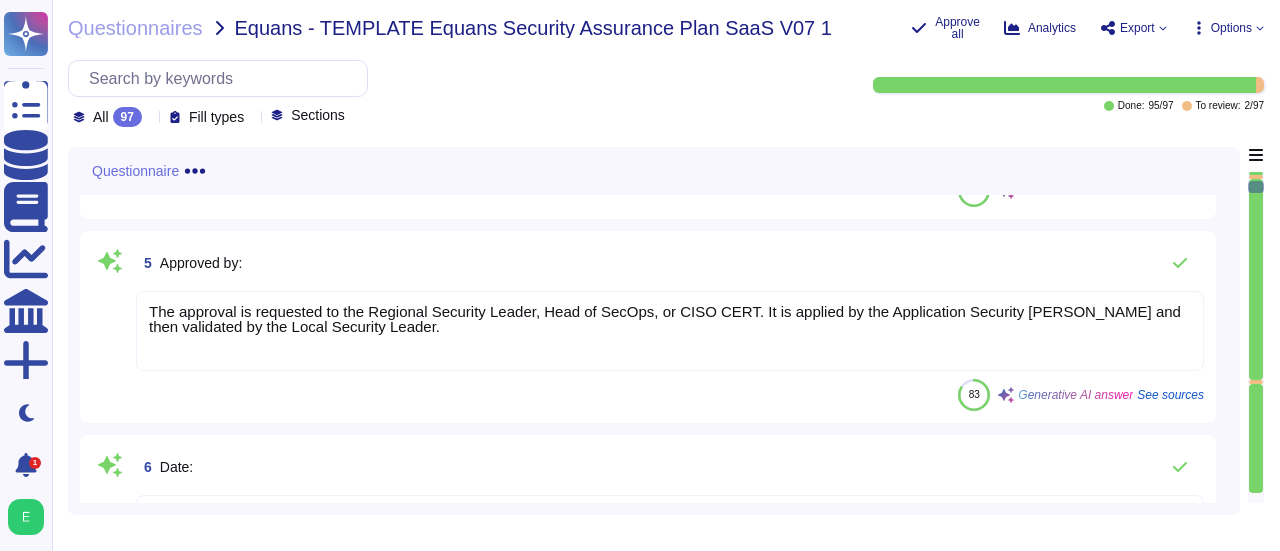 click at bounding box center [1256, 187] 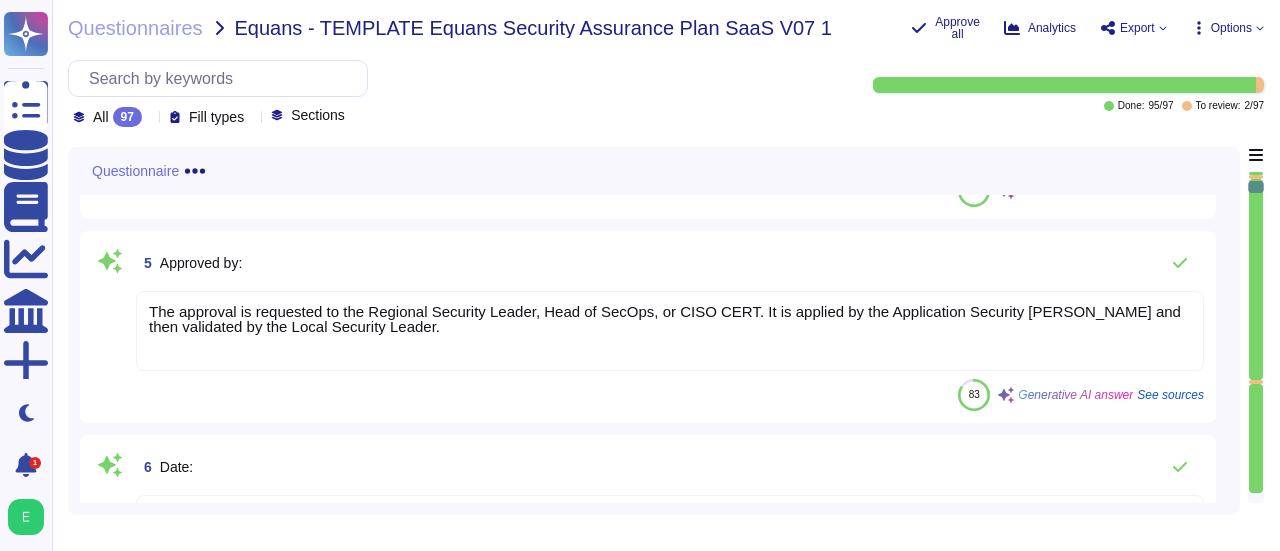 click at bounding box center (1256, 280) 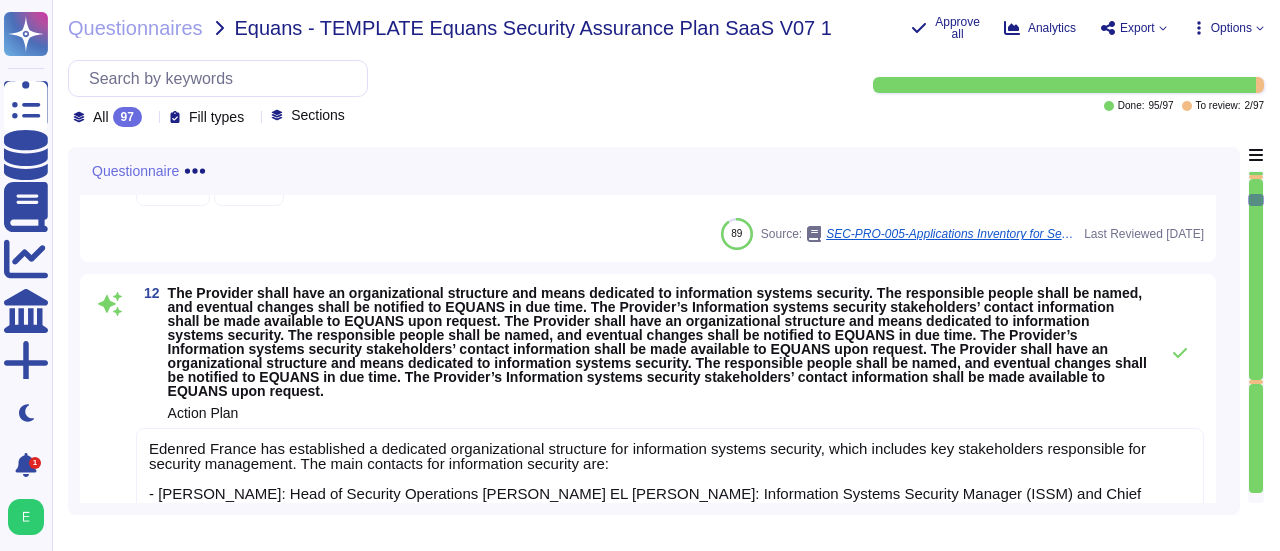 scroll, scrollTop: 1438, scrollLeft: 0, axis: vertical 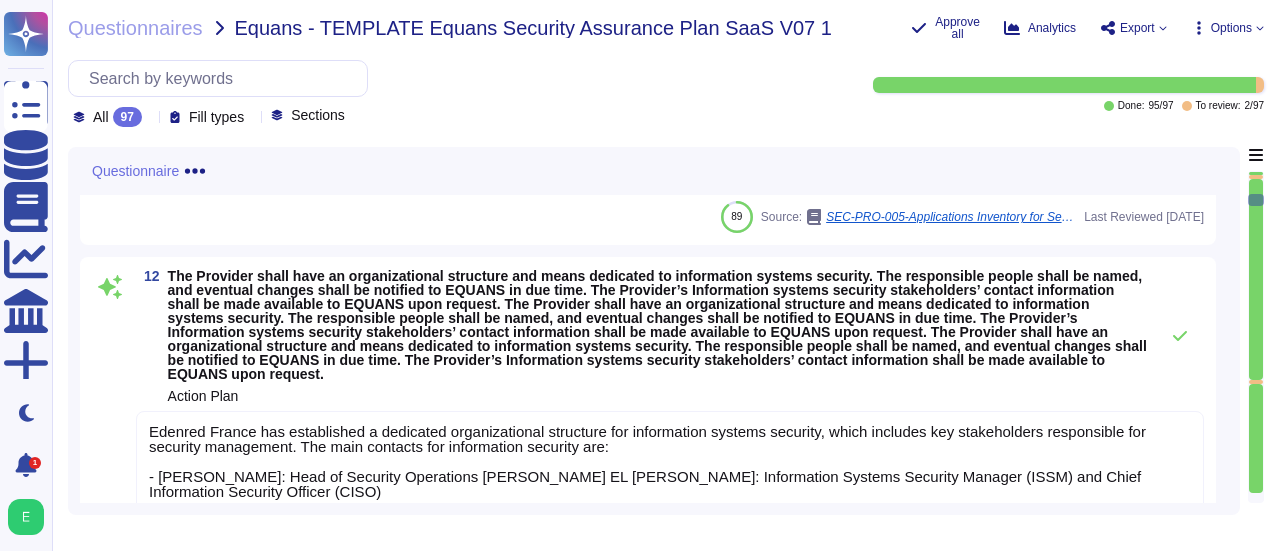 click at bounding box center [1256, 280] 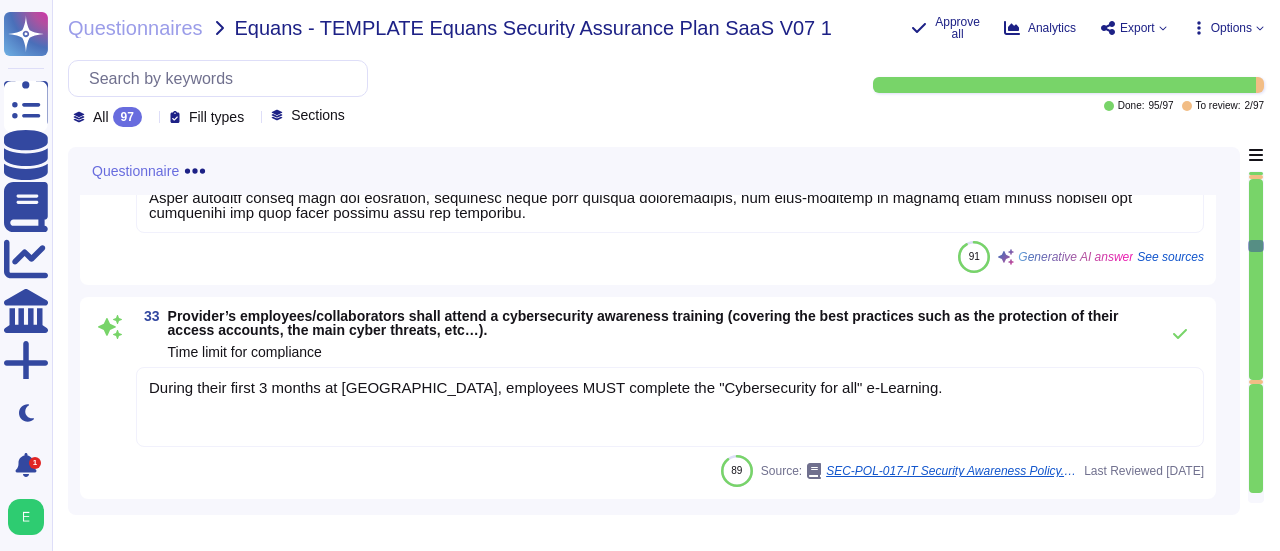 scroll, scrollTop: 6612, scrollLeft: 0, axis: vertical 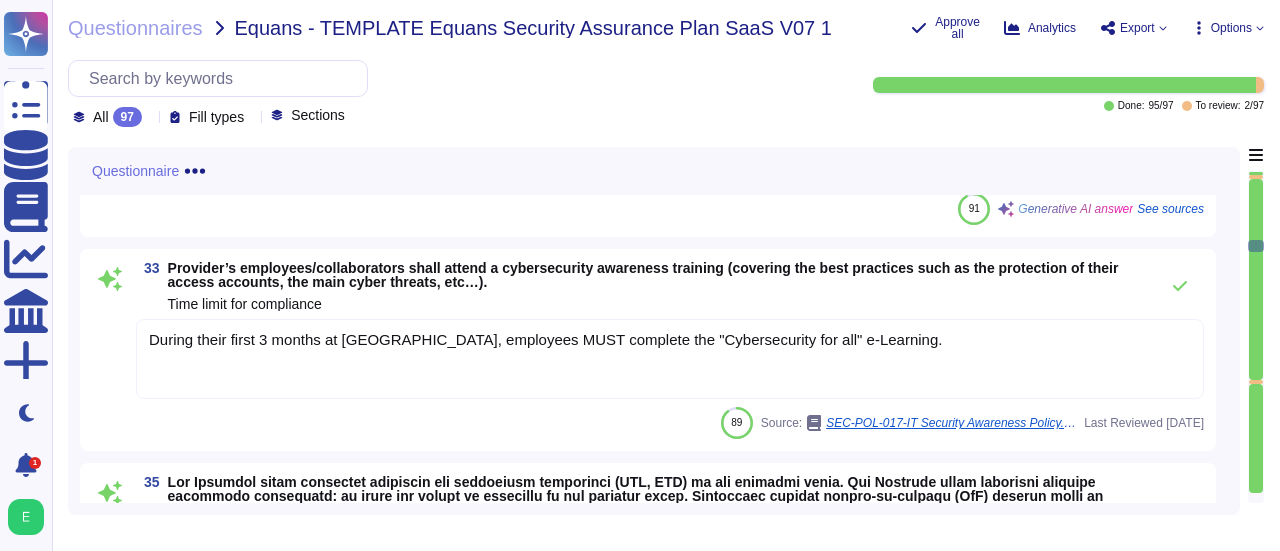 click at bounding box center [1256, 280] 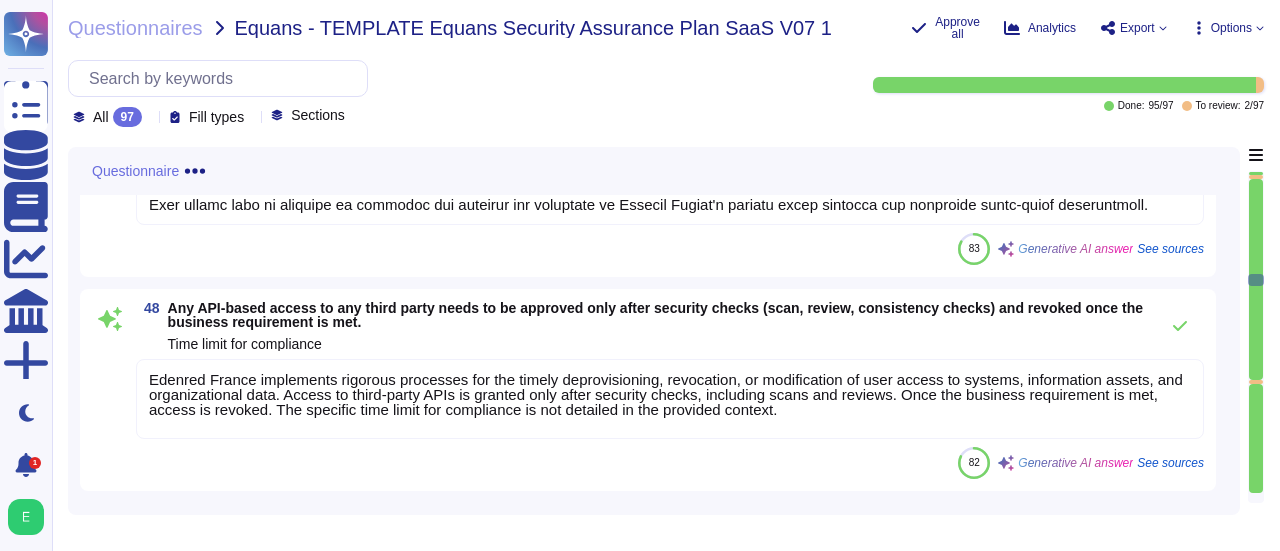 click at bounding box center [1256, 280] 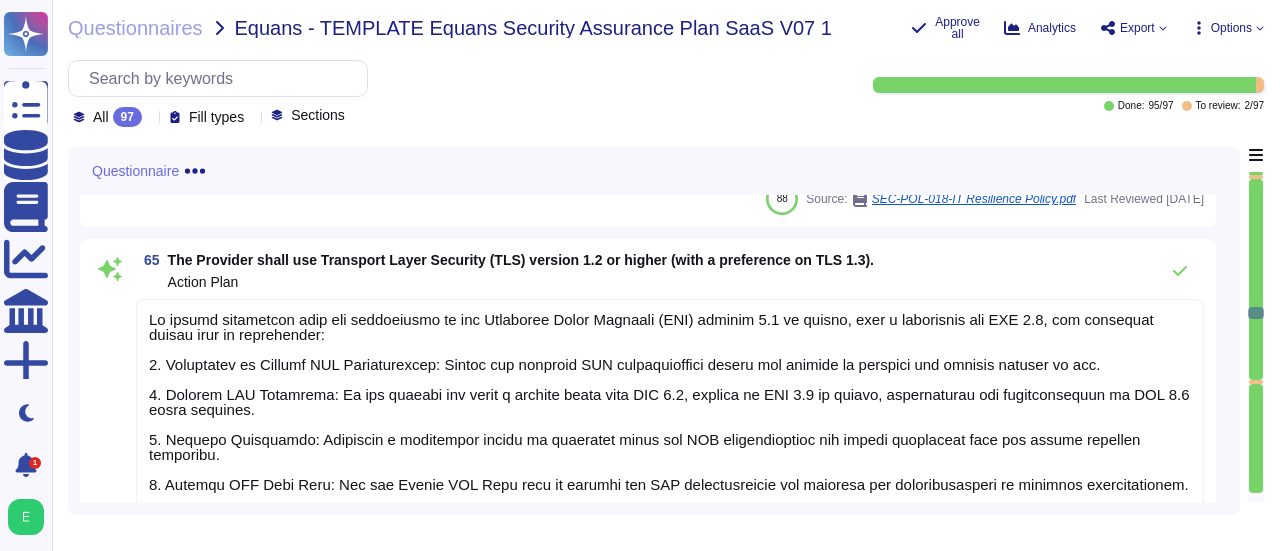 scroll, scrollTop: 13567, scrollLeft: 0, axis: vertical 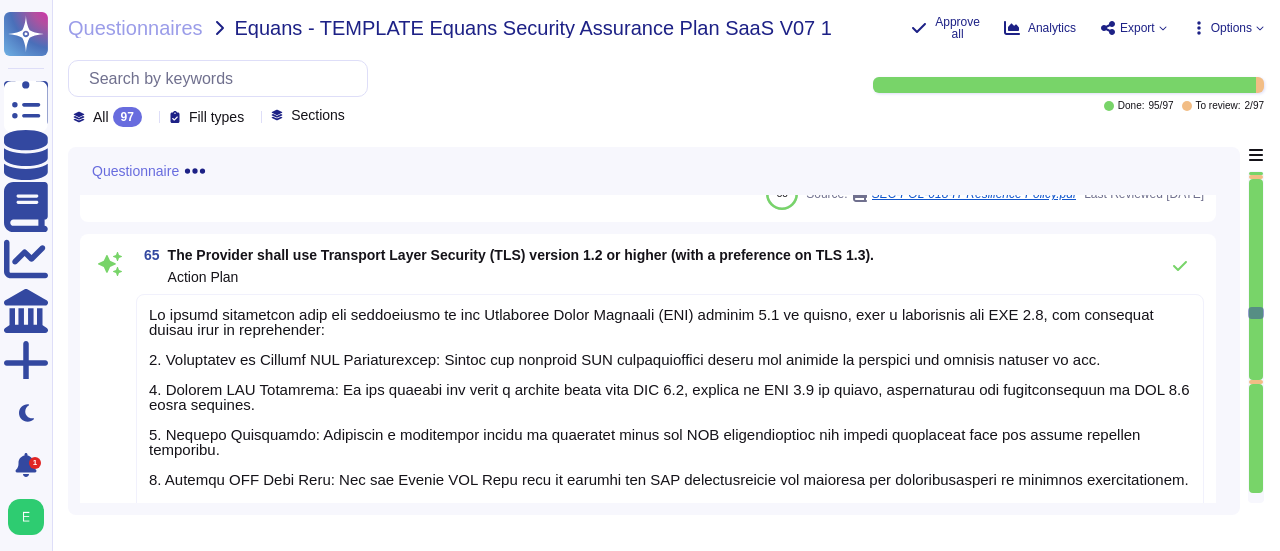 click on "Questionnaire 61 Provider should ensure that backups are properly protected via physical security or encryption when they are stored. Provider should also ensure that all backups have at least one offline backup destination. Action Plan 88 Generative AI answer See sources 63 Action Plan Here are some useful definitions to read and understand this policy. 88 Source: SEC-POL-018-IT Resilience Policy.pdf Last Reviewed   [DATE] 65 The Provider shall use Transport Layer Security (TLS) version 1.2 or higher (with a preference on TLS 1.3). Action Plan 87 Generative AI answer See sources 67 Action Plan 85 Generative AI answer See sources Return to the current question Distribution list: Validation of the Security Assurance plan: Requirement No.1 Organisation of Security Requirement No.2 Information Systems Security Policy Requirement No.3 Security Certification Requirement No.4 Risk Management Requirement No.5 Security of the Provider's sites Requirement No.6 Pooling of infrastructures Requirement No.18 Backups" at bounding box center [666, 331] 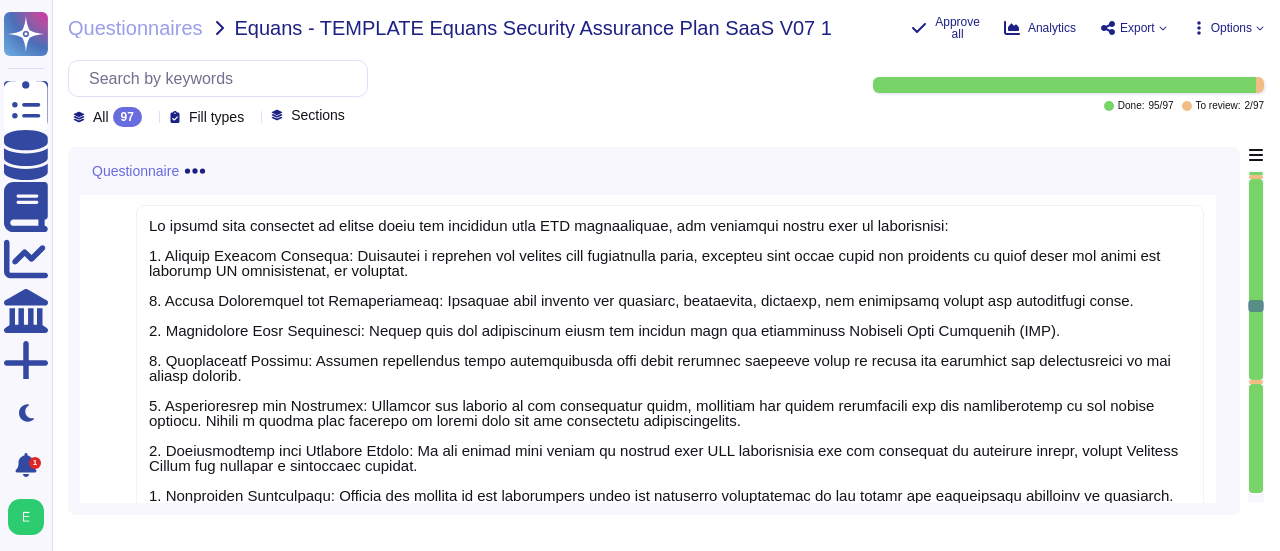 scroll, scrollTop: 11998, scrollLeft: 0, axis: vertical 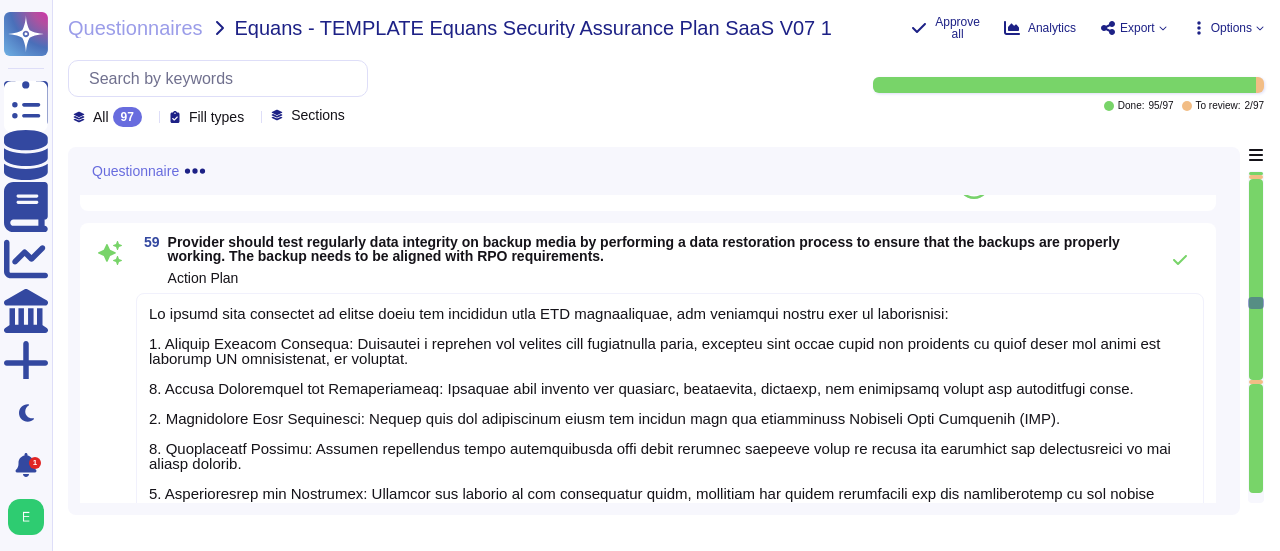 click at bounding box center [1256, 280] 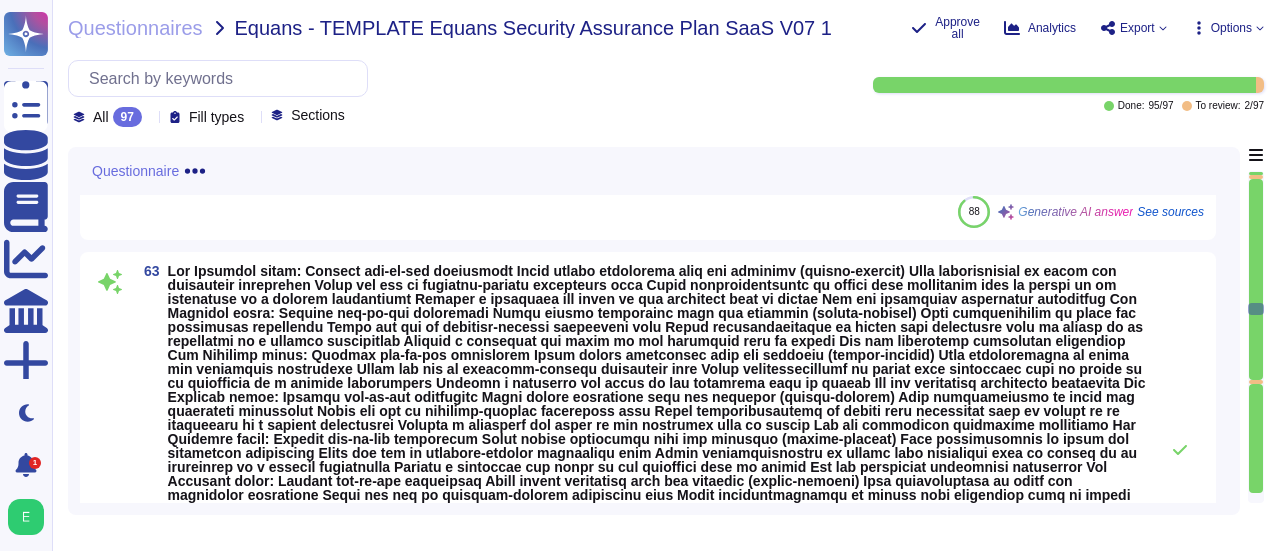 scroll, scrollTop: 13057, scrollLeft: 0, axis: vertical 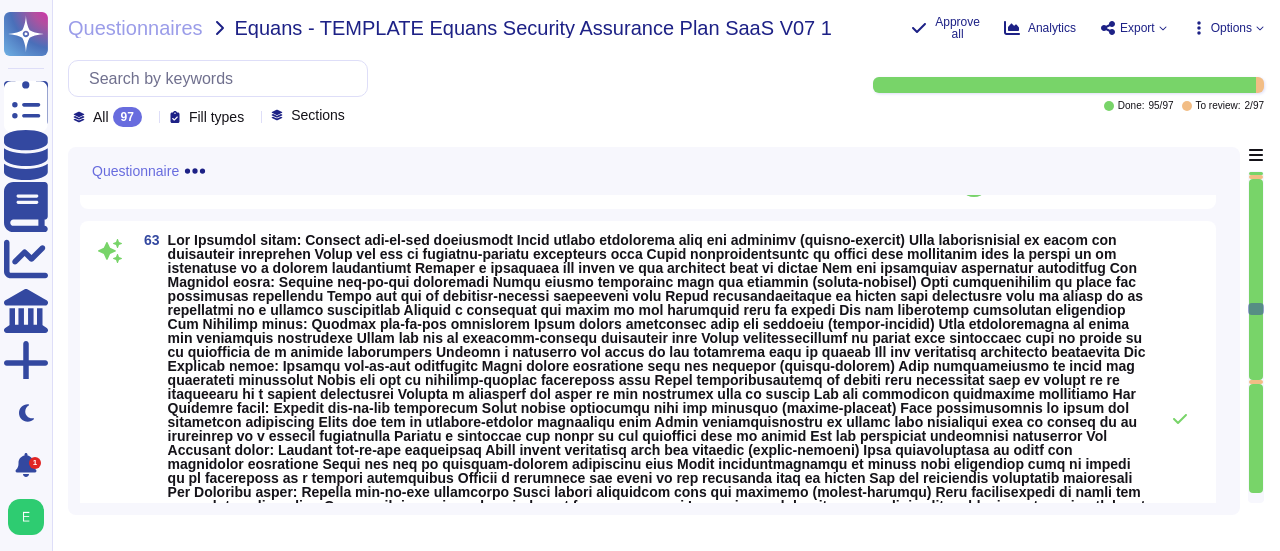 click at bounding box center [1256, 280] 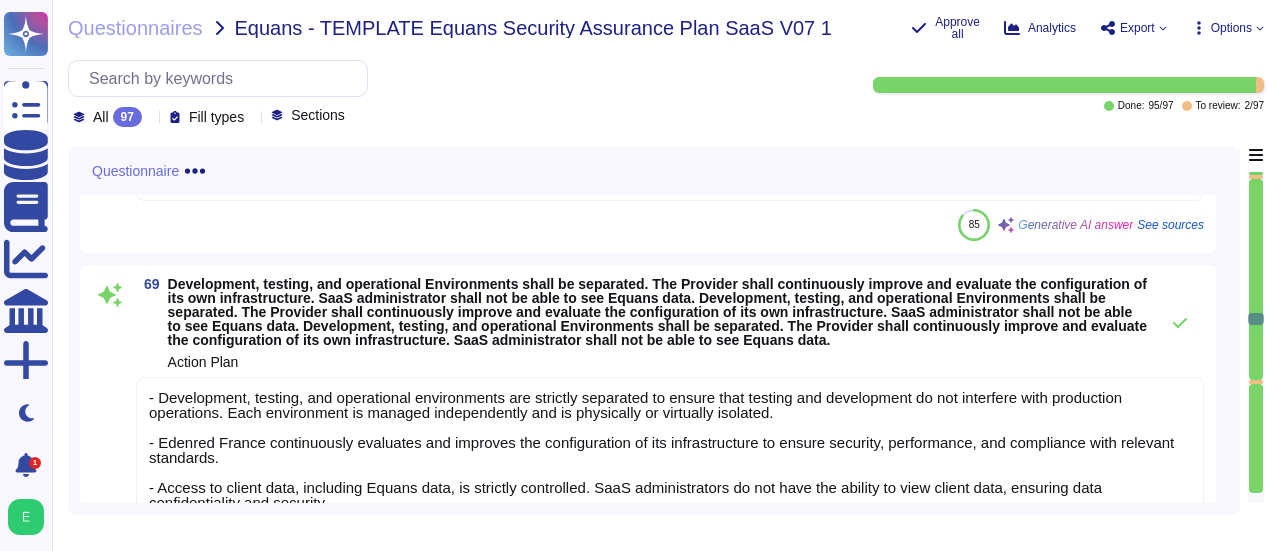 scroll, scrollTop: 14416, scrollLeft: 0, axis: vertical 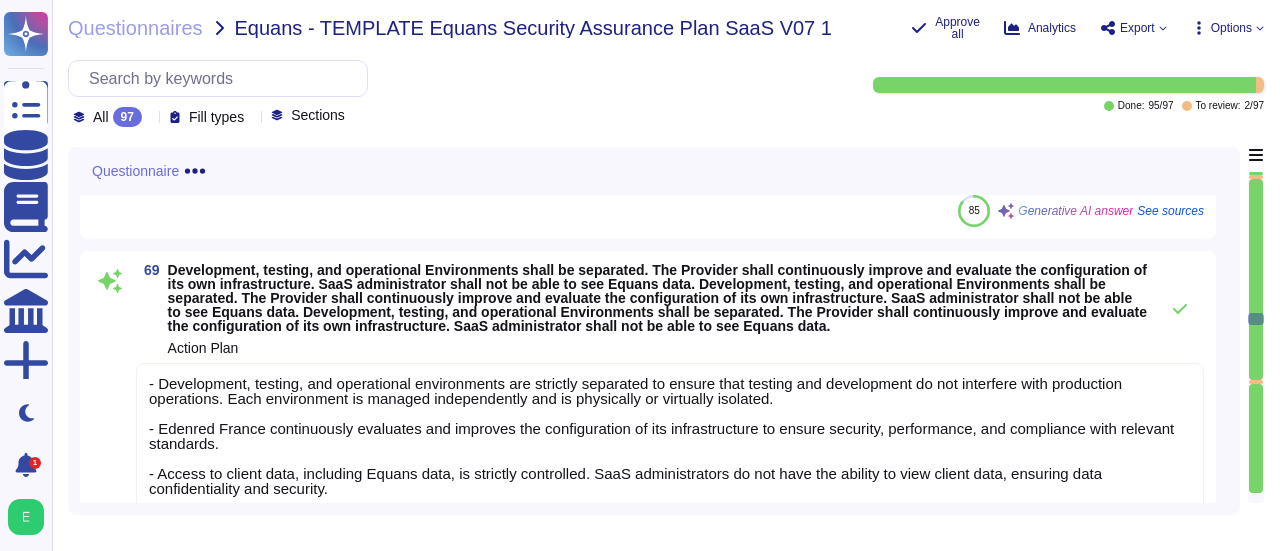 click at bounding box center (1256, 280) 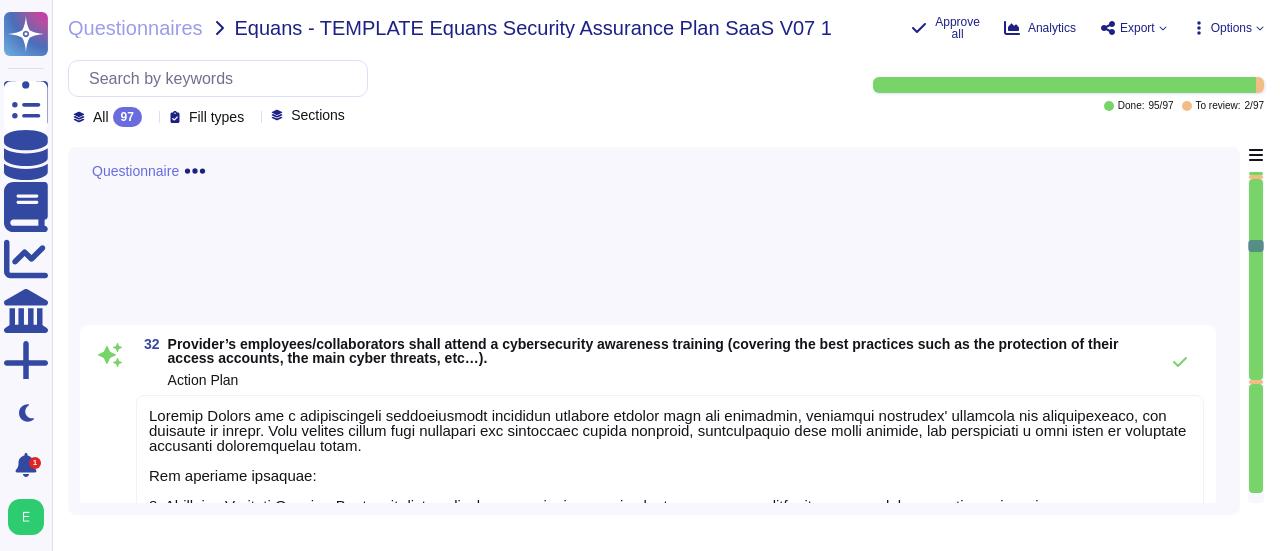 scroll, scrollTop: 5284, scrollLeft: 0, axis: vertical 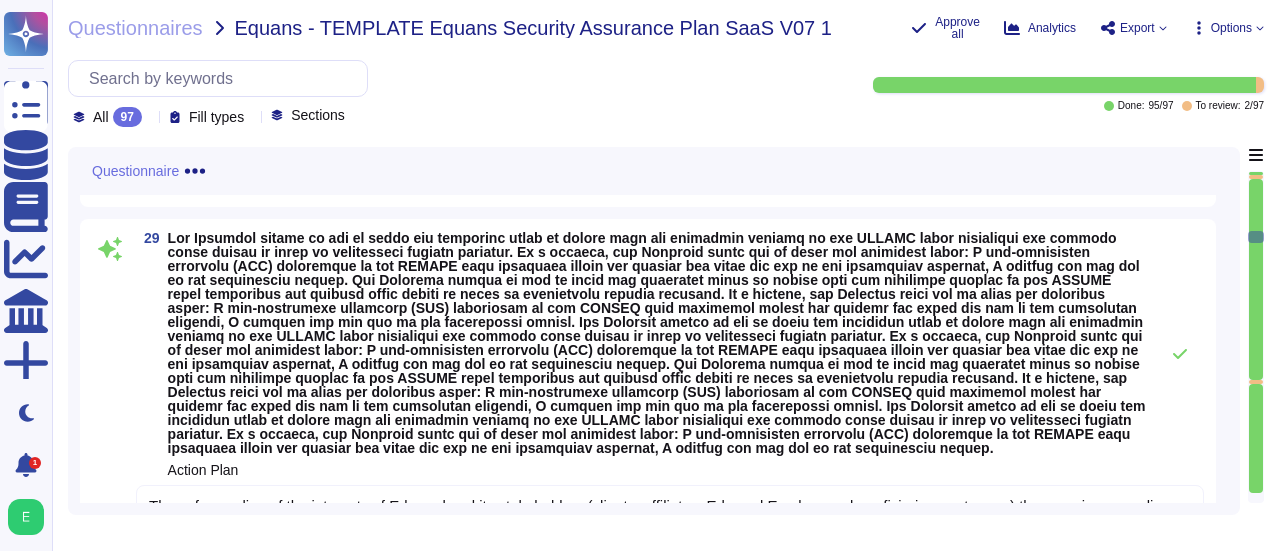 click 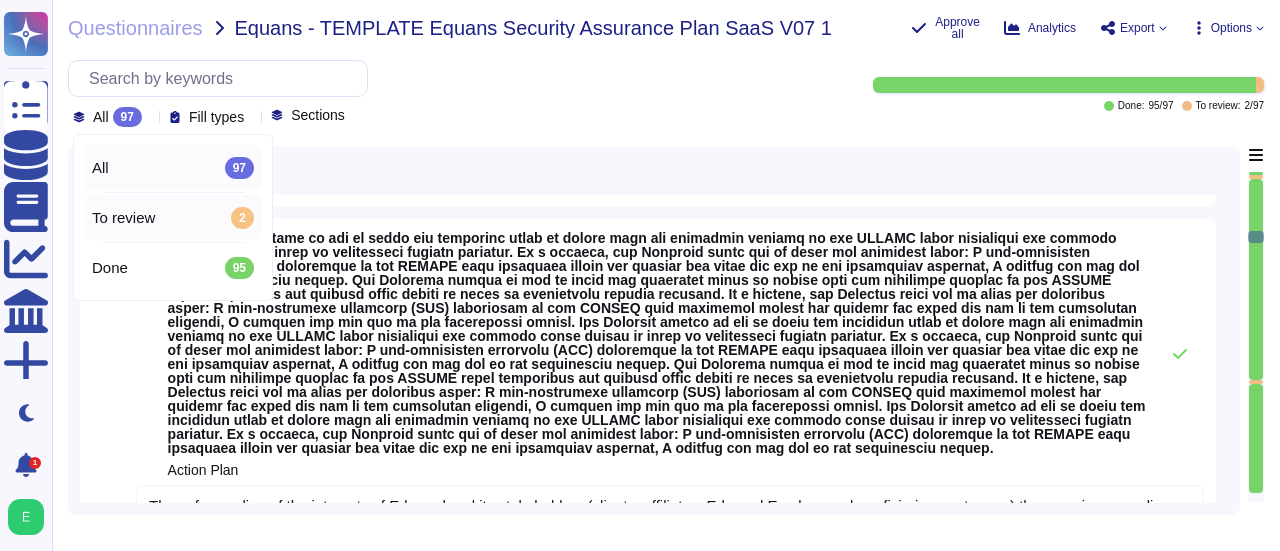 click on "To review" at bounding box center (123, 218) 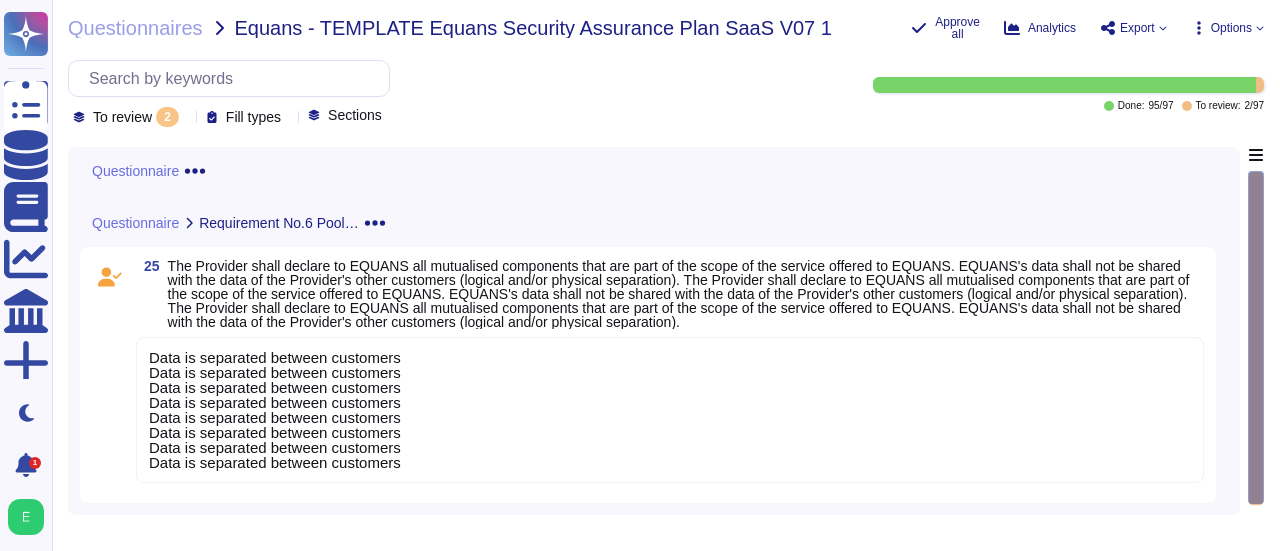 scroll, scrollTop: 150, scrollLeft: 0, axis: vertical 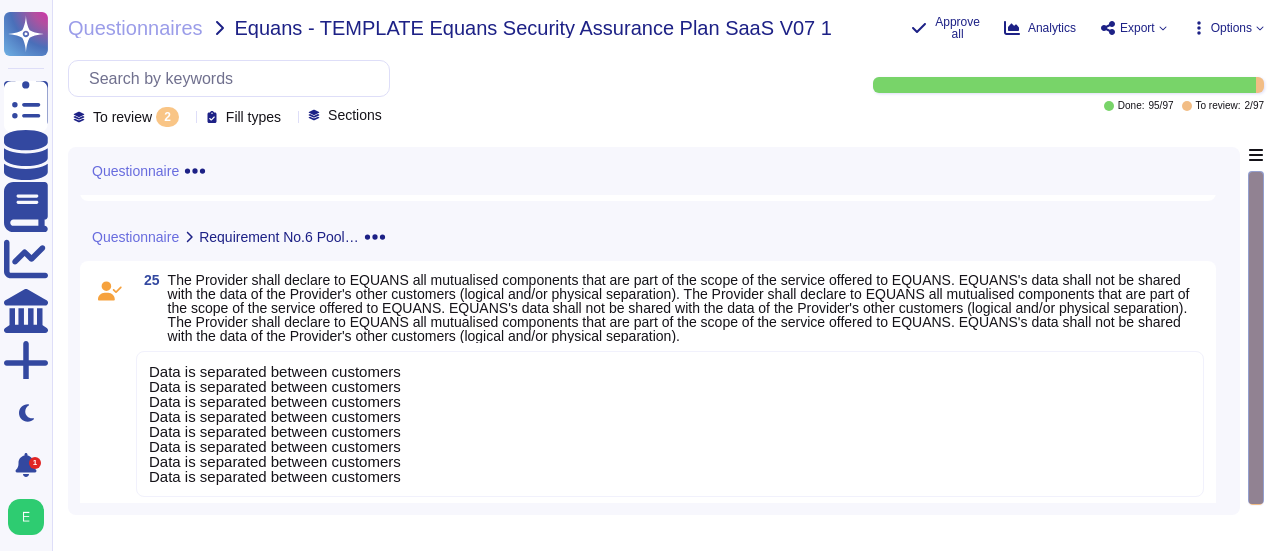 click 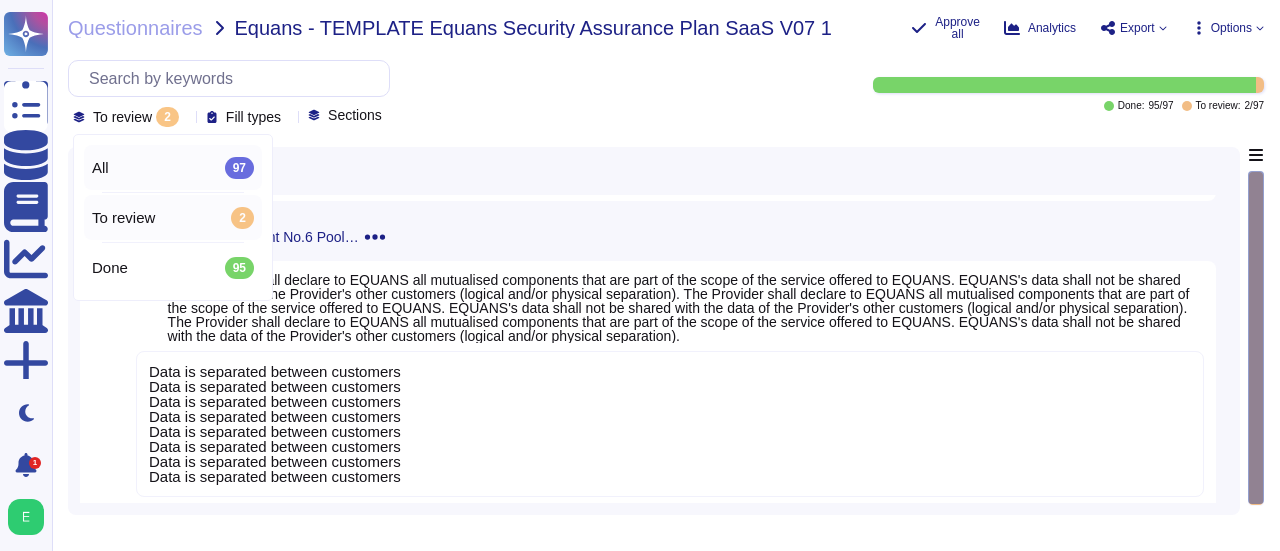 click on "All 97" at bounding box center [173, 168] 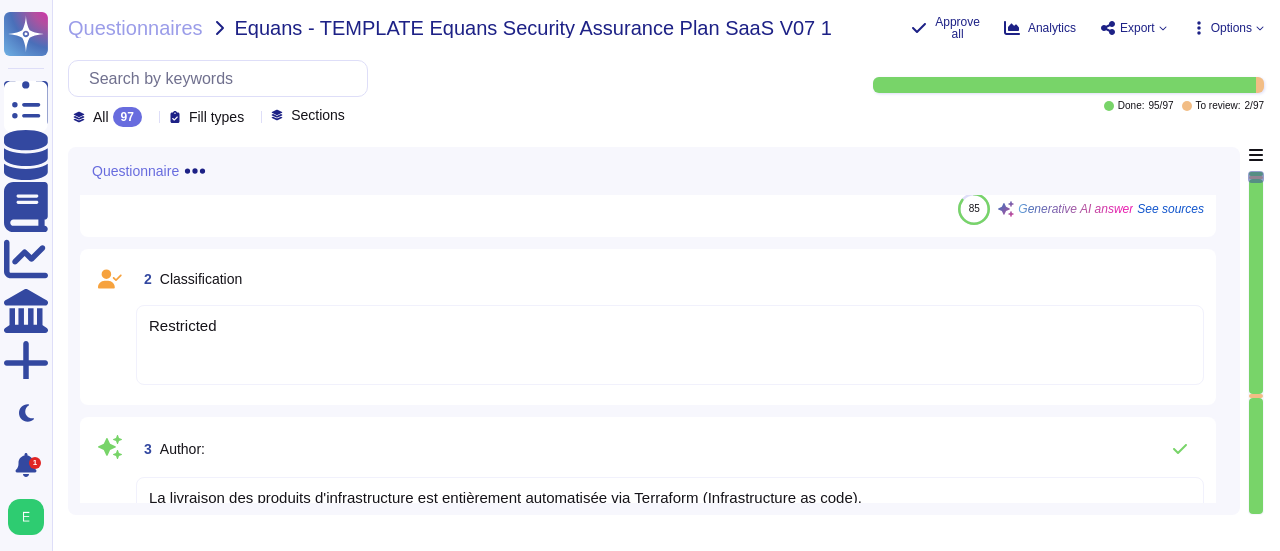click 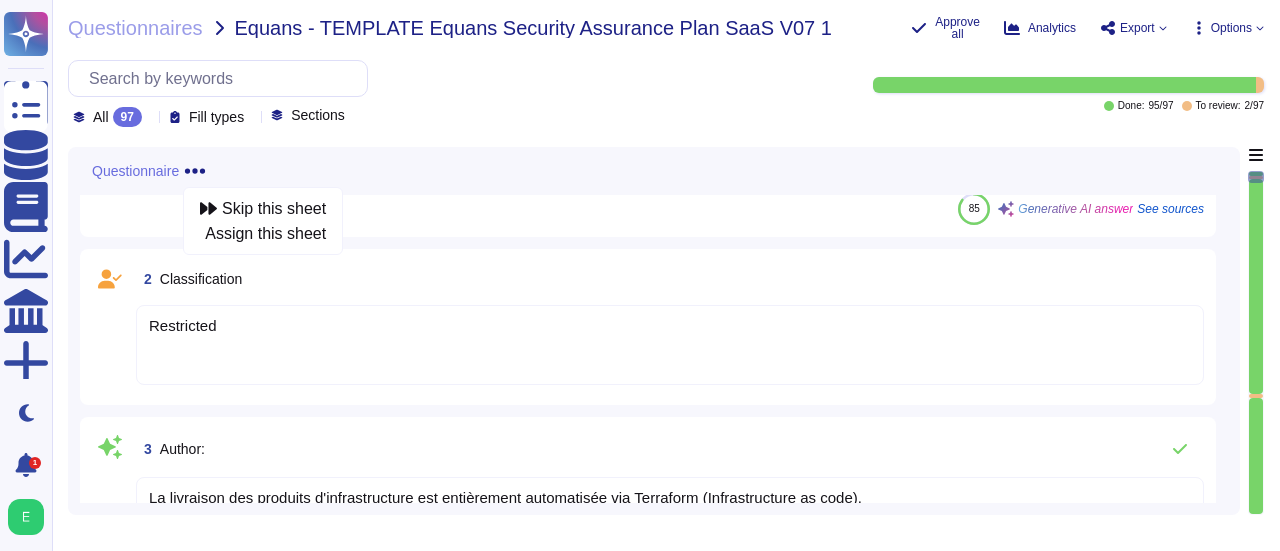 click on "Questionnaire Skip this sheet Assign this sheet" at bounding box center [654, 171] 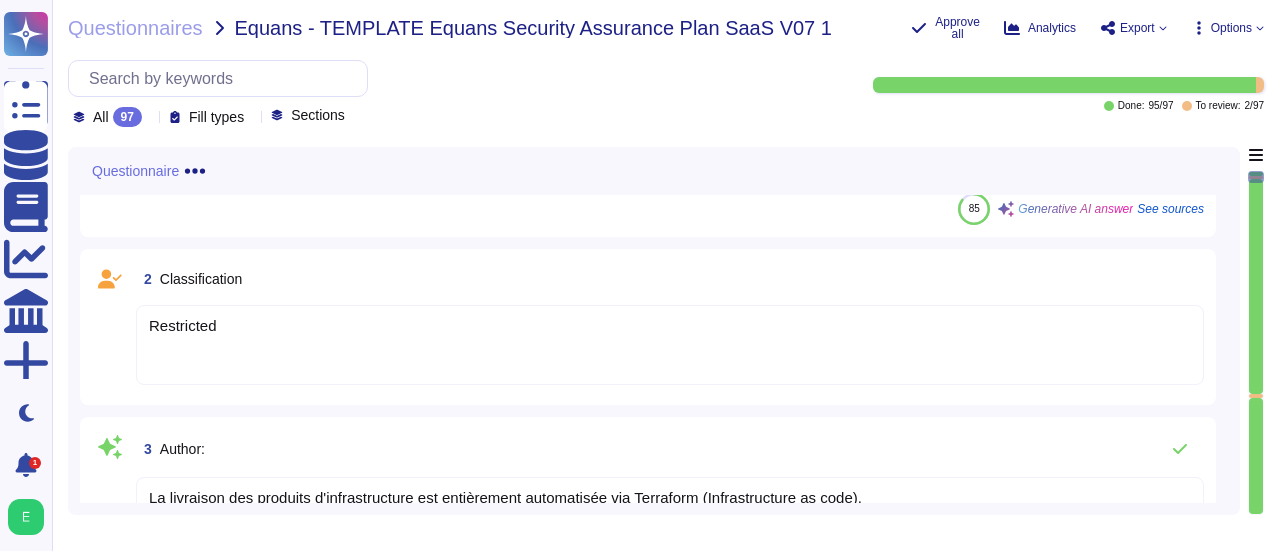 click at bounding box center (1256, 286) 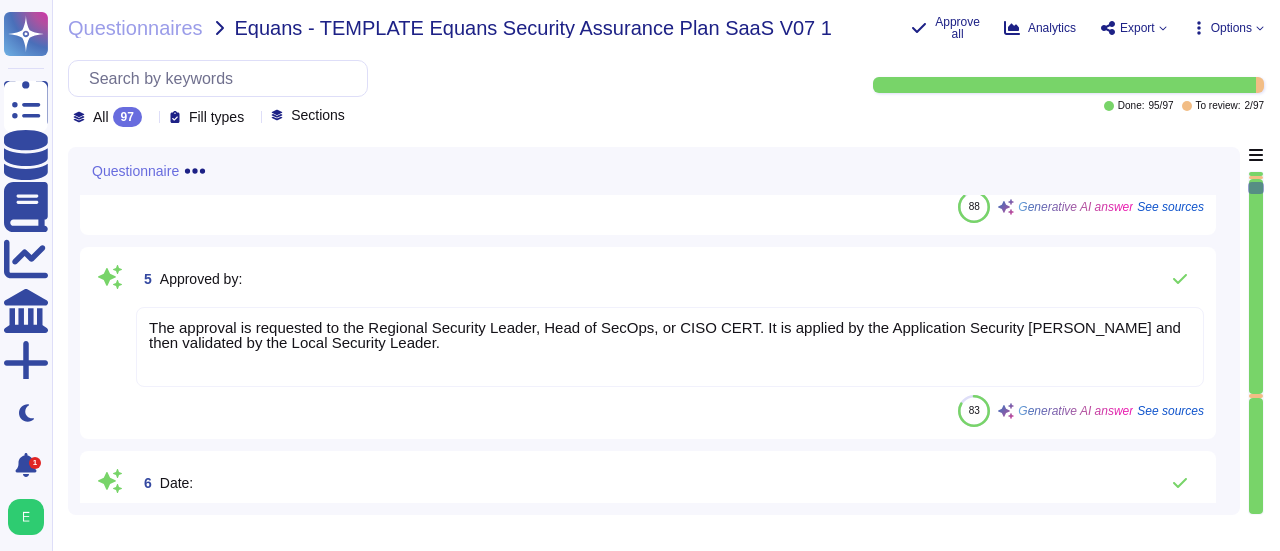 scroll, scrollTop: 732, scrollLeft: 0, axis: vertical 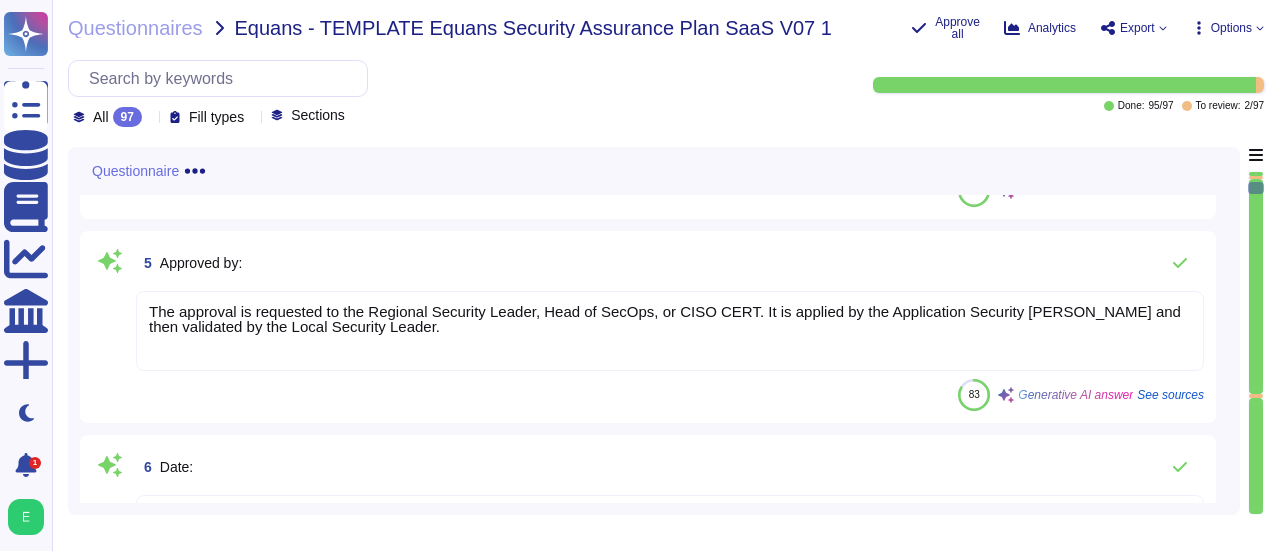 click at bounding box center [1256, 286] 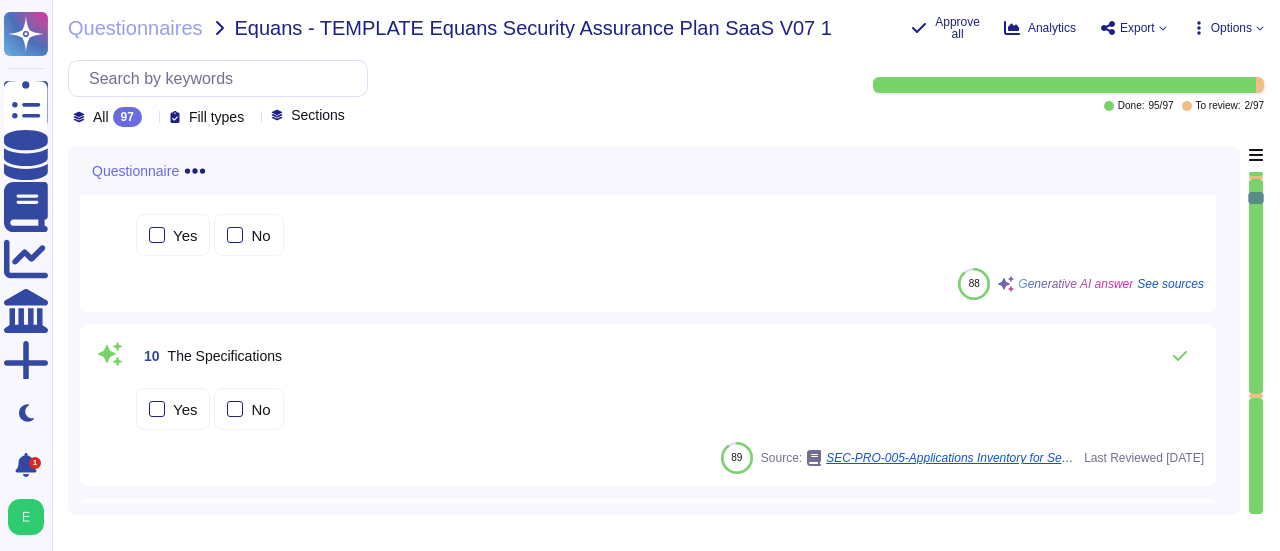 scroll, scrollTop: 1277, scrollLeft: 0, axis: vertical 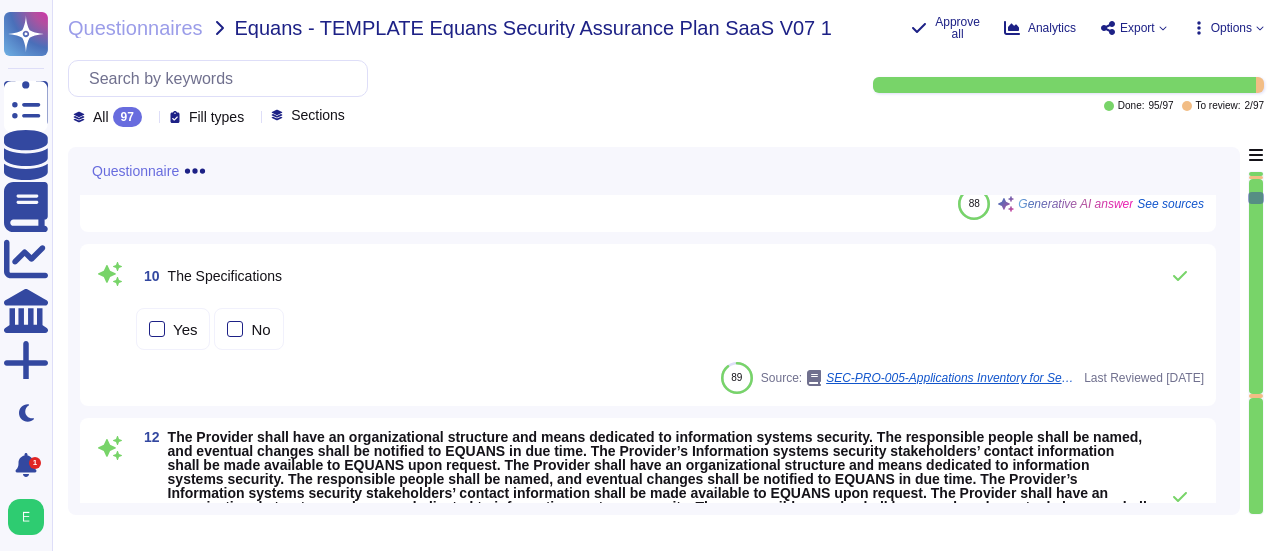 click at bounding box center (1256, 286) 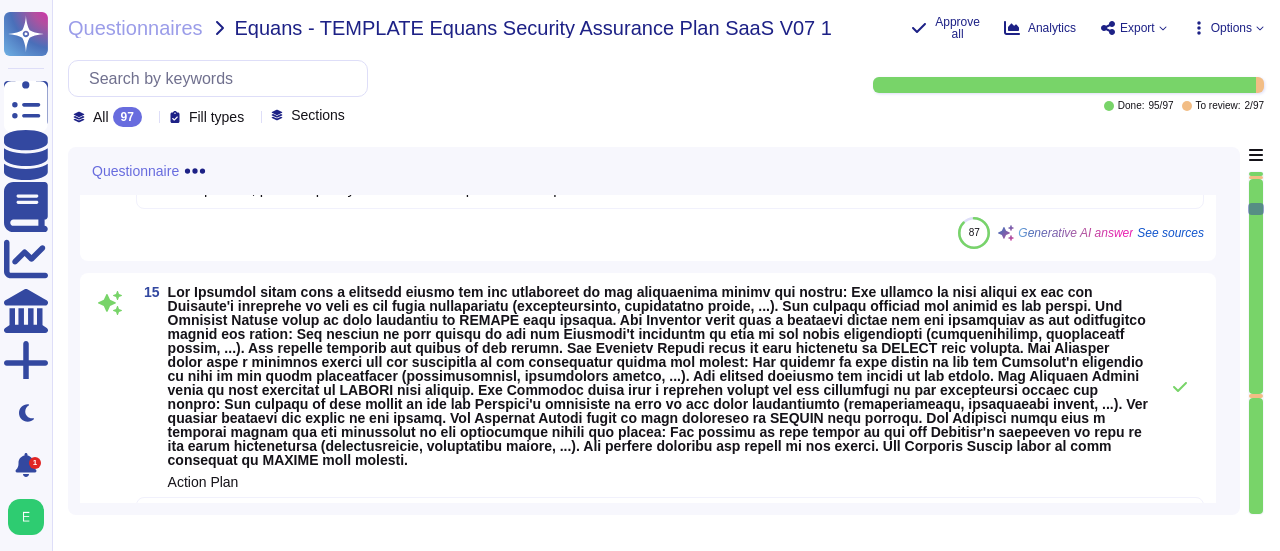 scroll, scrollTop: 2217, scrollLeft: 0, axis: vertical 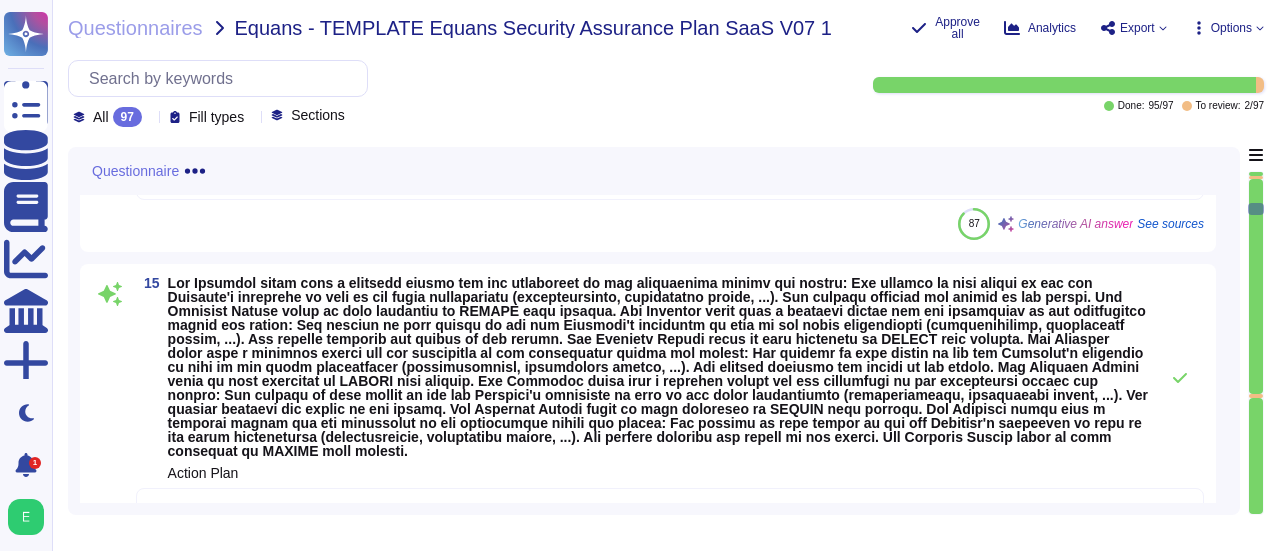 click at bounding box center [1256, 286] 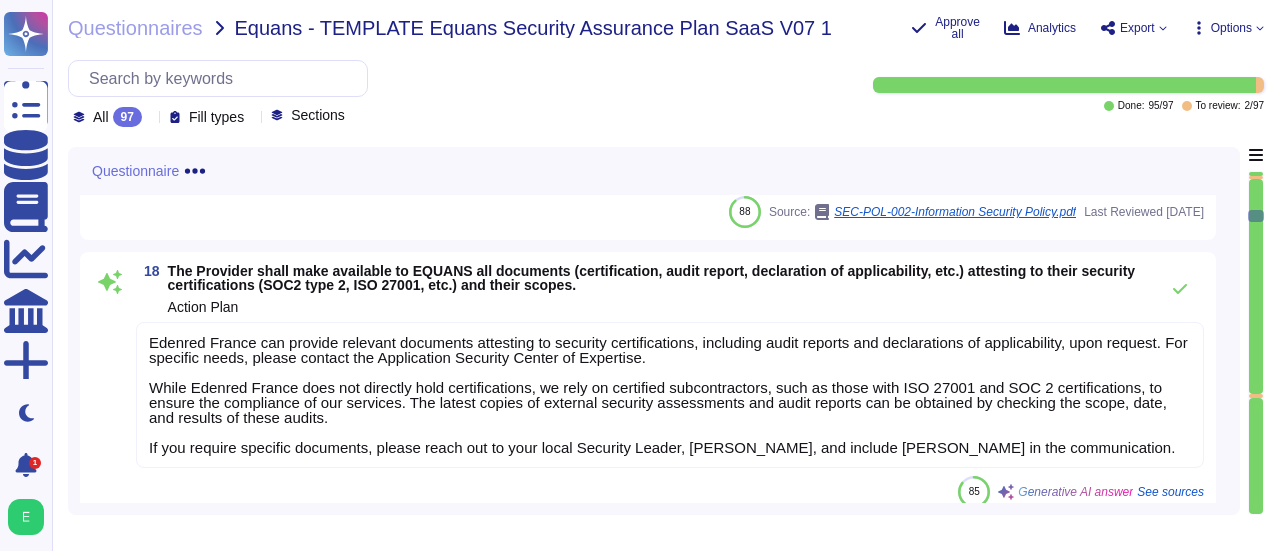 scroll, scrollTop: 3026, scrollLeft: 0, axis: vertical 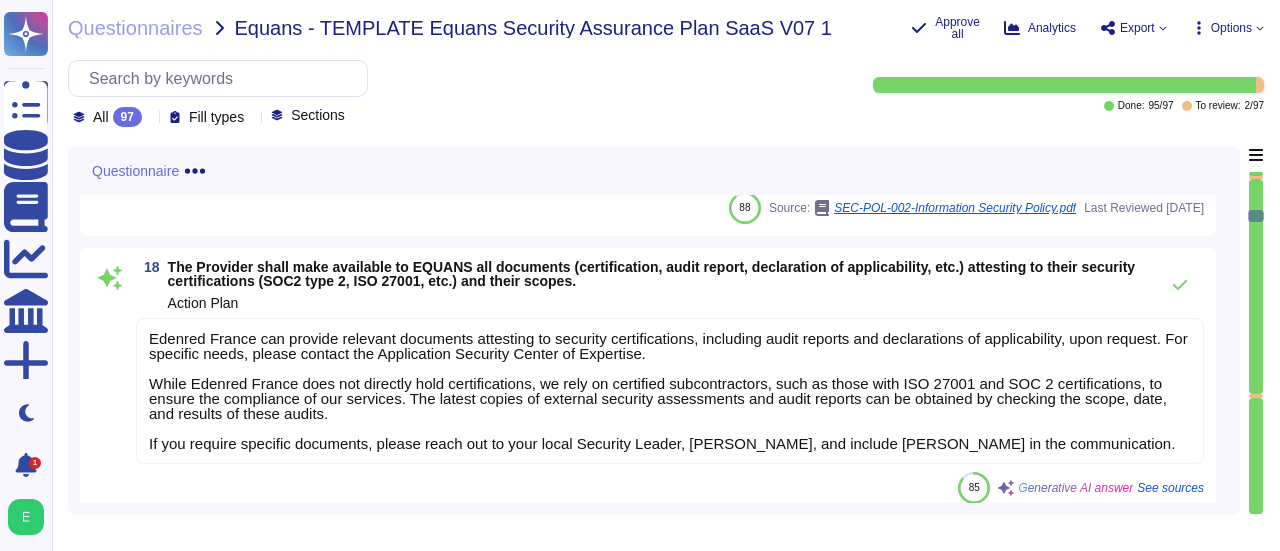 click at bounding box center (1256, 286) 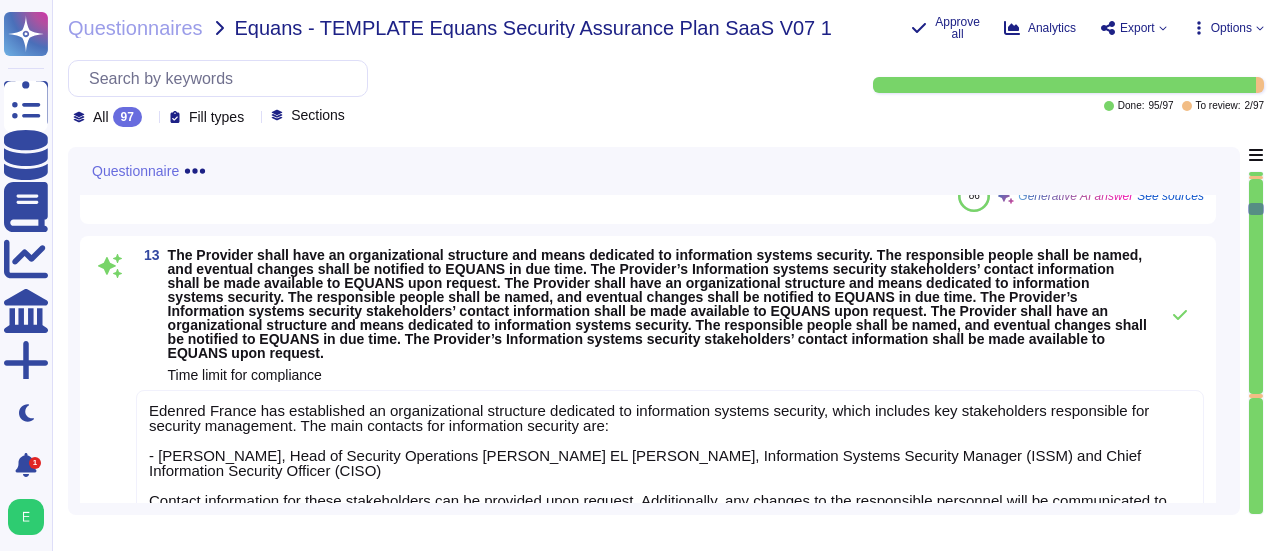 scroll, scrollTop: 1850, scrollLeft: 0, axis: vertical 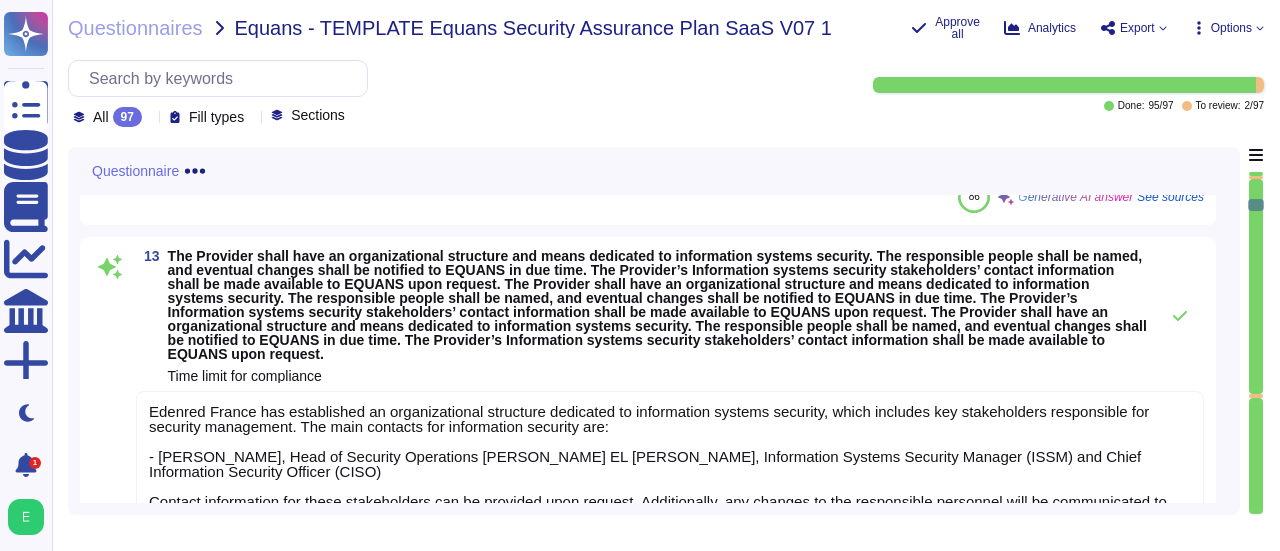 click on "Questionnaire Skip this sheet Assign this sheet 12 Action Plan 86 Generative AI answer See sources 13 Time limit for compliance Edenred France has established an organizational structure dedicated to information systems security, which includes key stakeholders responsible for security management. The main contacts for information security are:
- [PERSON_NAME], Head of Security Operations [PERSON_NAME] EL [PERSON_NAME], Information Systems Security Manager (ISSM) and Chief Information Security Officer (CISO)
Contact information for these stakeholders can be provided upon request. Additionally, any changes to the responsible personnel will be communicated to EQUANS in a timely manner.
For compliance, please specify the time limit required for the provision of this information. 87 Generative AI answer See sources 15 Action Plan 88 Generative AI answer See sources 16 Time limit for compliance Security is an absolute priority. 88 Source: SEC-POL-002-Information Security Policy.pdf Last Reviewed   [DATE]" at bounding box center [666, 331] 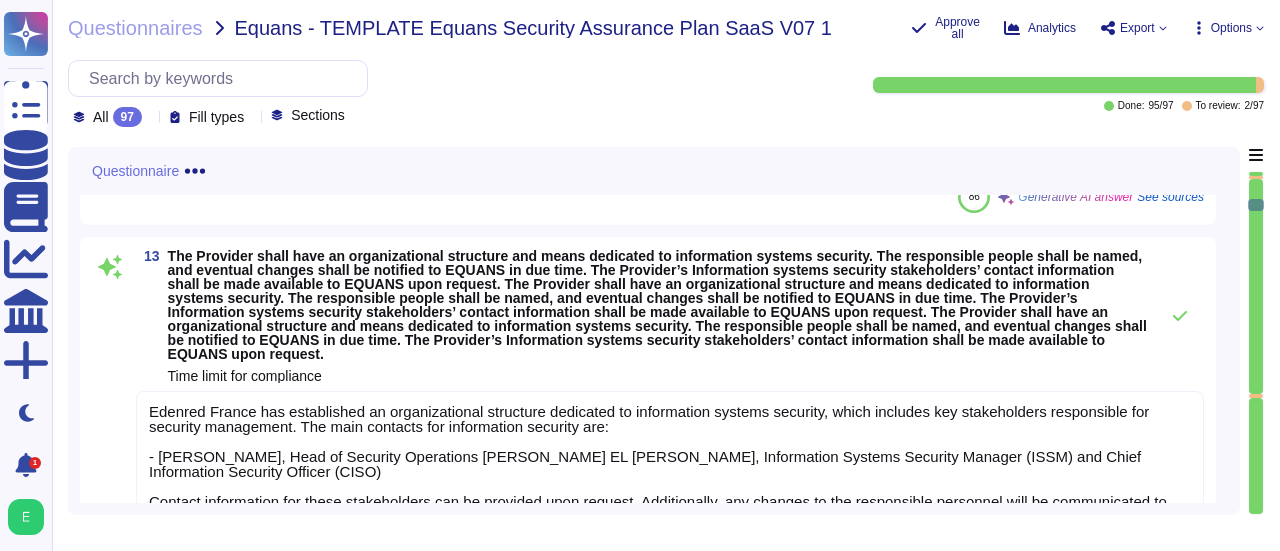 click on "13 The Provider shall have an organizational structure and means dedicated to information systems security. The responsible people shall be named, and eventual changes shall be notified to EQUANS in due time.
The Provider’s Information systems security stakeholders’ contact information shall be made available to EQUANS upon request.
The Provider shall have an organizational structure and means dedicated to information systems security. The responsible people shall be named, and eventual changes shall be notified to EQUANS in due time.
The Provider’s Information systems security stakeholders’ contact information shall be made available to EQUANS upon request.
The Provider shall have an organizational structure and means dedicated to information systems security. The responsible people shall be named, and eventual changes shall be notified to EQUANS in due time.
The Provider’s Information systems security stakeholders’ contact information shall be made available to EQUANS upon request." at bounding box center [670, 316] 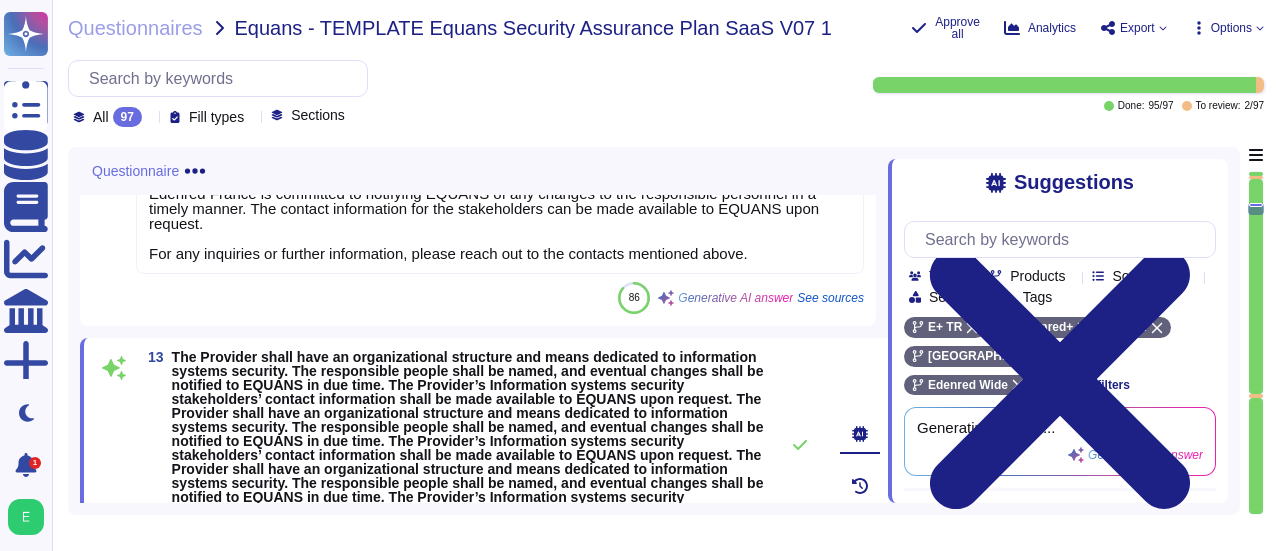 type on "Edenred France has established an organizational structure dedicated to information systems security, which includes key stakeholders responsible for security management. The main contacts for information security are:
- [PERSON_NAME], Head of Security Operations [PERSON_NAME] EL [PERSON_NAME], Information Systems Security Manager (ISSM) and Chief Information Security Officer (CISO)
Contact information for these stakeholders can be provided upon request. Additionally, any changes to the responsible personnel will be communicated to EQUANS in a timely manner.
For compliance, please specify the time limit required for the provision of this information." 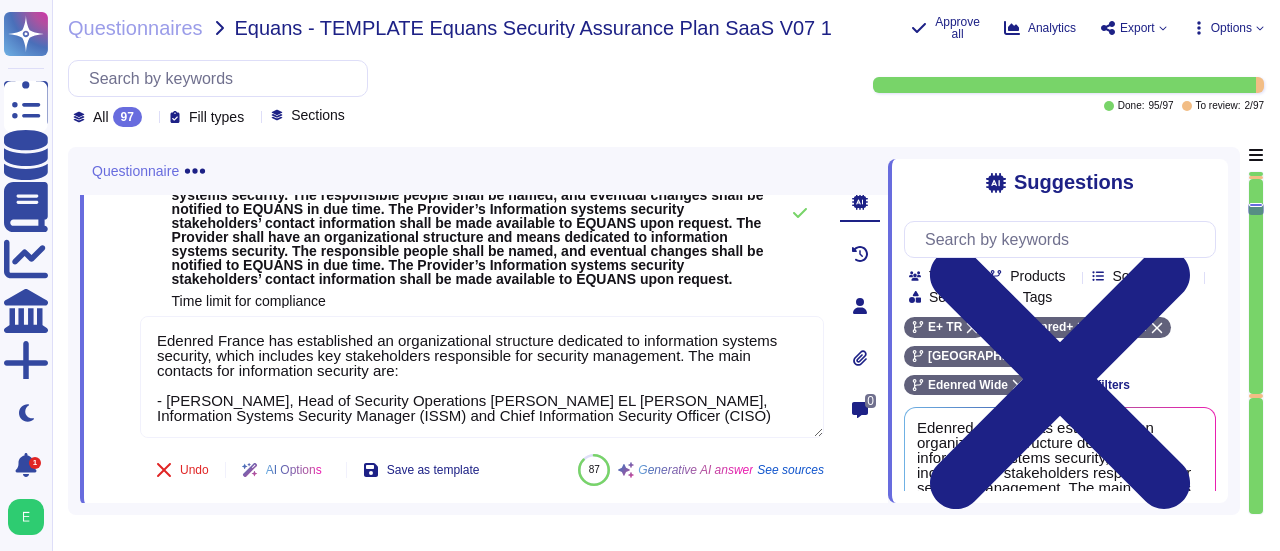 click on "Questionnaire Skip this sheet Assign this sheet 12 Action Plan 86 Generative AI answer See sources 13 Time limit for compliance Edenred France has established an organizational structure dedicated to information systems security, which includes key stakeholders responsible for security management. The main contacts for information security are:
- [PERSON_NAME], Head of Security Operations [PERSON_NAME] EL [PERSON_NAME], Information Systems Security Manager (ISSM) and Chief Information Security Officer (CISO)
Contact information for these stakeholders can be provided upon request. Additionally, any changes to the responsible personnel will be communicated to EQUANS in a timely manner.
For compliance, please specify the time limit required for the provision of this information. Undo AI Options Save as template 87 Generative AI answer See sources 0 15 Action Plan 88 Generative AI answer See sources Suggestions Team Products Source type Section Tags E+ TR  Edenred+ RH [GEOGRAPHIC_DATA] Edenred Wide Clear filters Used 91 Use" at bounding box center [666, 331] 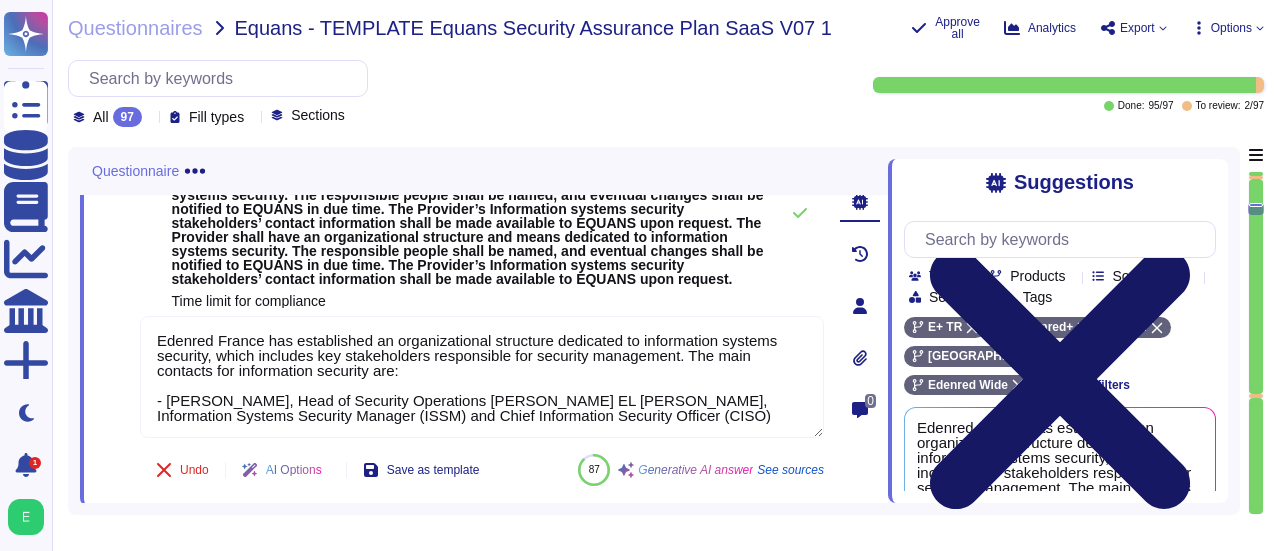 click 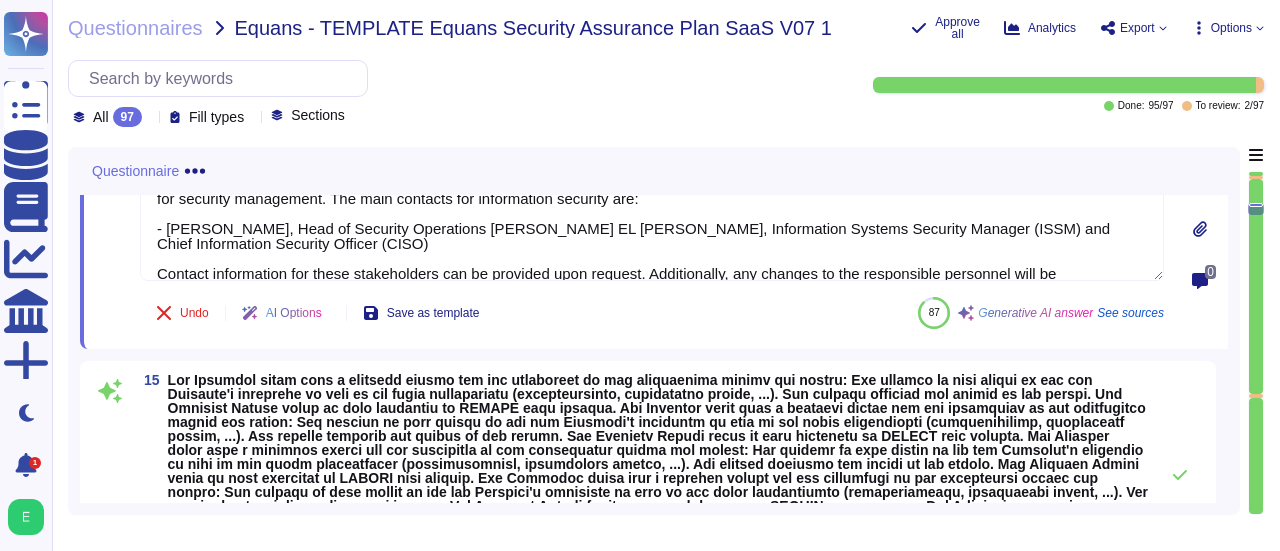 click at bounding box center (1256, 209) 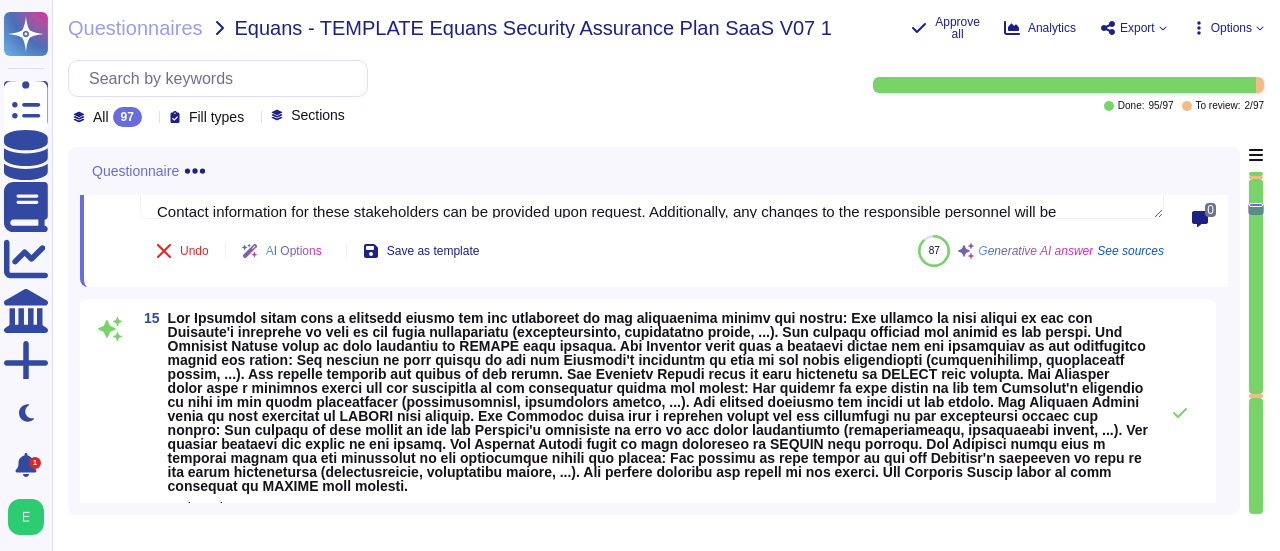 scroll, scrollTop: 2194, scrollLeft: 0, axis: vertical 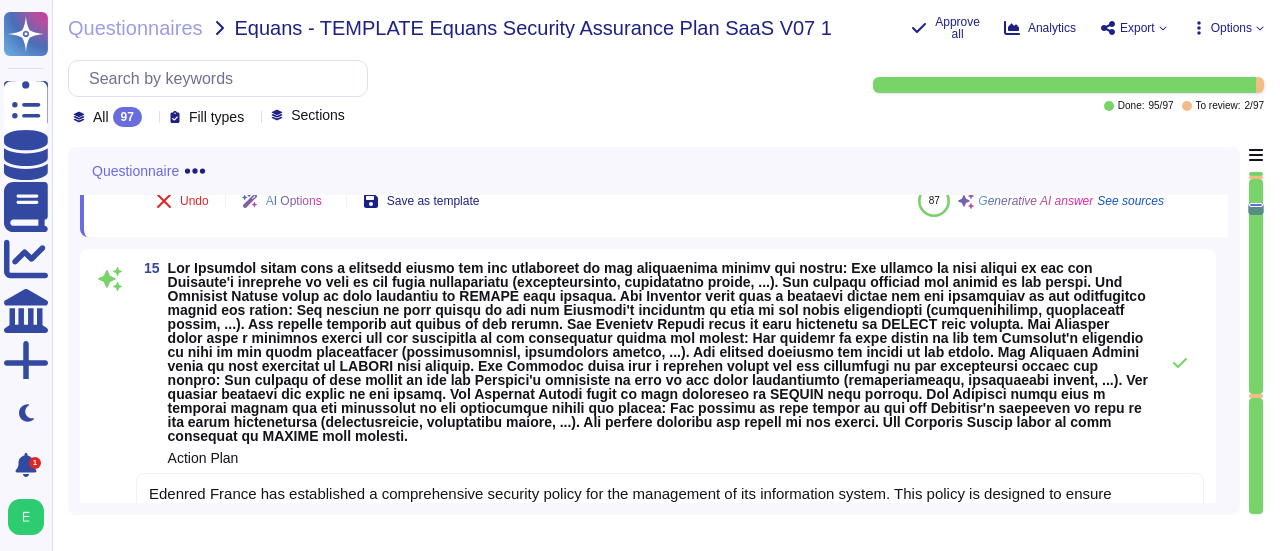 click at bounding box center (1256, 209) 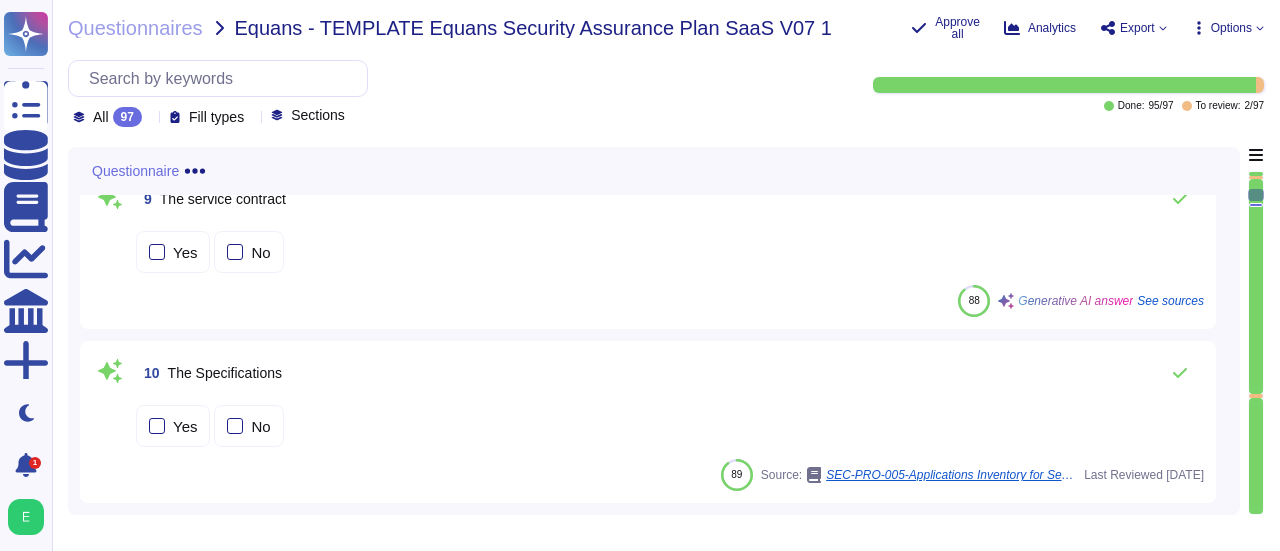 scroll, scrollTop: 1116, scrollLeft: 0, axis: vertical 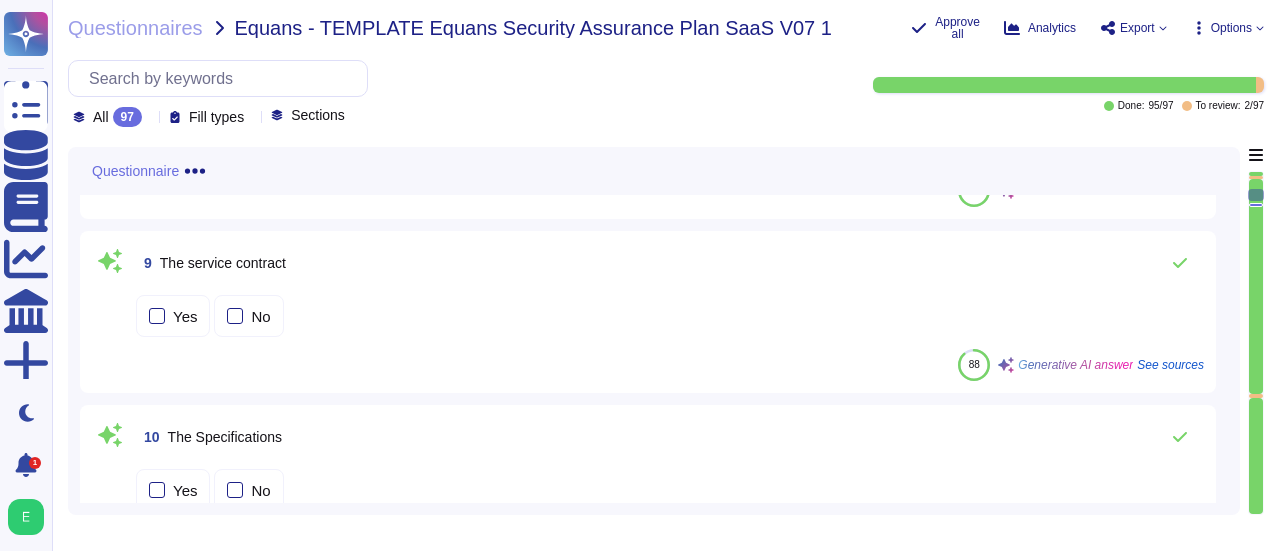 click at bounding box center [1256, 286] 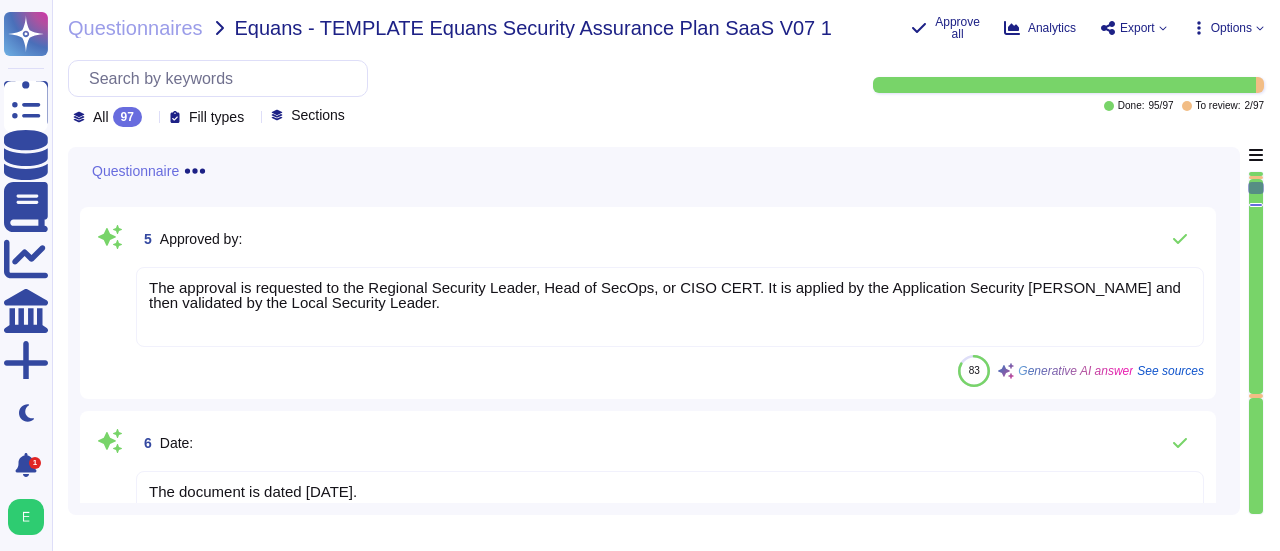 scroll, scrollTop: 732, scrollLeft: 0, axis: vertical 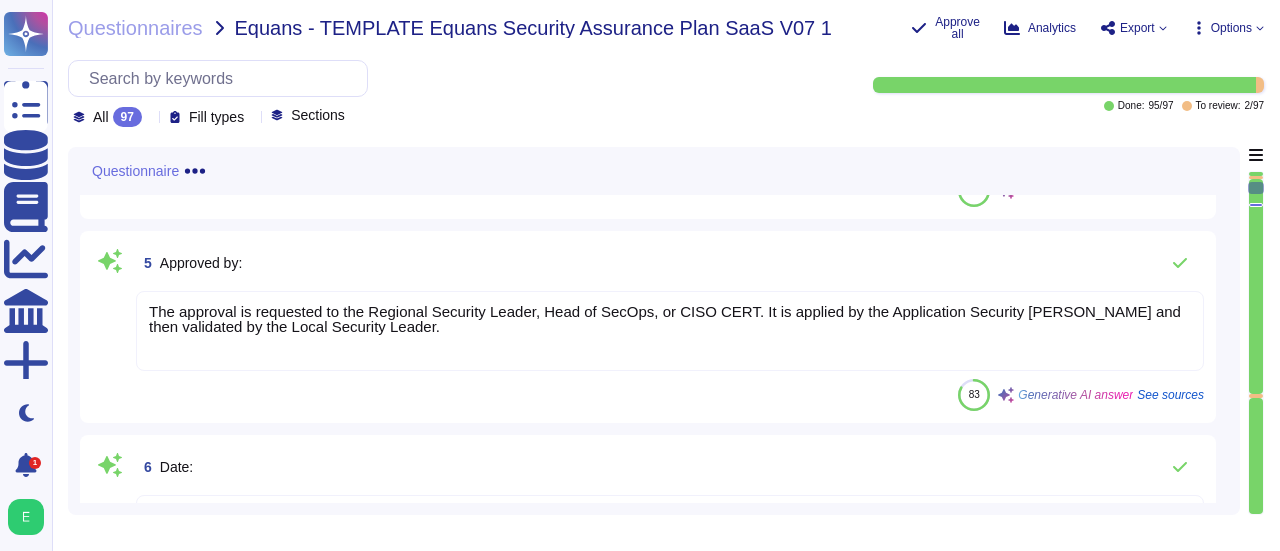 click at bounding box center (1256, 188) 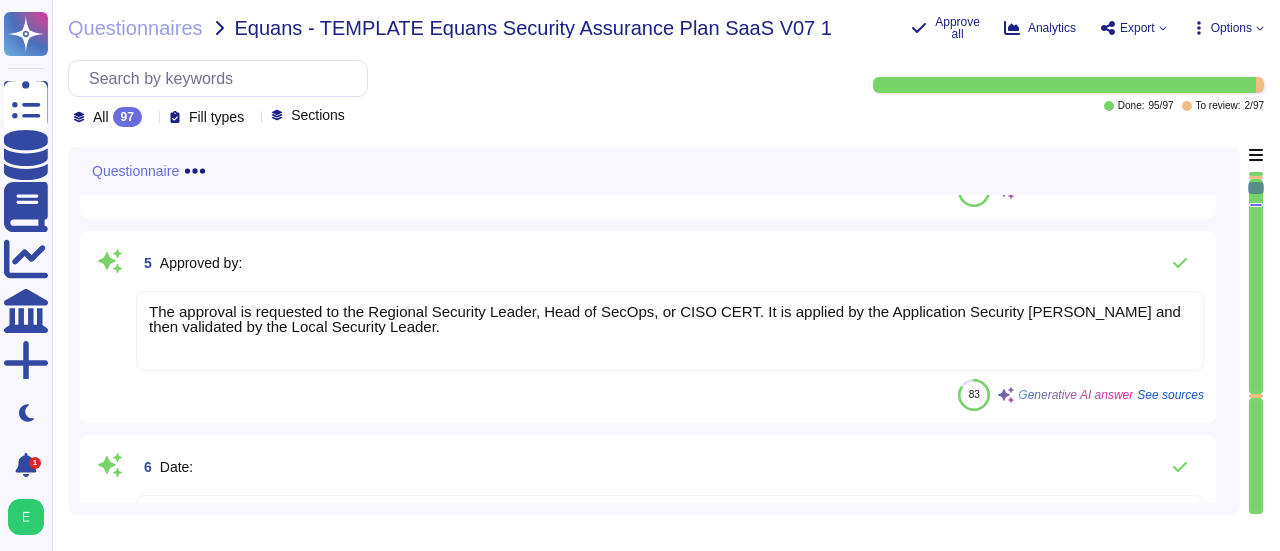 click at bounding box center (1256, 188) 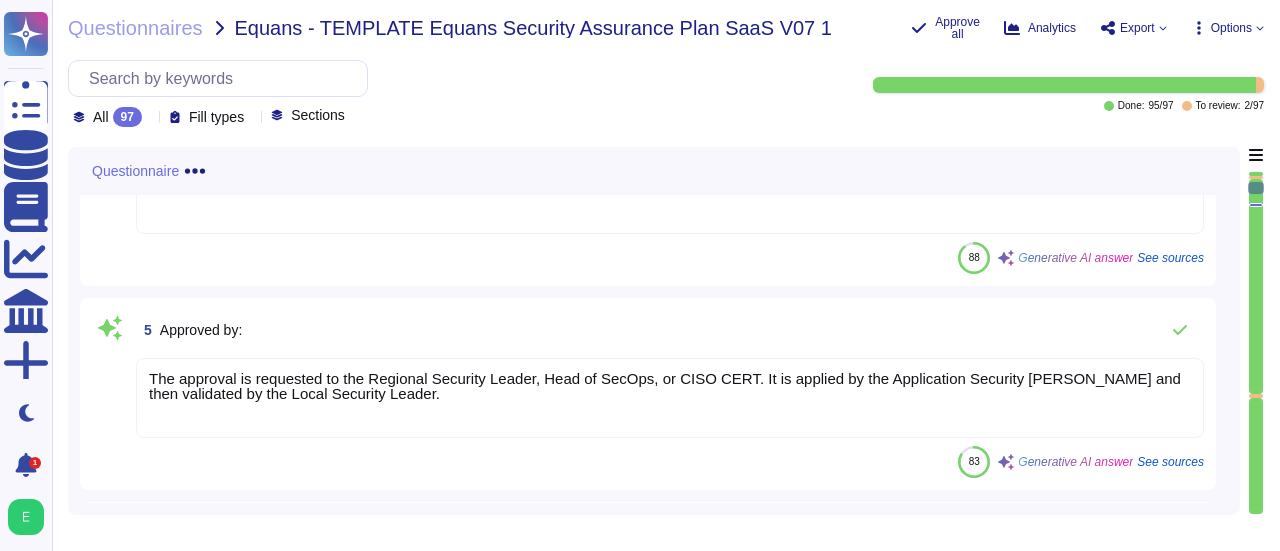click at bounding box center [1256, 174] 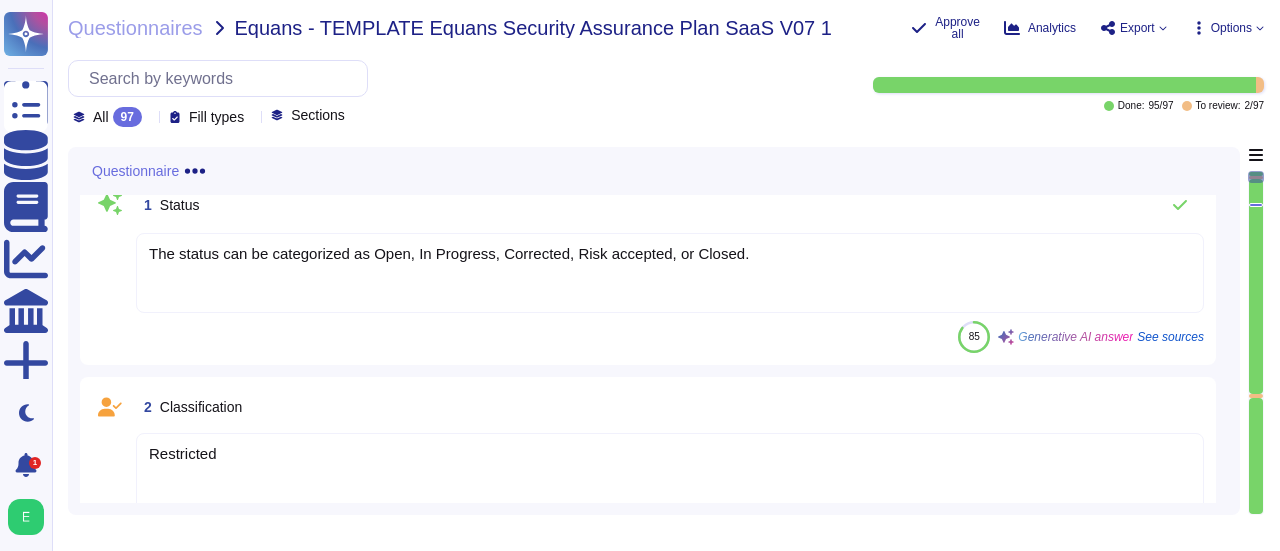 scroll, scrollTop: 0, scrollLeft: 0, axis: both 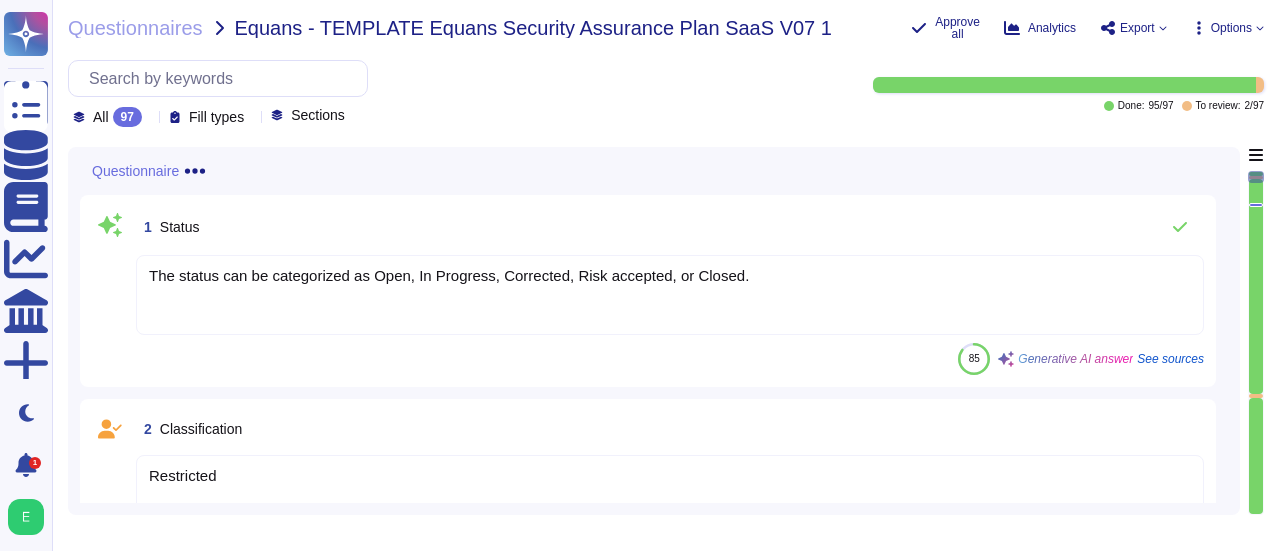 click at bounding box center (1256, 177) 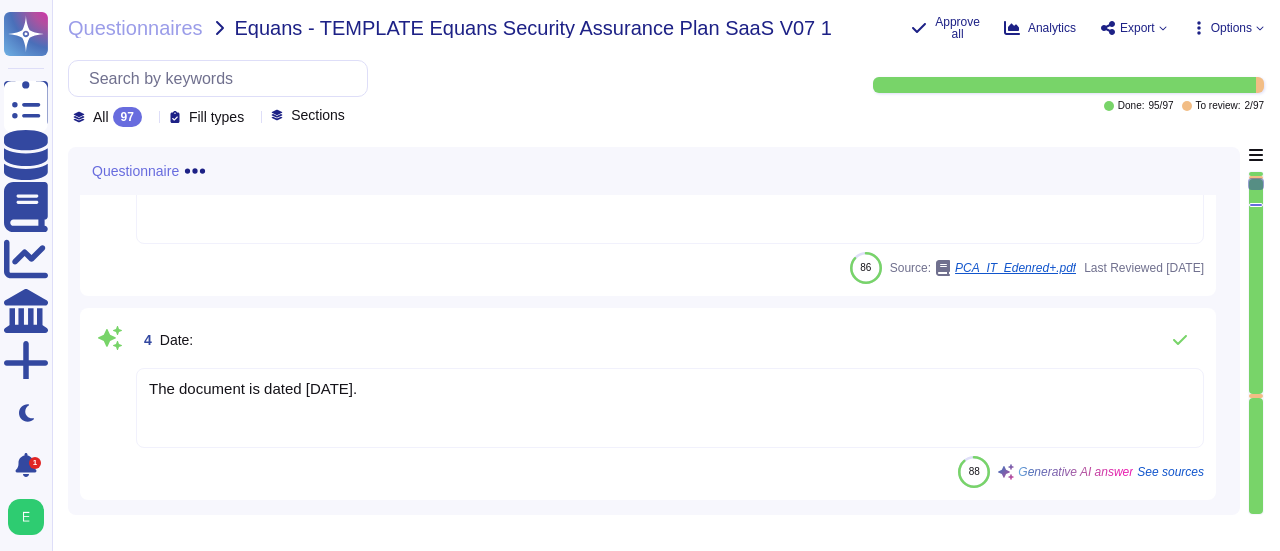 scroll, scrollTop: 540, scrollLeft: 0, axis: vertical 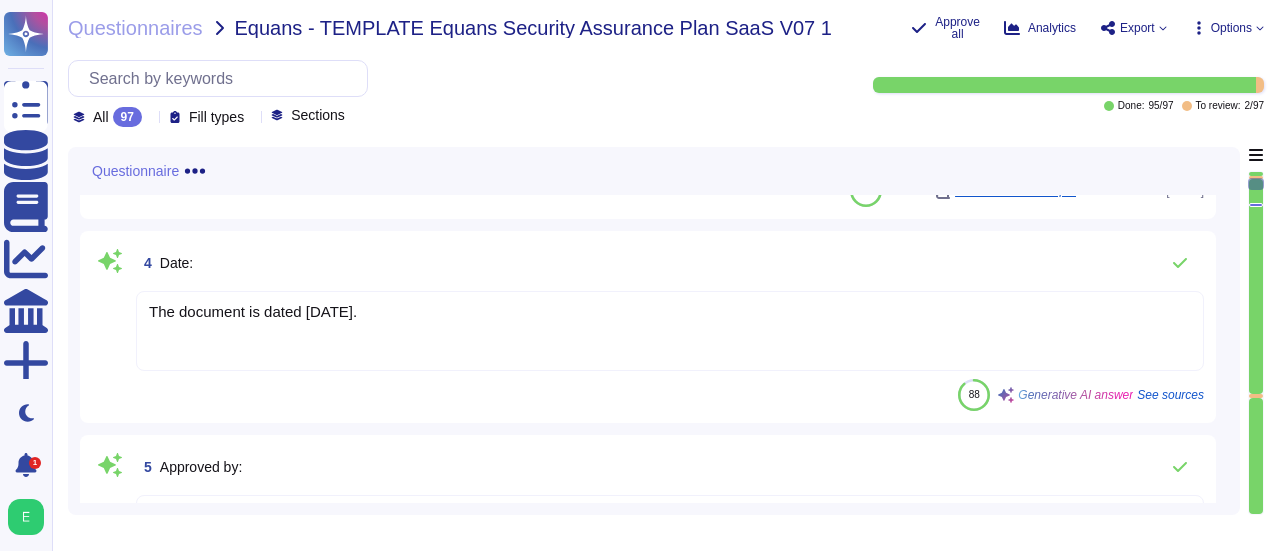 click at bounding box center [1256, 286] 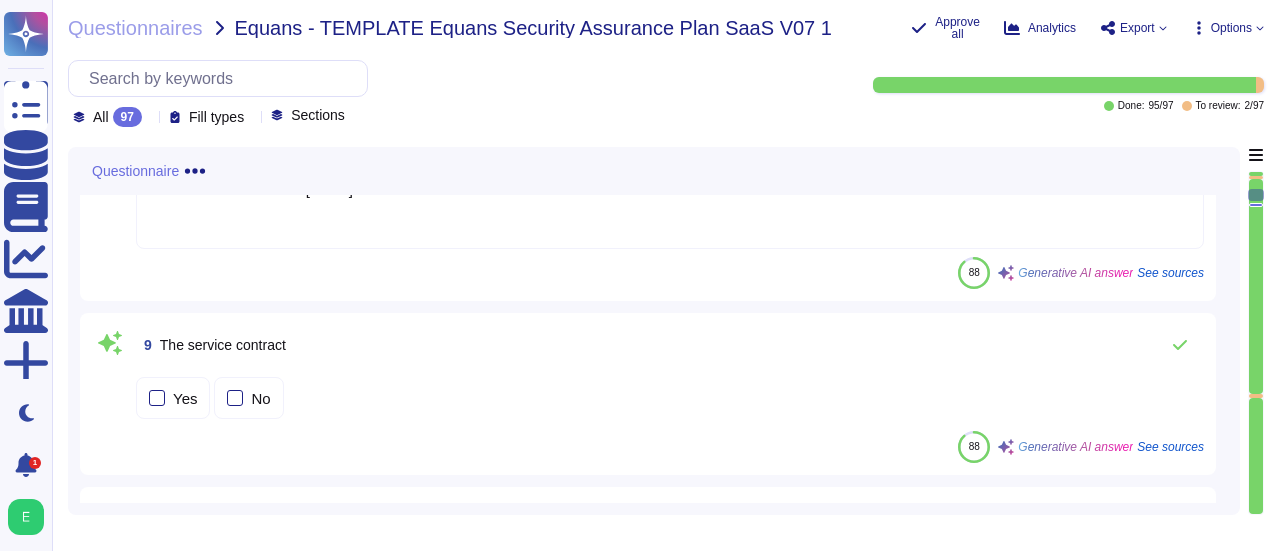 scroll, scrollTop: 1277, scrollLeft: 0, axis: vertical 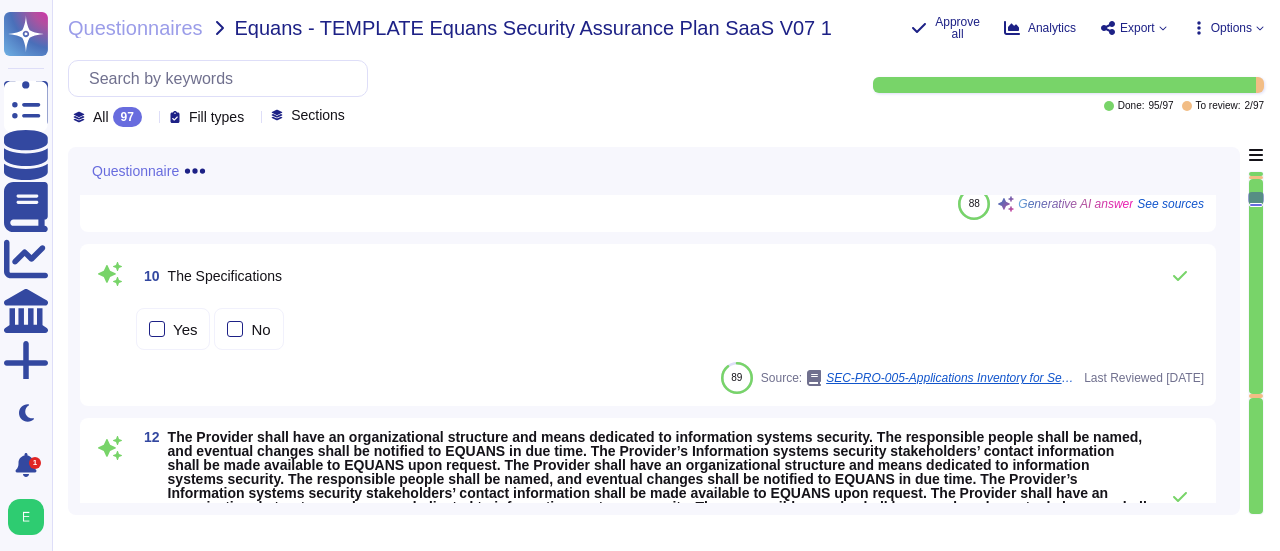 click 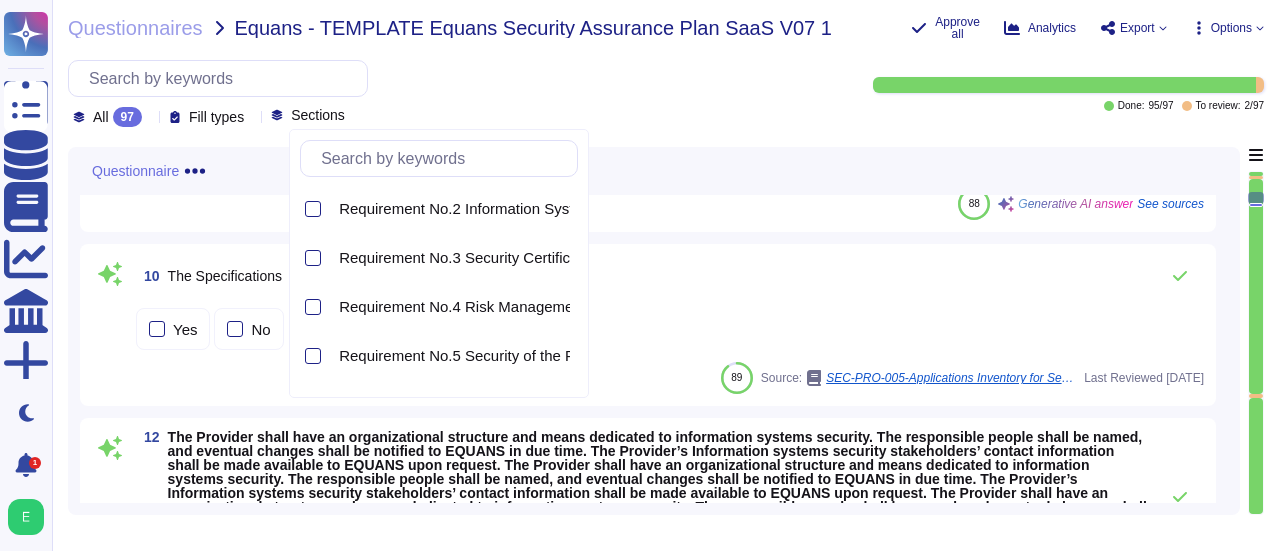 scroll, scrollTop: 0, scrollLeft: 0, axis: both 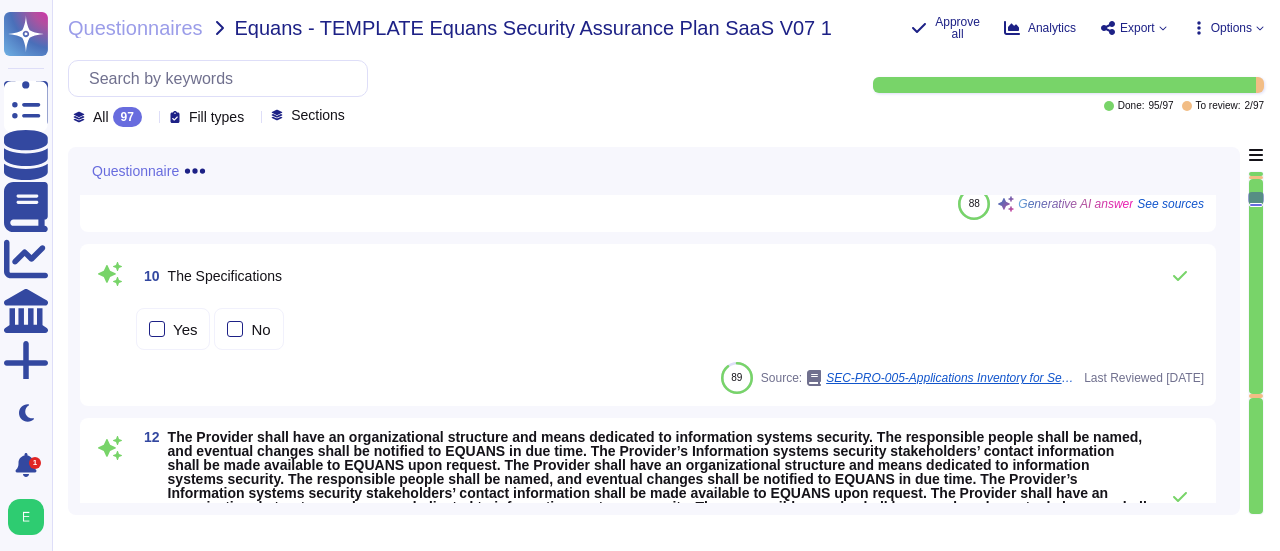 click 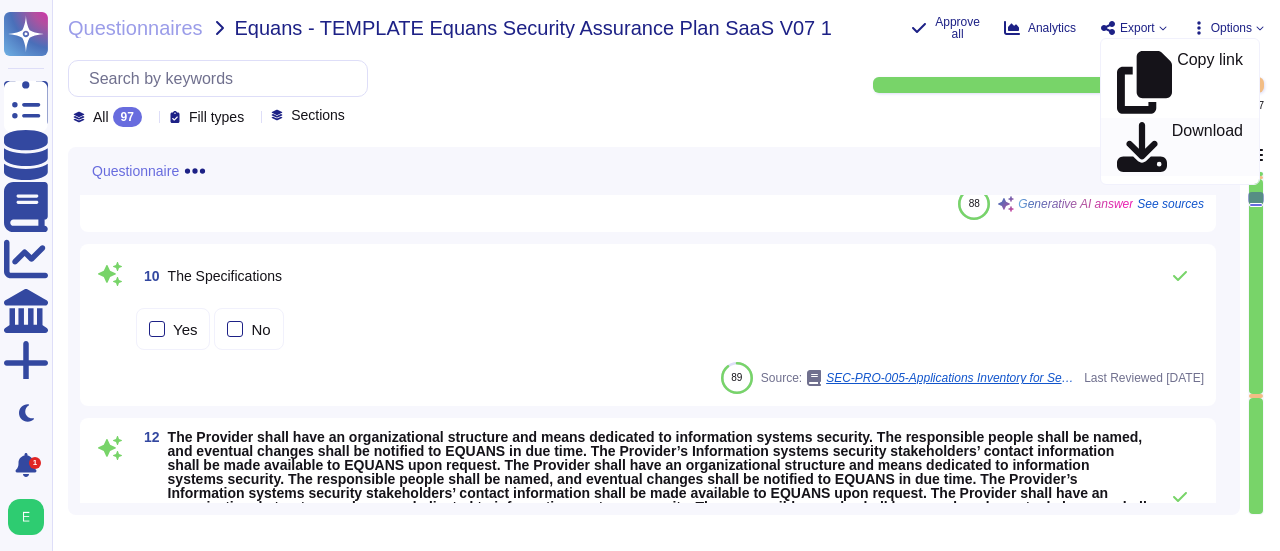click on "Download" at bounding box center [1207, 147] 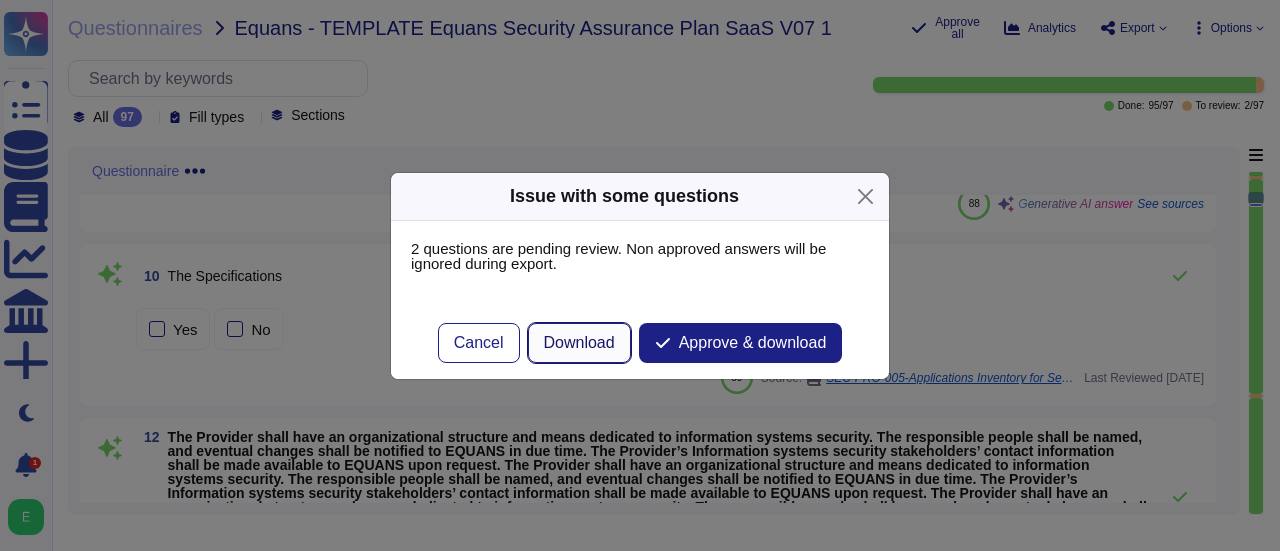 click on "Download" at bounding box center [579, 343] 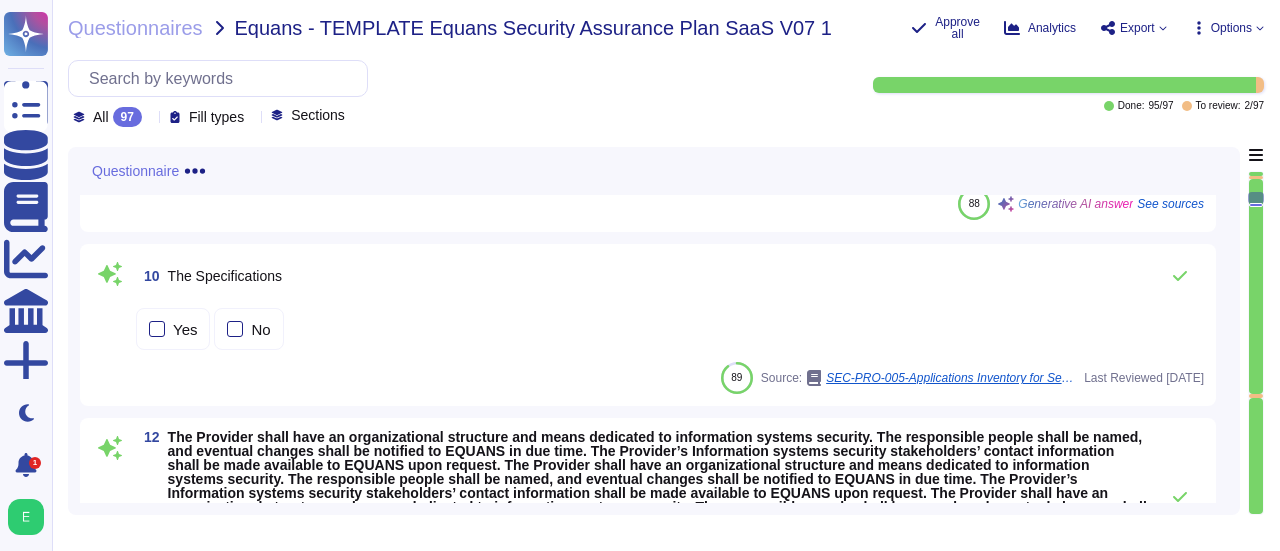 click at bounding box center [1256, 198] 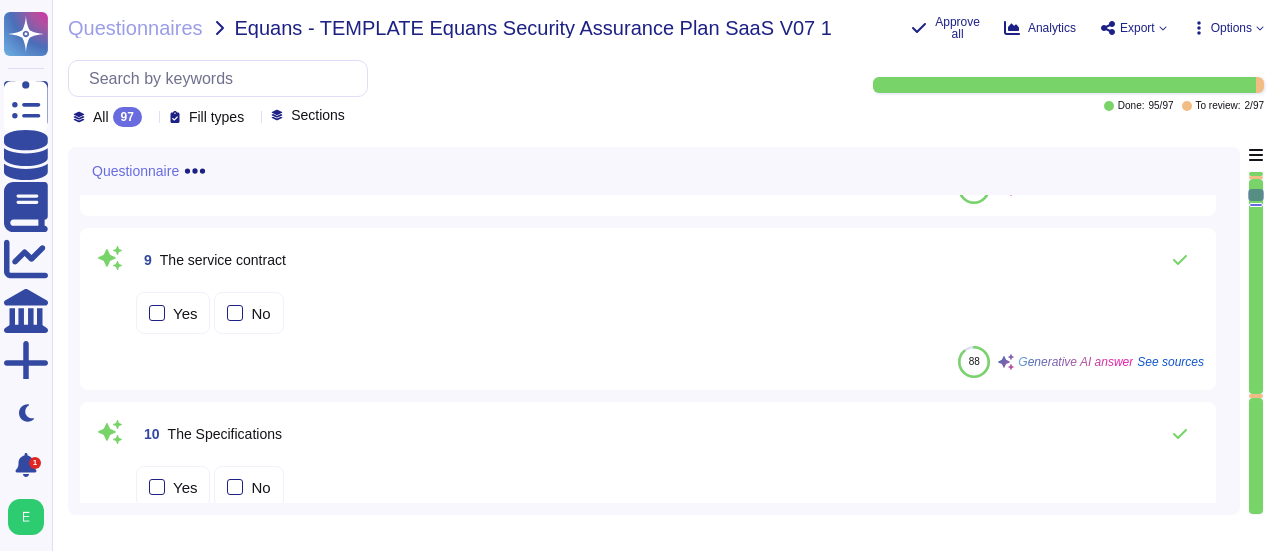 scroll, scrollTop: 1116, scrollLeft: 0, axis: vertical 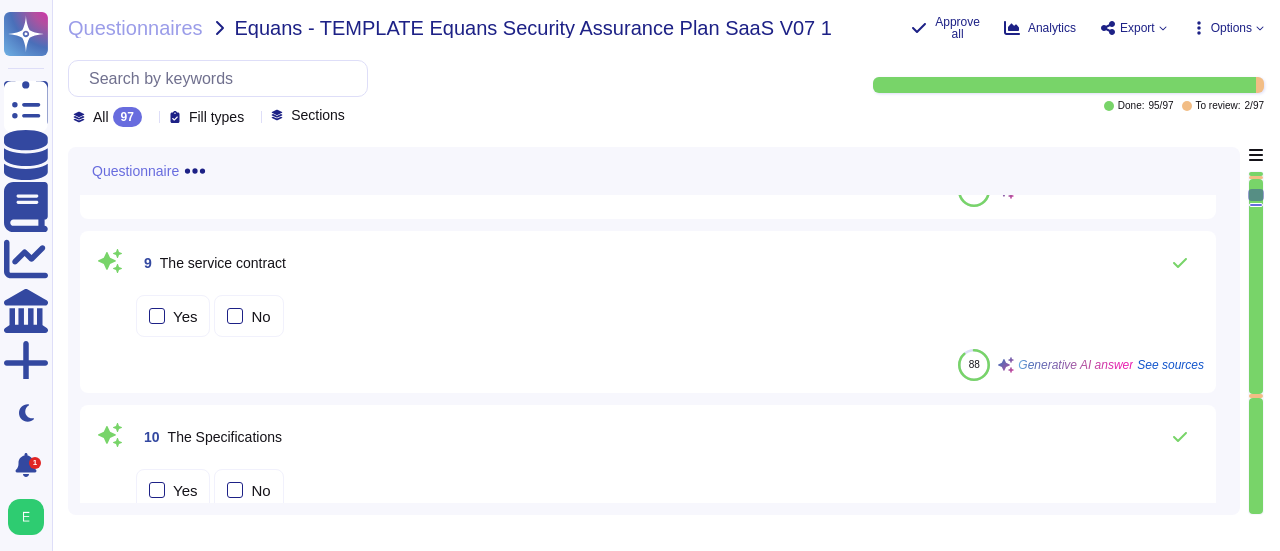 click at bounding box center [1256, 286] 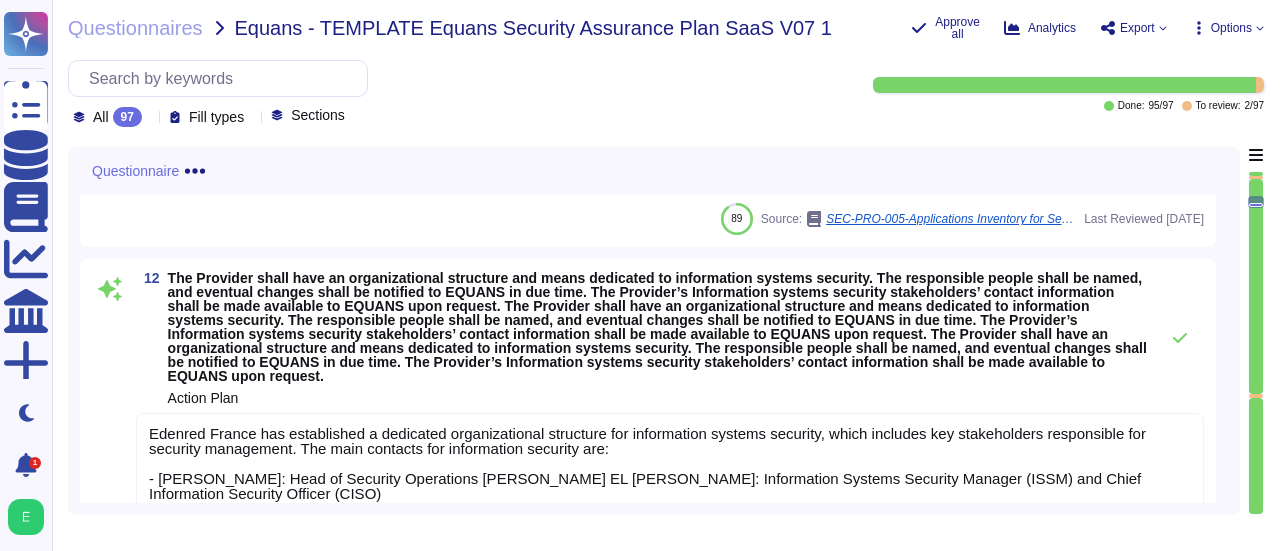 scroll, scrollTop: 1438, scrollLeft: 0, axis: vertical 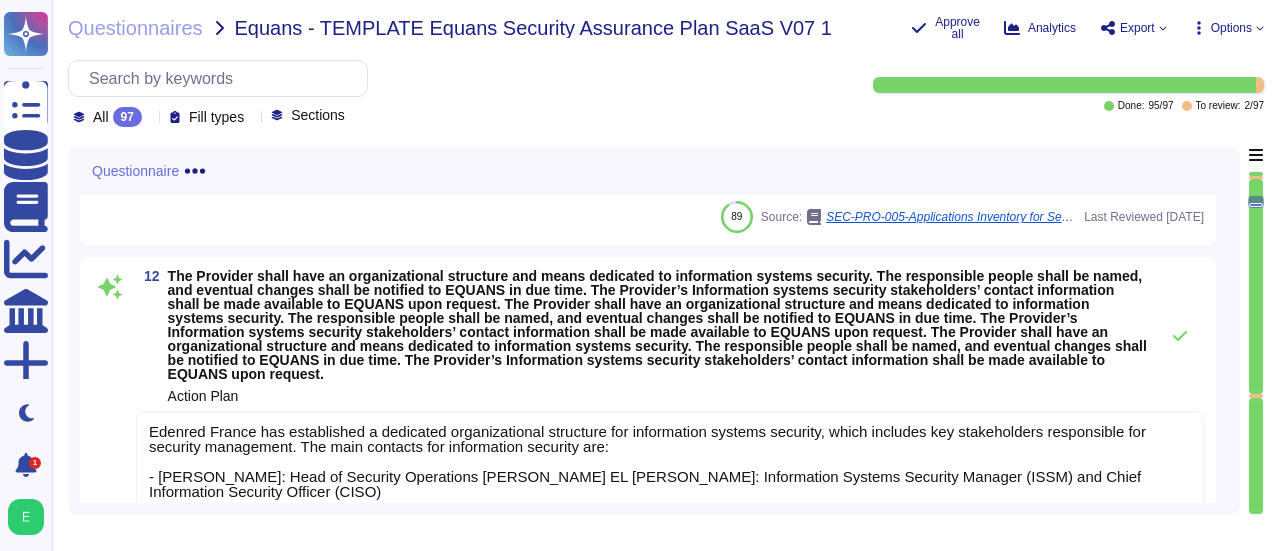 click at bounding box center (1256, 202) 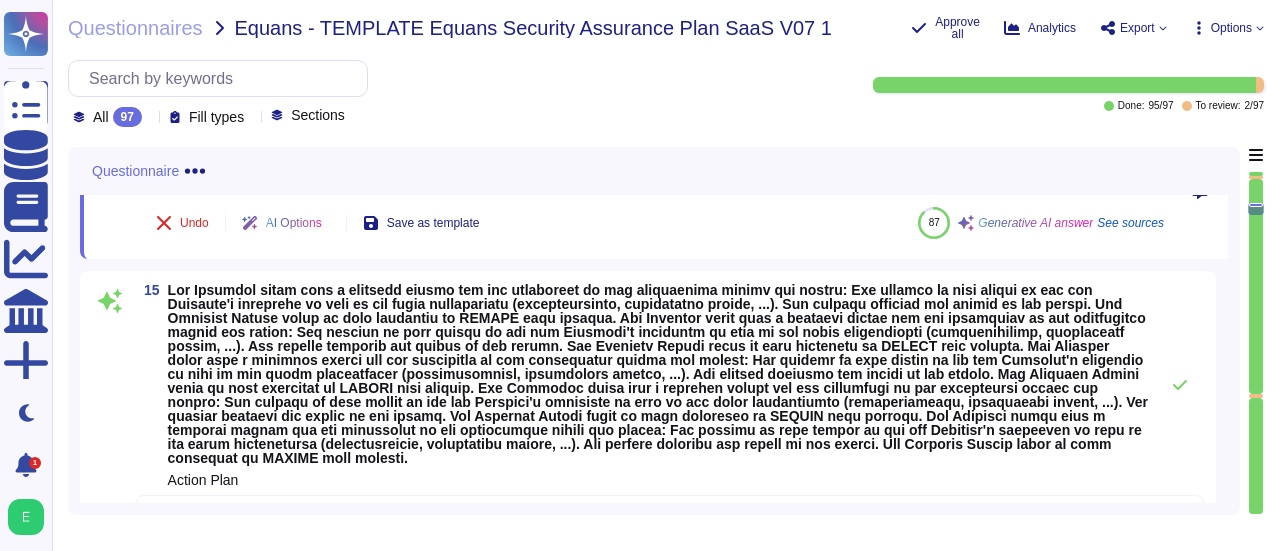 scroll, scrollTop: 2194, scrollLeft: 0, axis: vertical 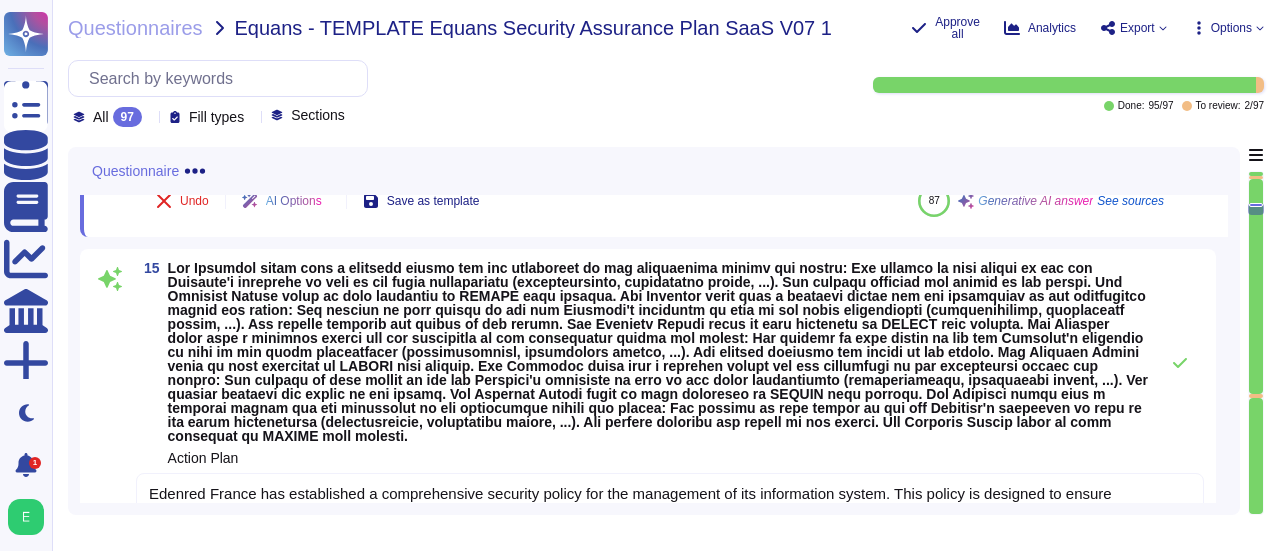 click at bounding box center [658, 352] 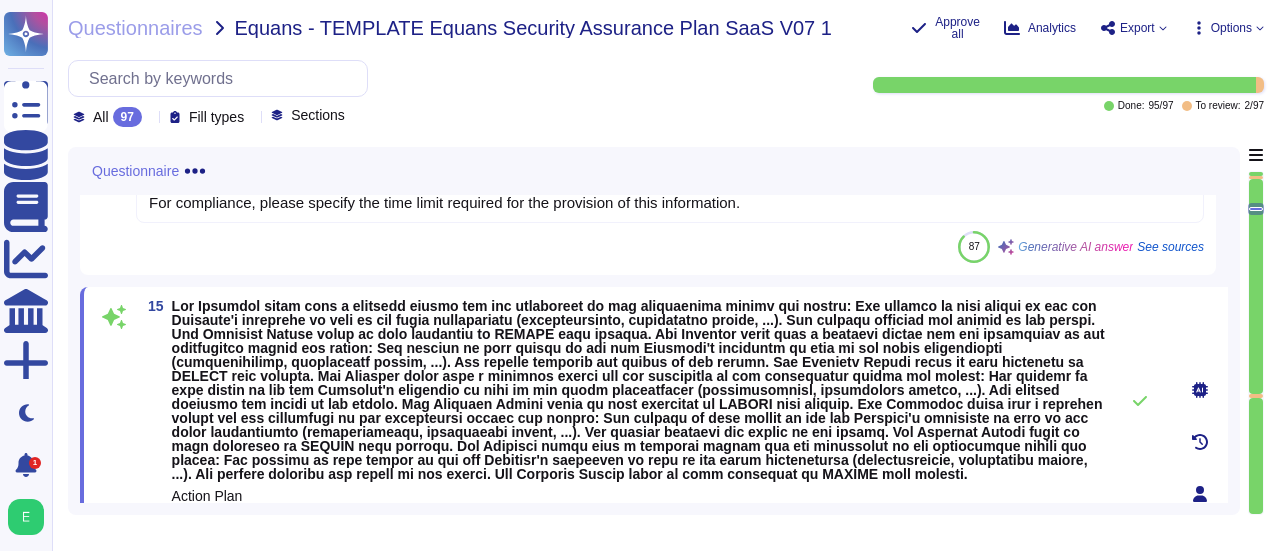type on "Edenred France has established a comprehensive security policy for the management of its information system. This policy is designed to ensure compliance by all personnel, including subcontractors and maintenance agents.
Key aspects of the security policy include:
- Respect for the Policy: All personnel and participants are required to adhere to the security policy, ensuring a unified approach to information security.
- Regular Updates and Reviews: The security policy is reviewed and updated at least once a year to remain relevant and compliant with technological developments, regulatory requirements, and industry best practices.
- Availability: The security policy is accessible and can be made available upon request to relevant stakeholders, including EQUANS.
This structured approach ensures that the security policy is effectively implemented and maintained, fostering a secure information management environment." 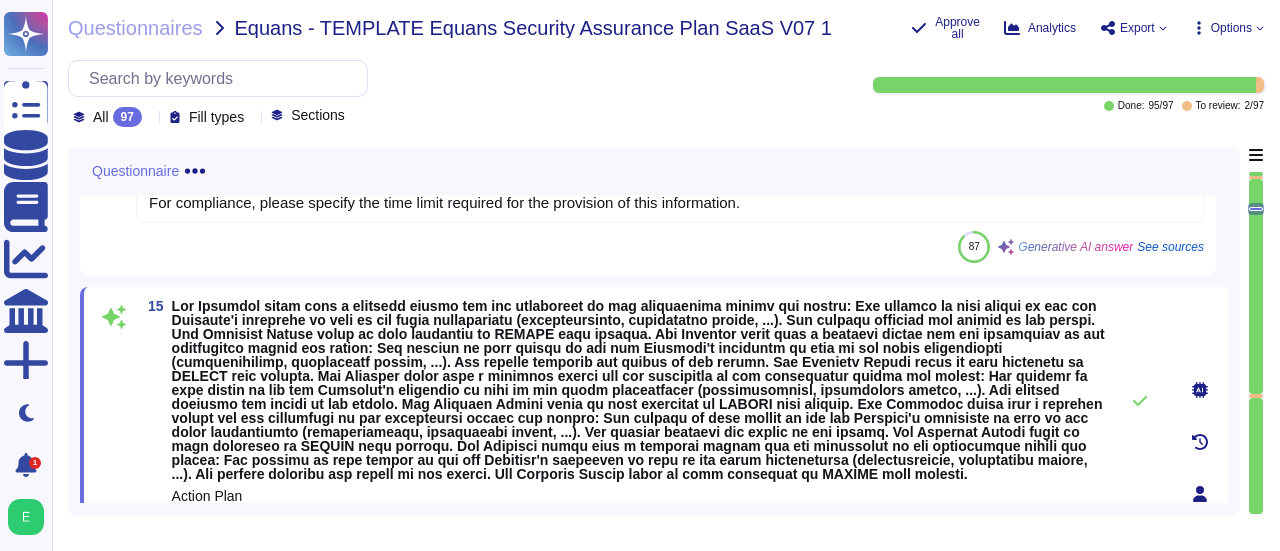 drag, startPoint x: 1255, startPoint y: 211, endPoint x: 882, endPoint y: 200, distance: 373.16217 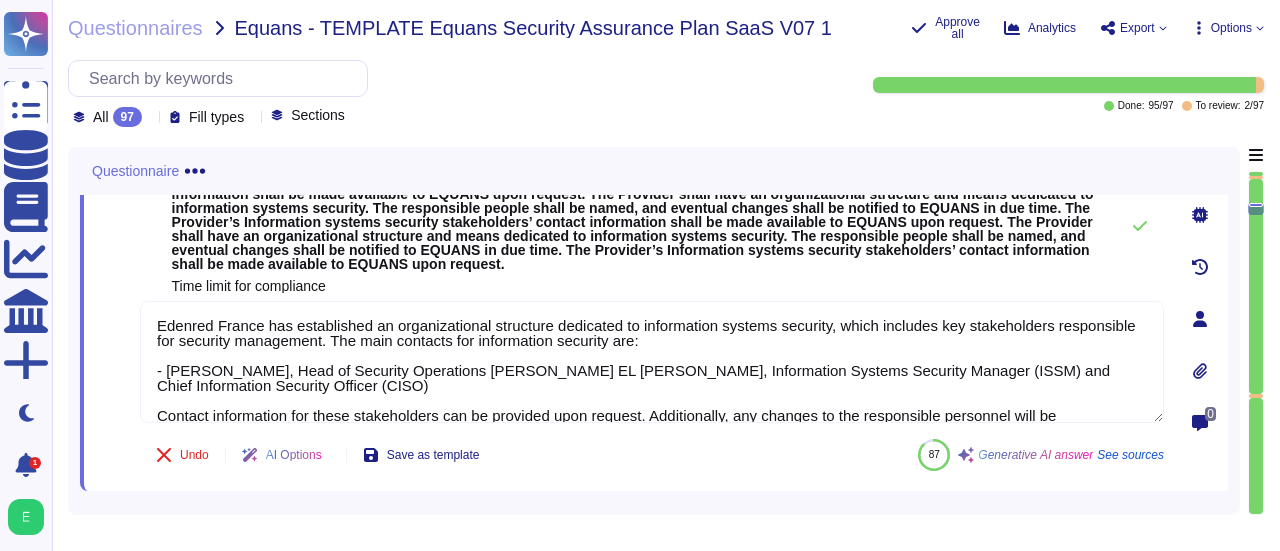 type on "Edenred France has established an organizational structure dedicated to information systems security, which includes key stakeholders responsible for security management. The main contacts for information security are:
- [PERSON_NAME], Head of Security Operations [PERSON_NAME] EL [PERSON_NAME], Information Systems Security Manager (ISSM) and Chief Information Security Officer (CISO)
Contact information for these stakeholders can be provided upon request. Additionally, any changes to the responsible personnel will be communicated to EQUANS in a timely manner.
For compliance, please specify the time limit required for the provision of this information." 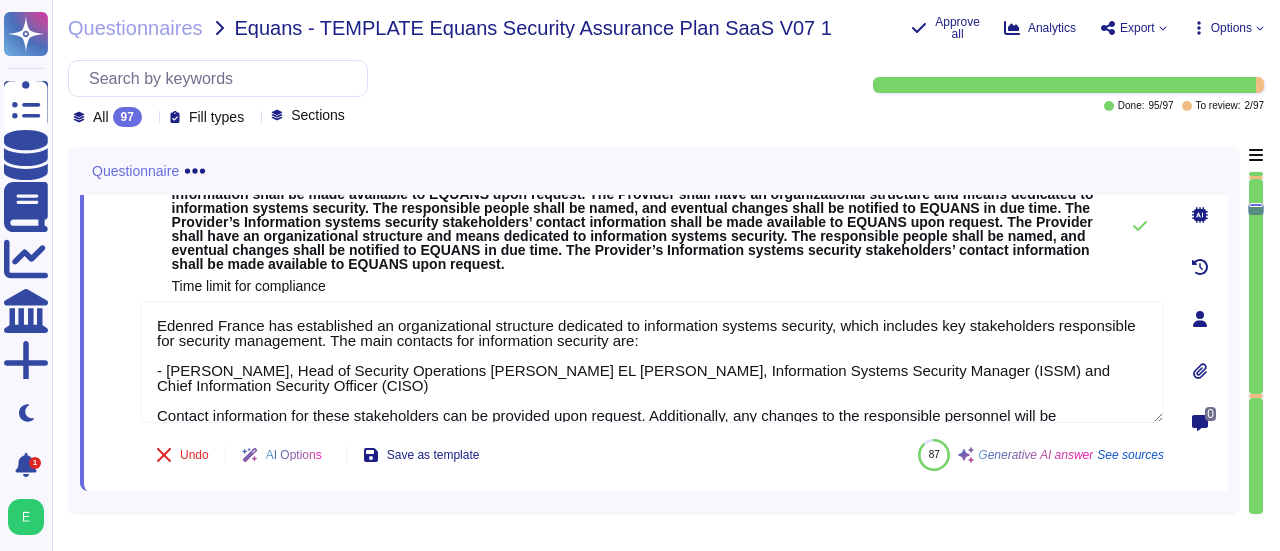 click on "See sources" at bounding box center [1130, 455] 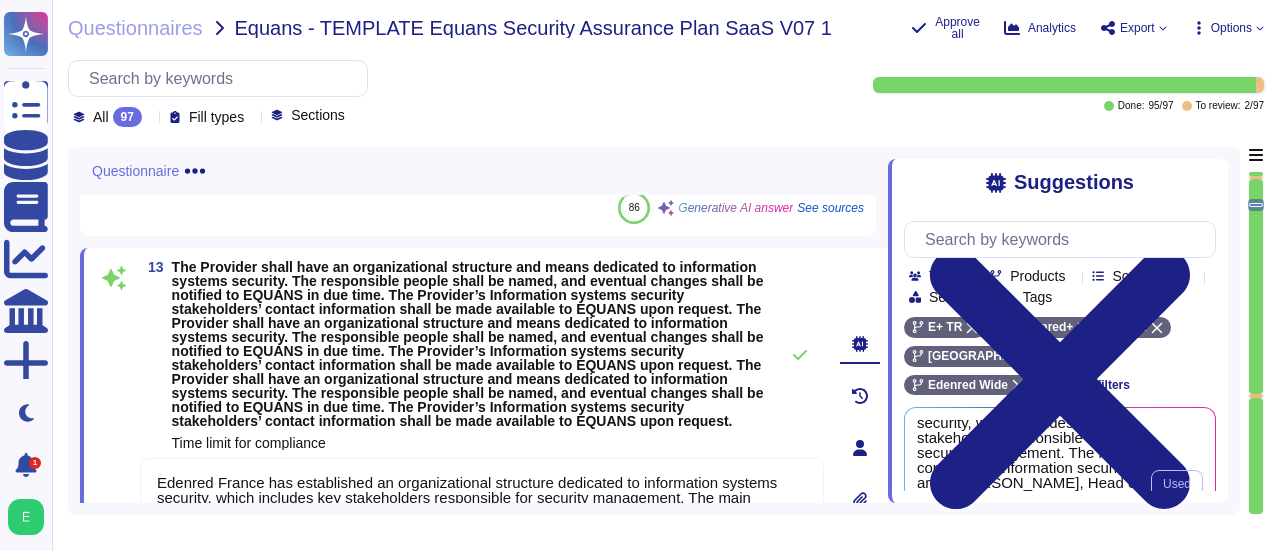 scroll, scrollTop: 87, scrollLeft: 0, axis: vertical 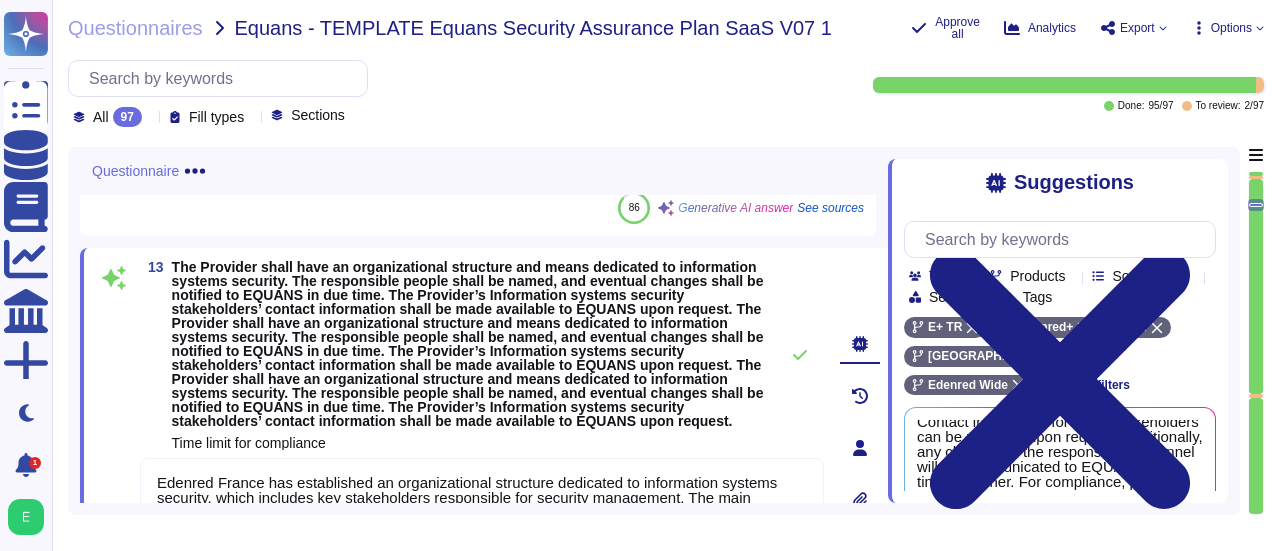 click 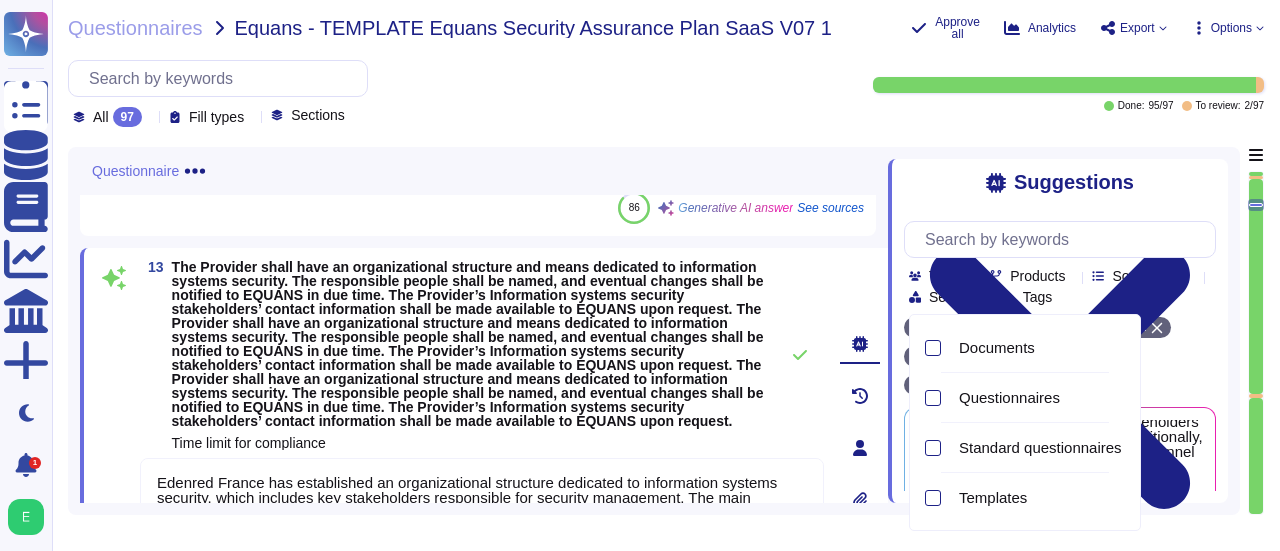 click 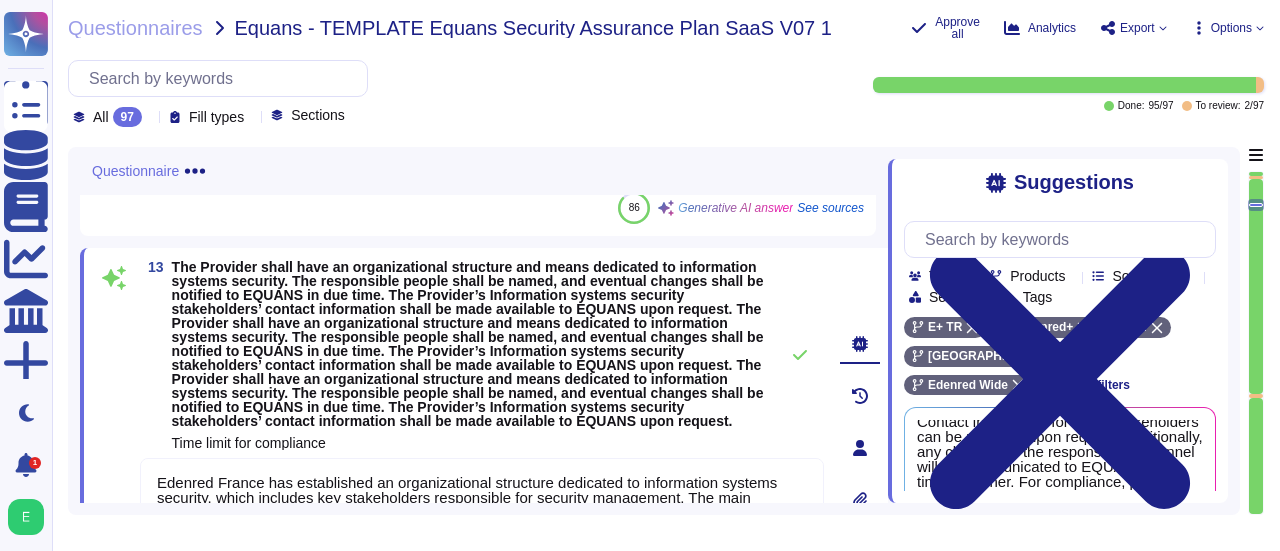 click 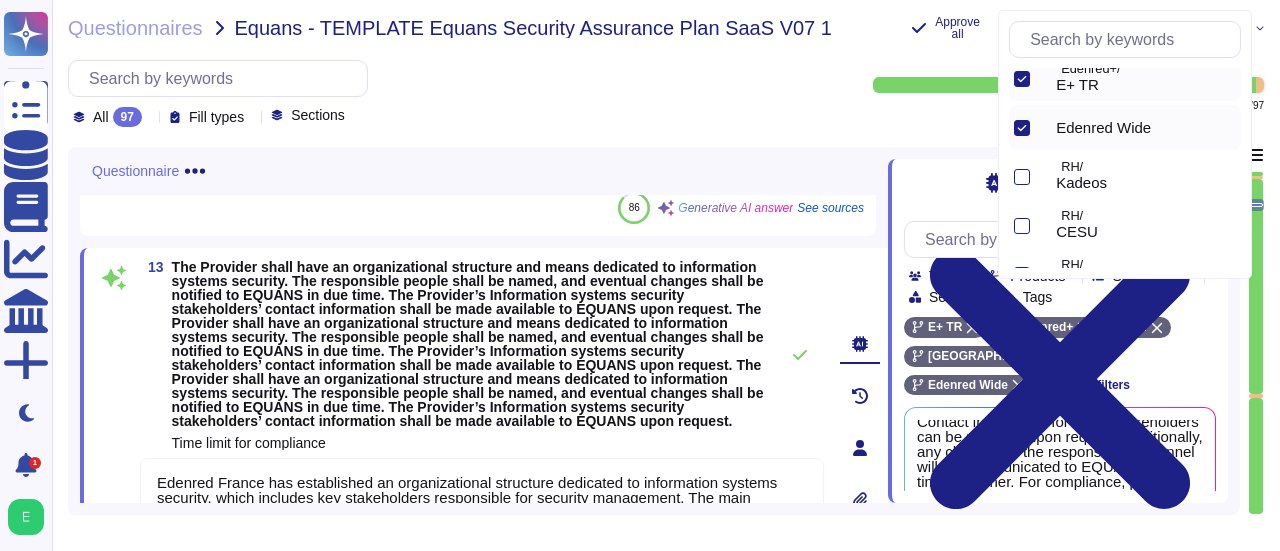 scroll, scrollTop: 160, scrollLeft: 0, axis: vertical 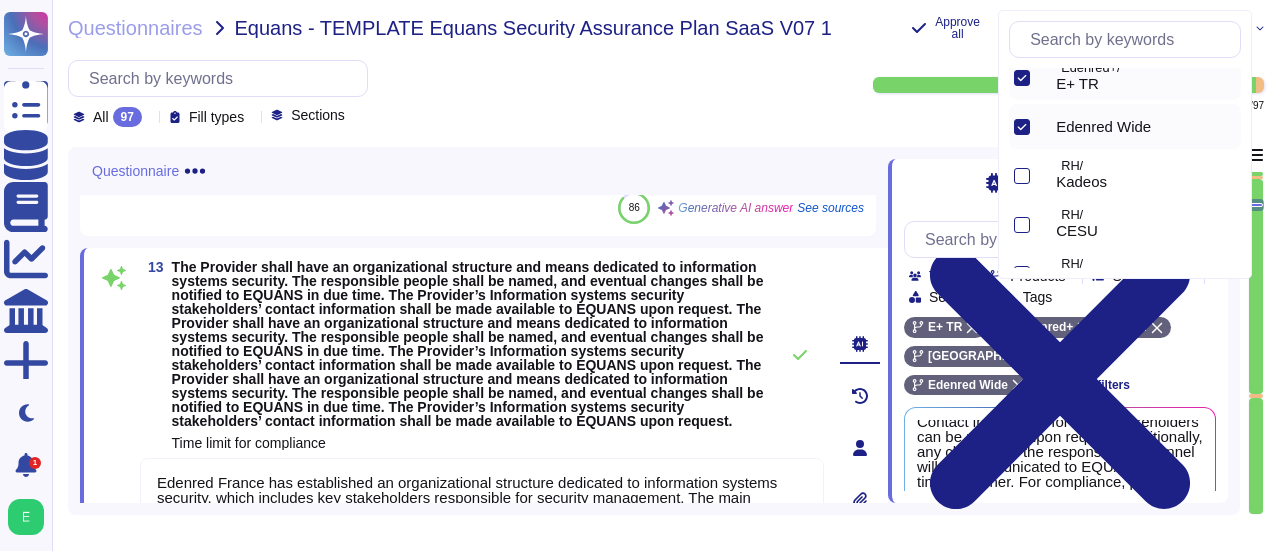 click 